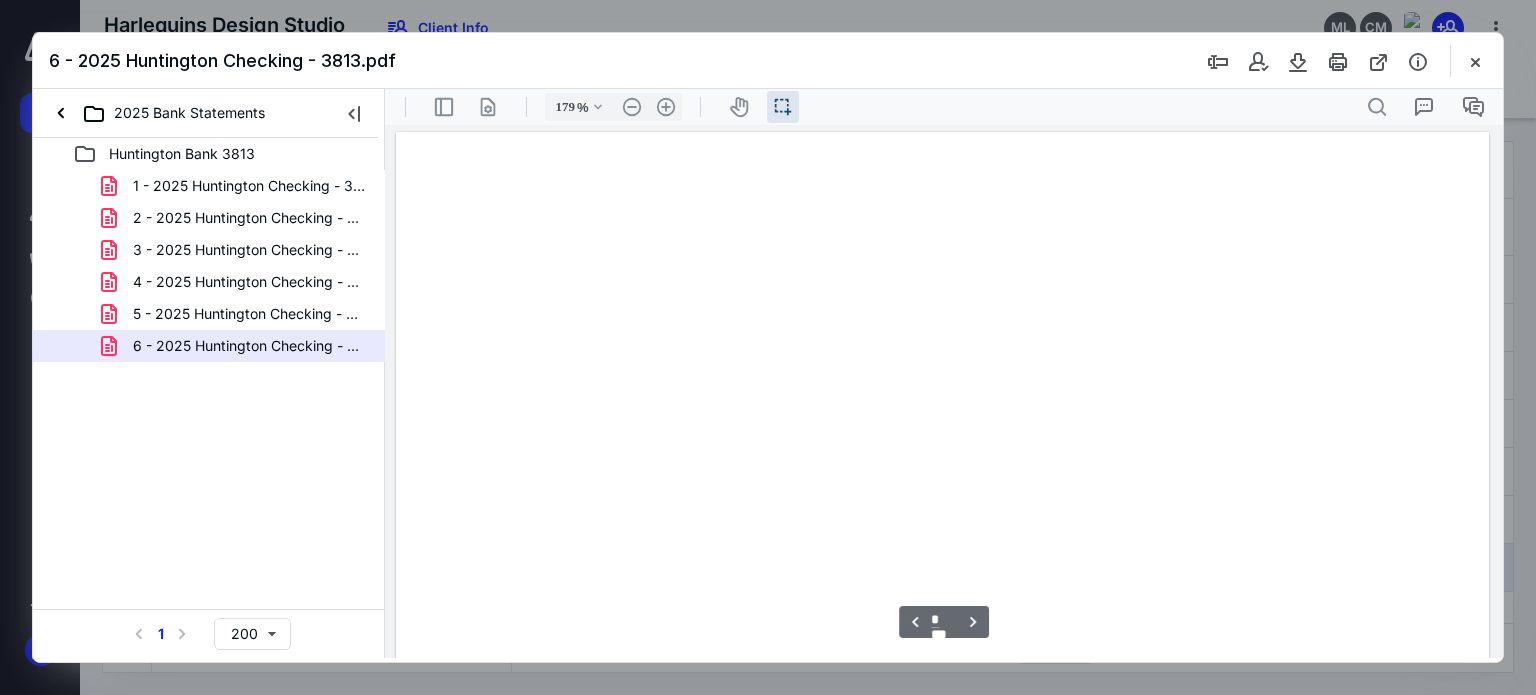 scroll, scrollTop: 0, scrollLeft: 0, axis: both 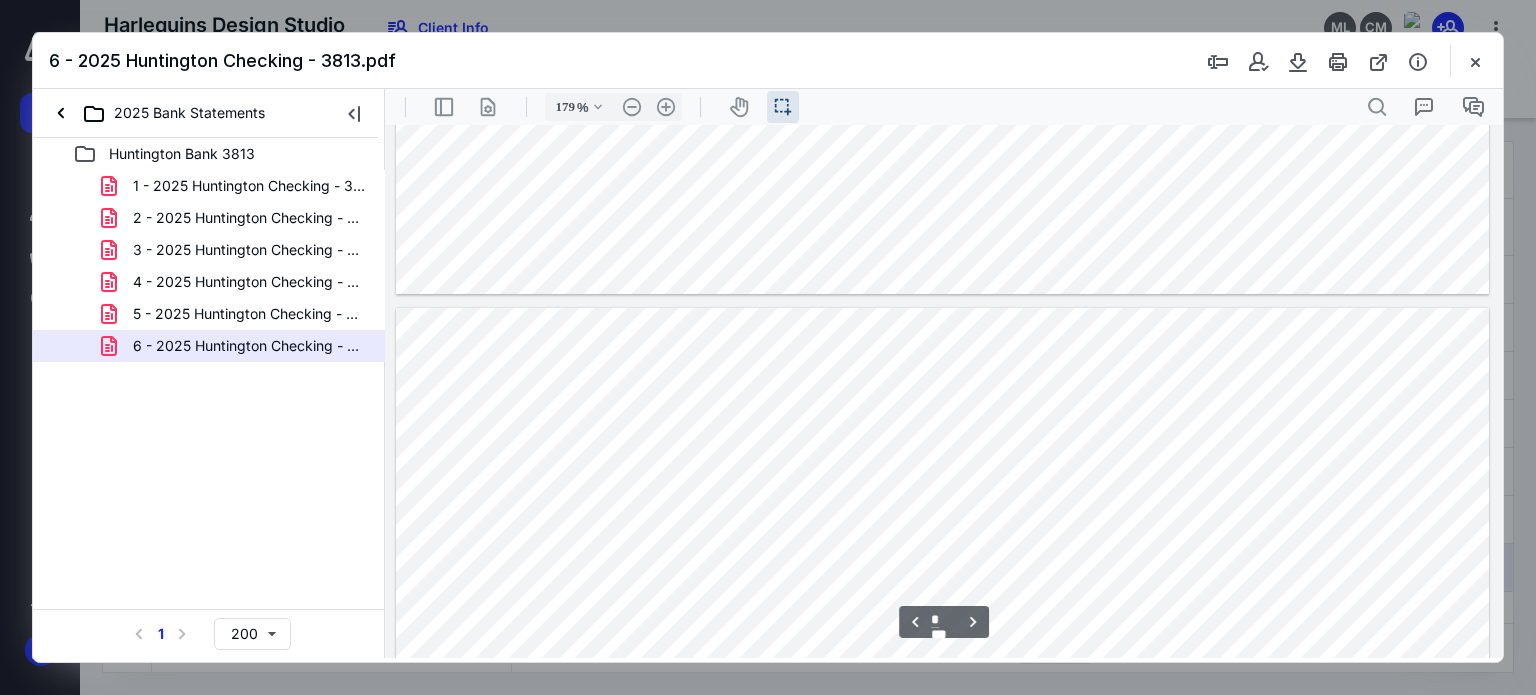type on "*" 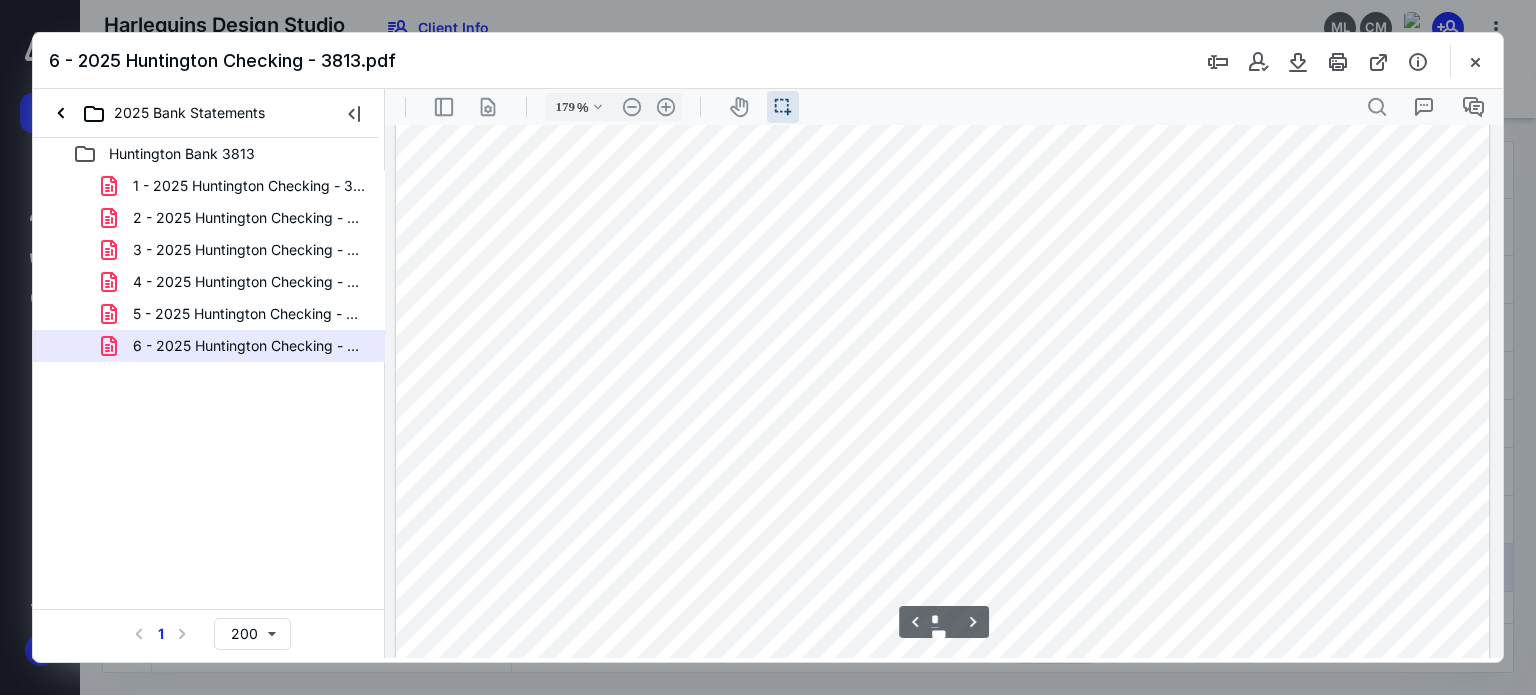 scroll, scrollTop: 4640, scrollLeft: 0, axis: vertical 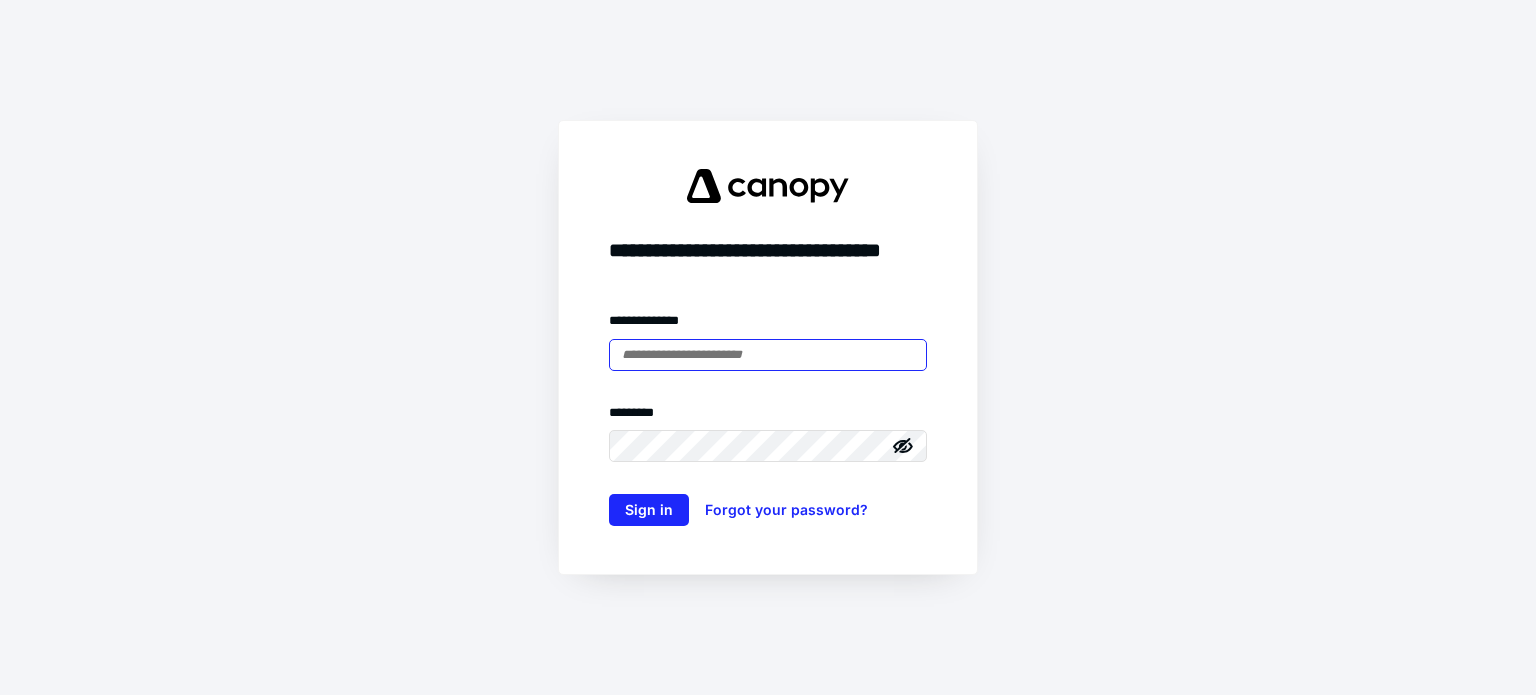 click at bounding box center (768, 355) 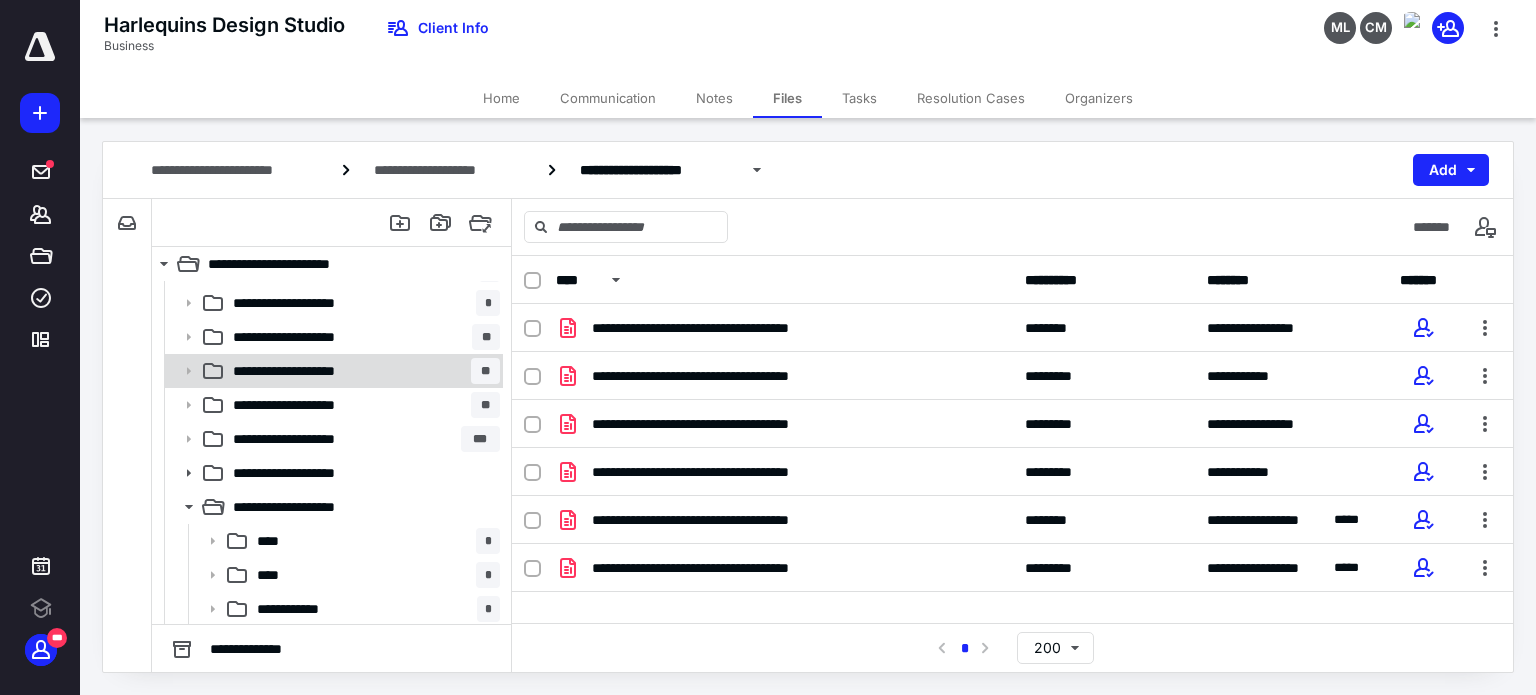 scroll, scrollTop: 200, scrollLeft: 0, axis: vertical 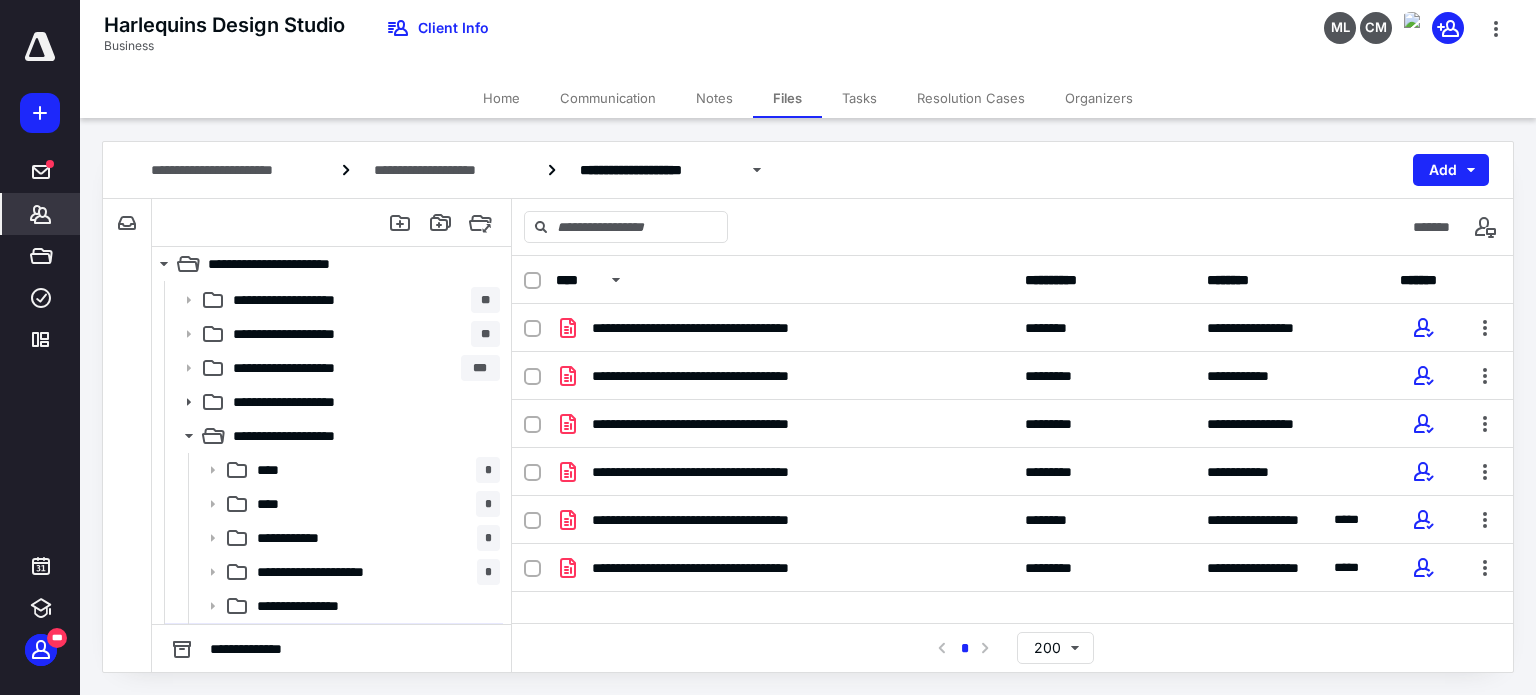 click on "*******" at bounding box center (41, 214) 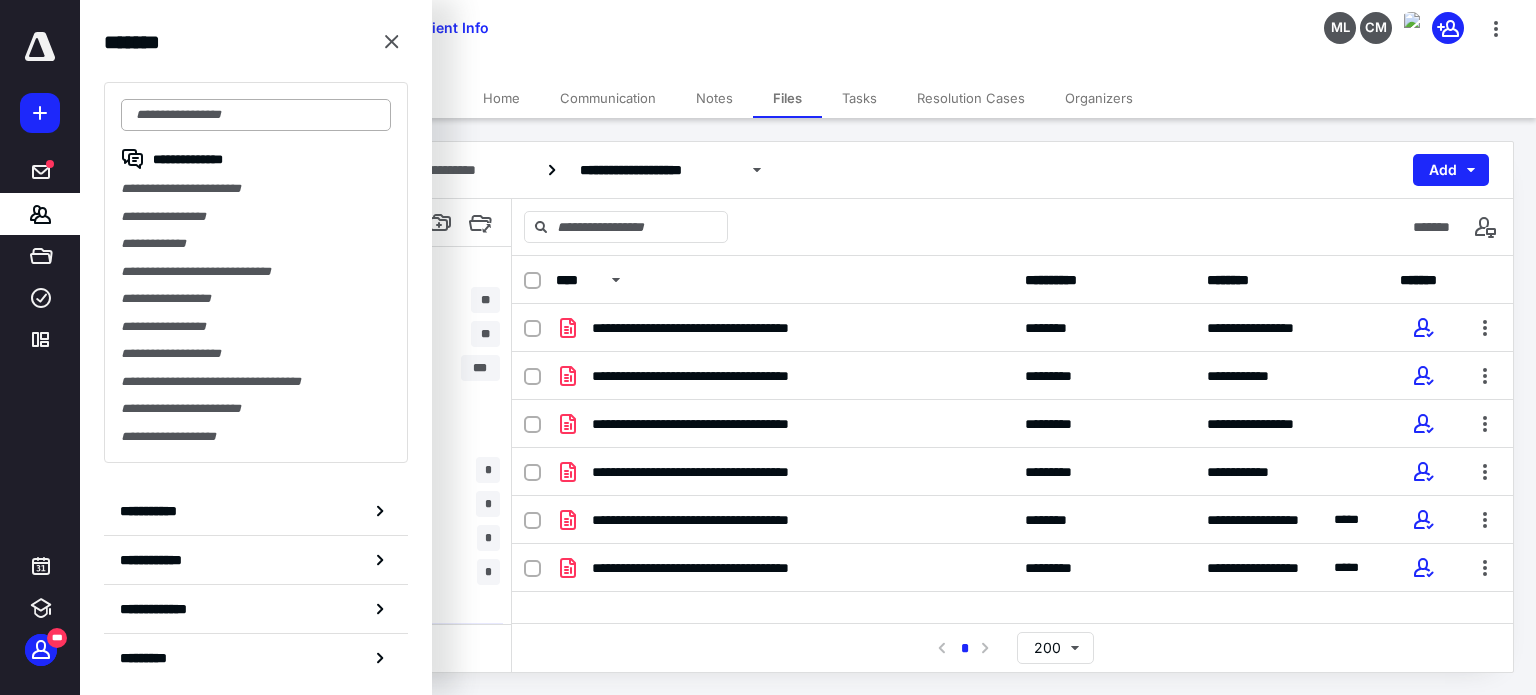 click at bounding box center (256, 115) 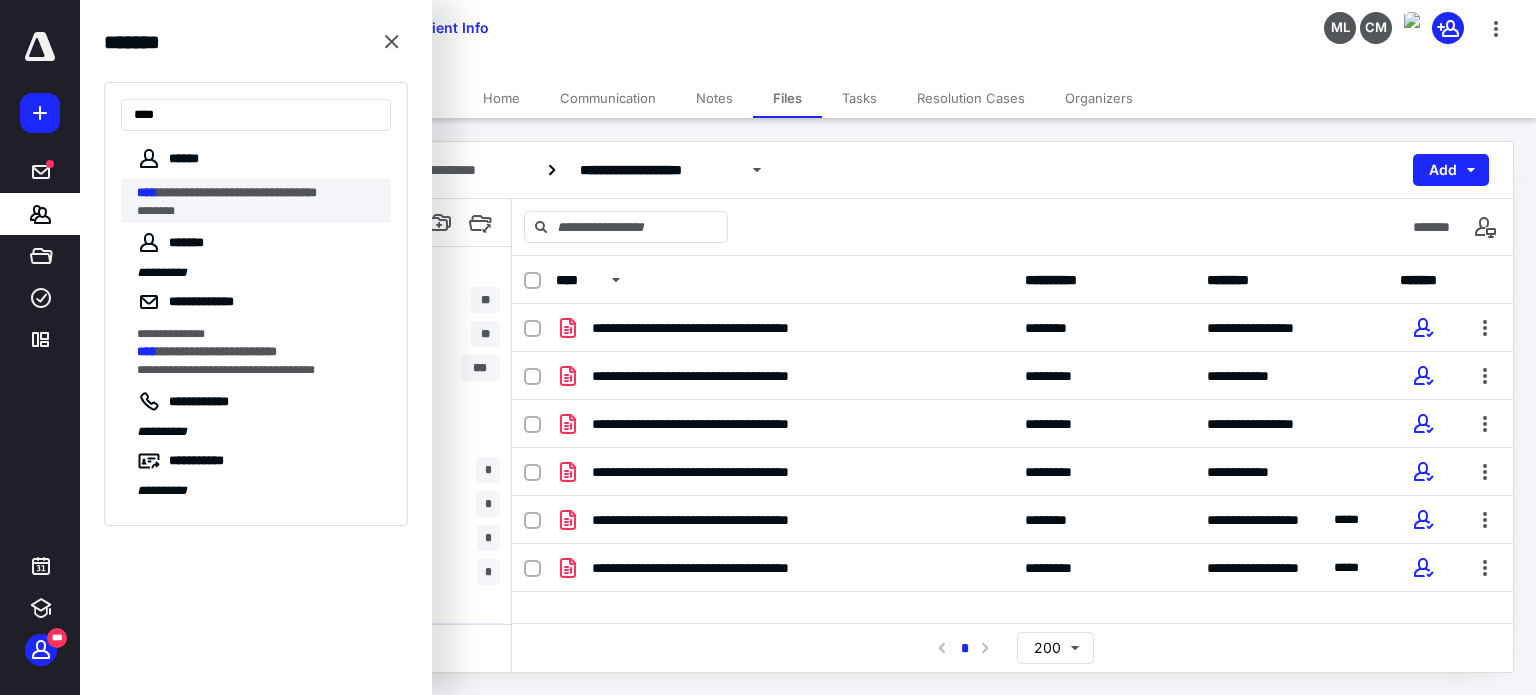 type on "****" 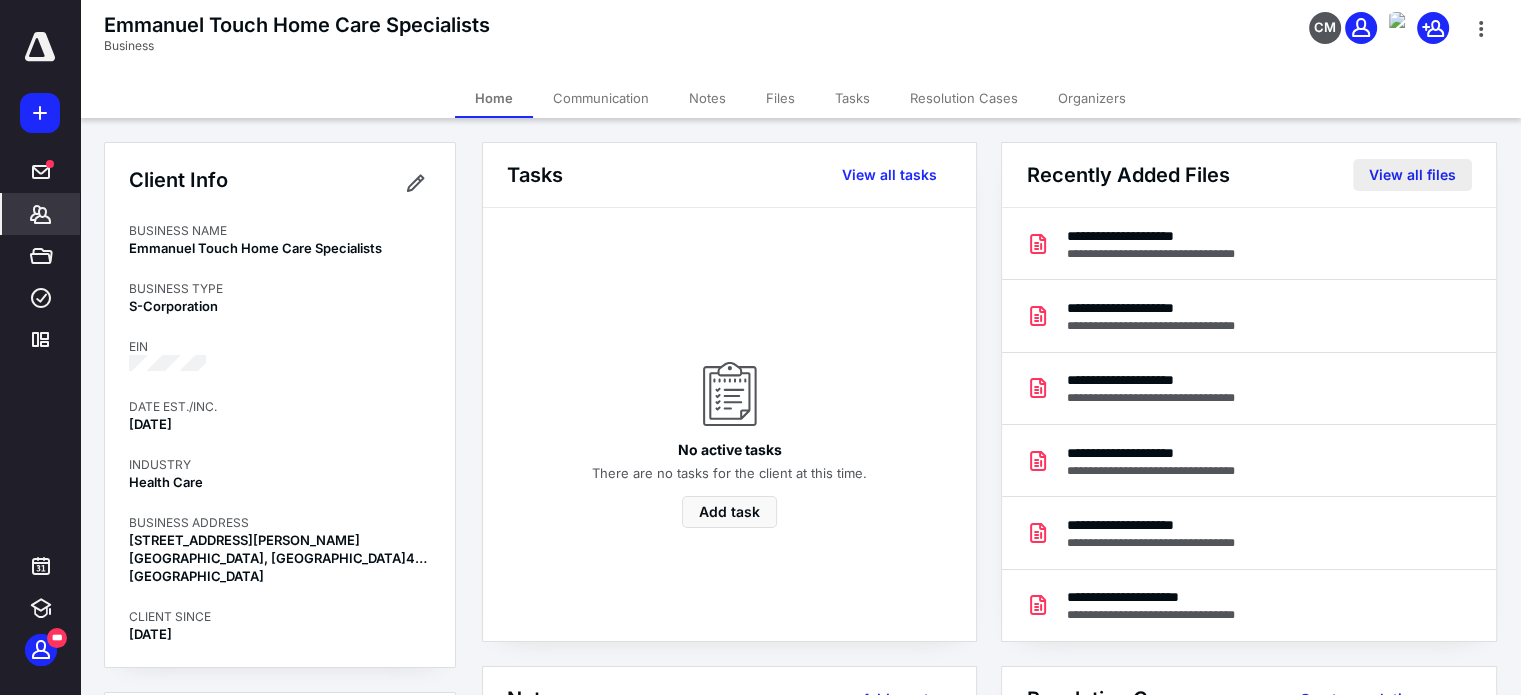 click on "View all files" at bounding box center (1412, 175) 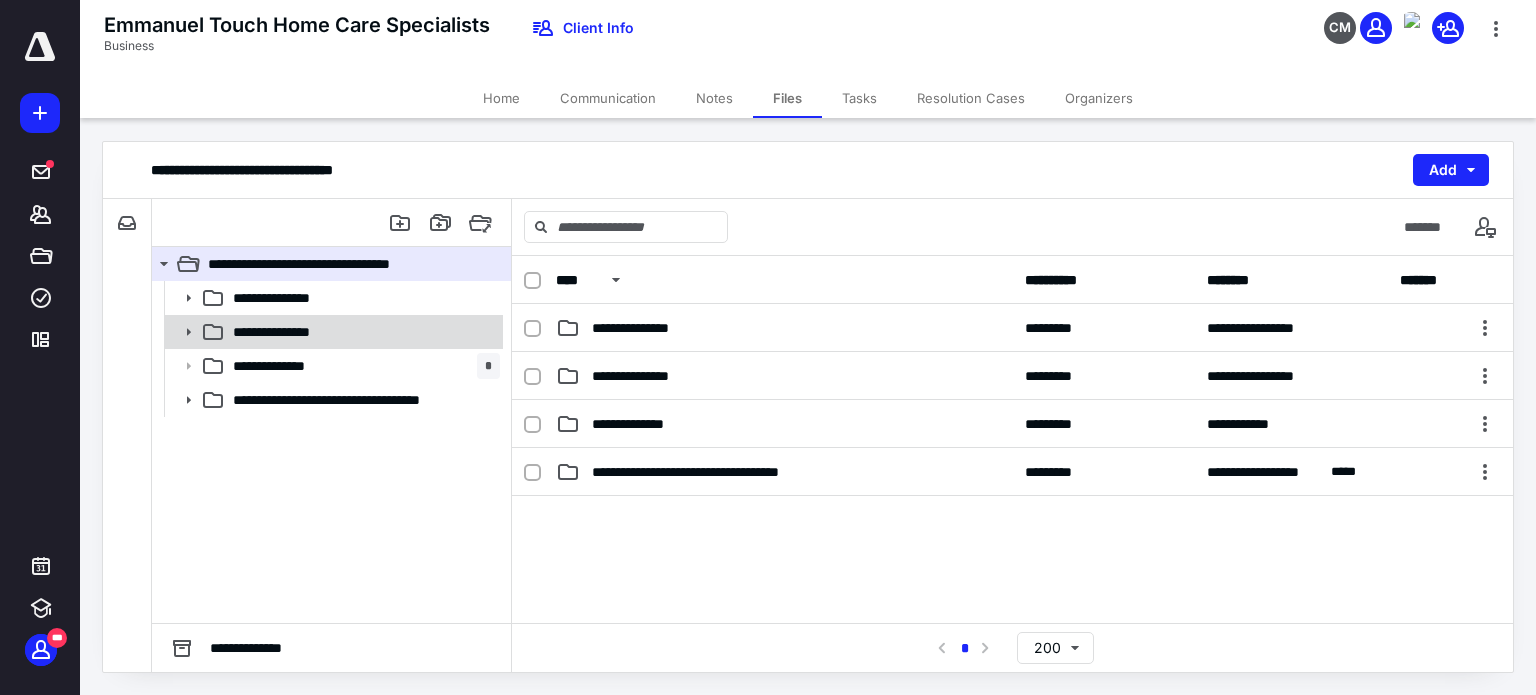 click on "**********" at bounding box center (362, 332) 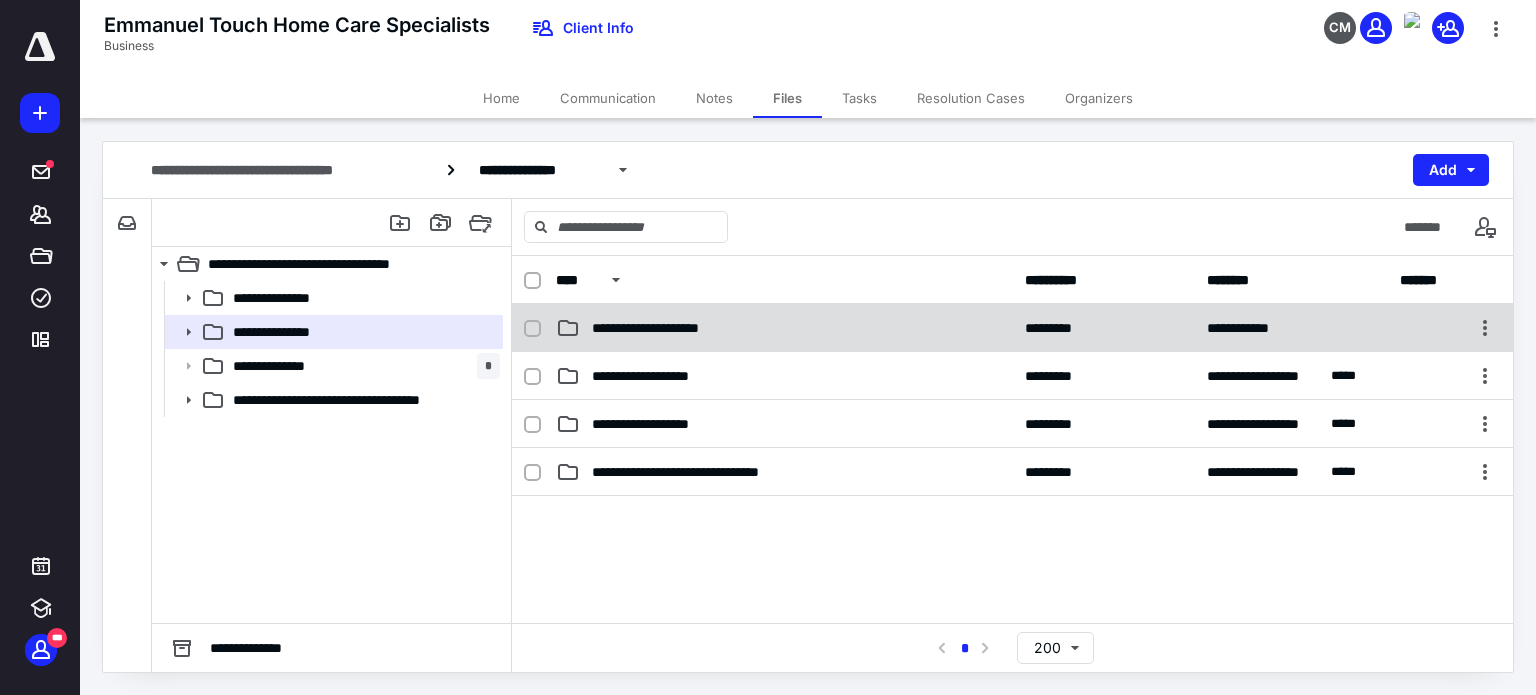 click on "**********" at bounding box center (669, 328) 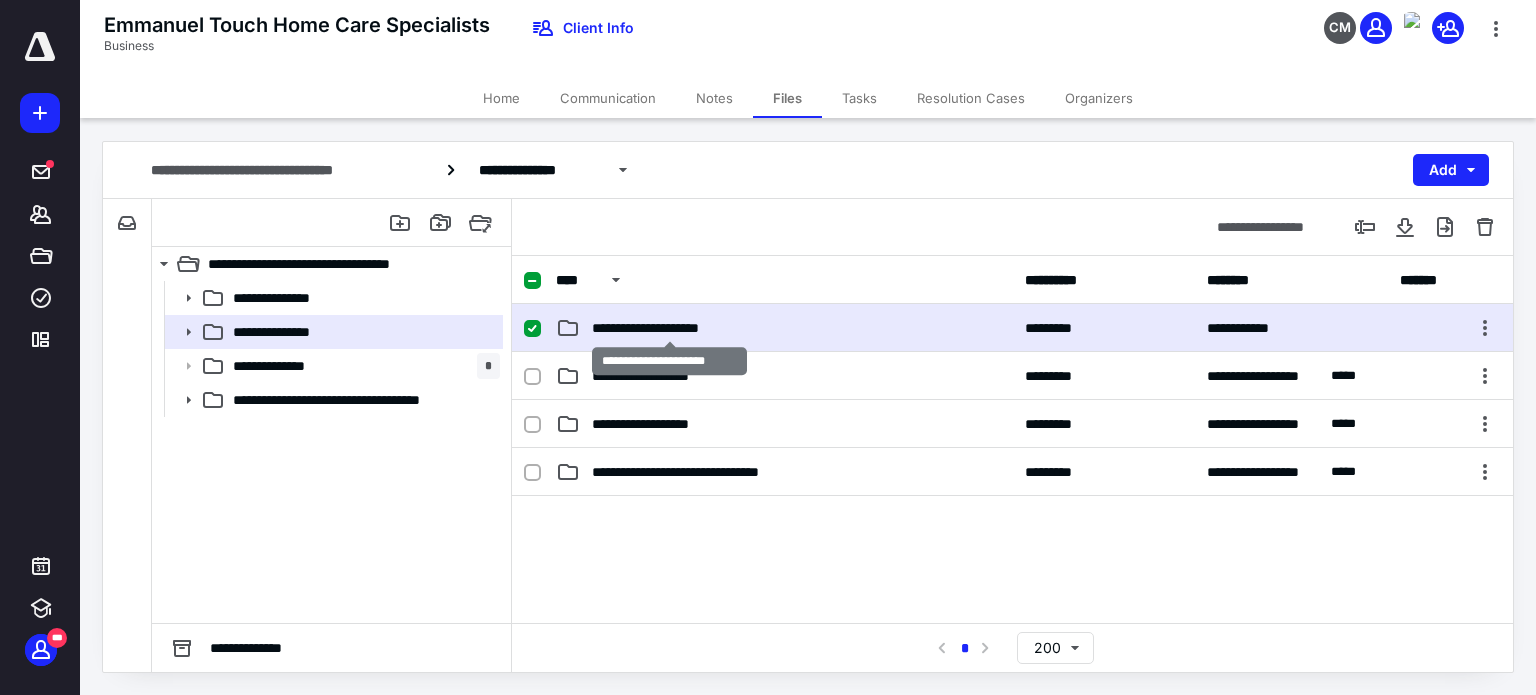 click on "**********" at bounding box center [669, 328] 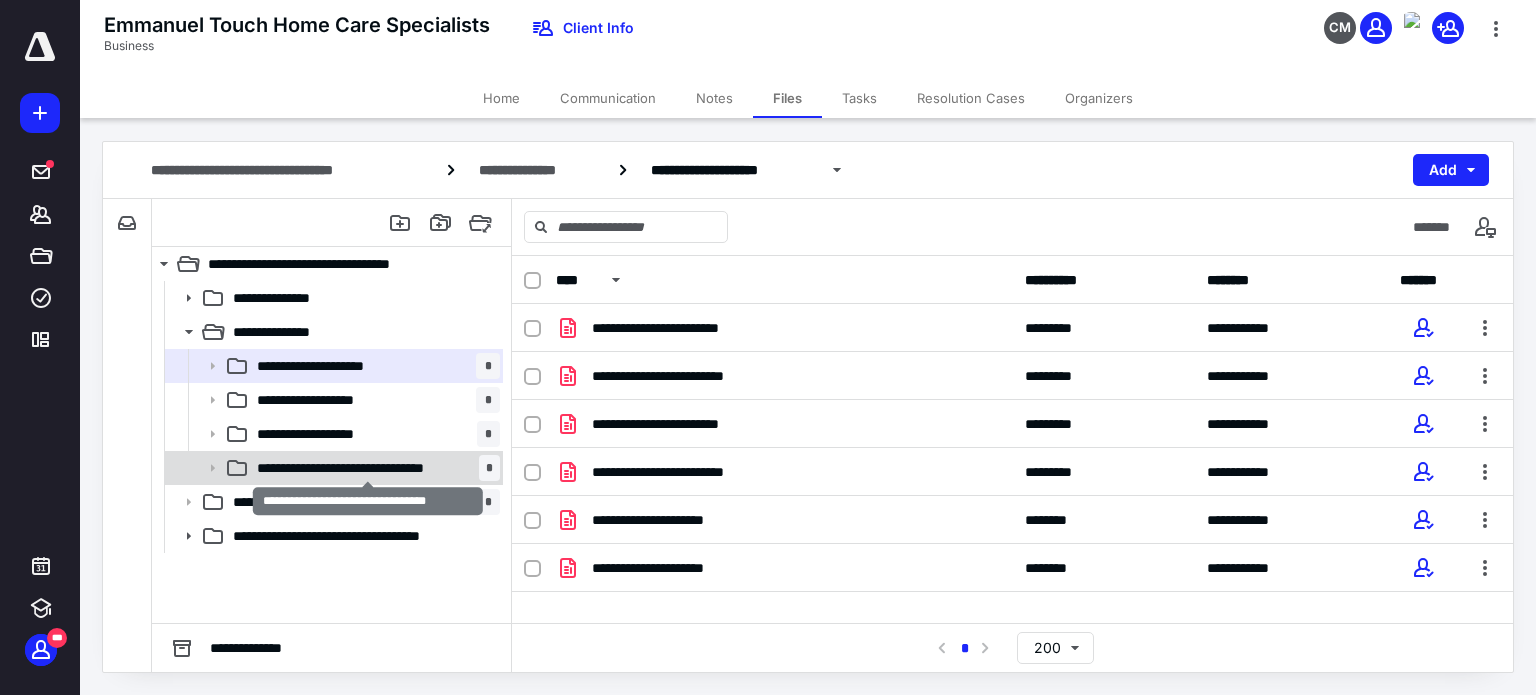 click on "**********" at bounding box center (368, 468) 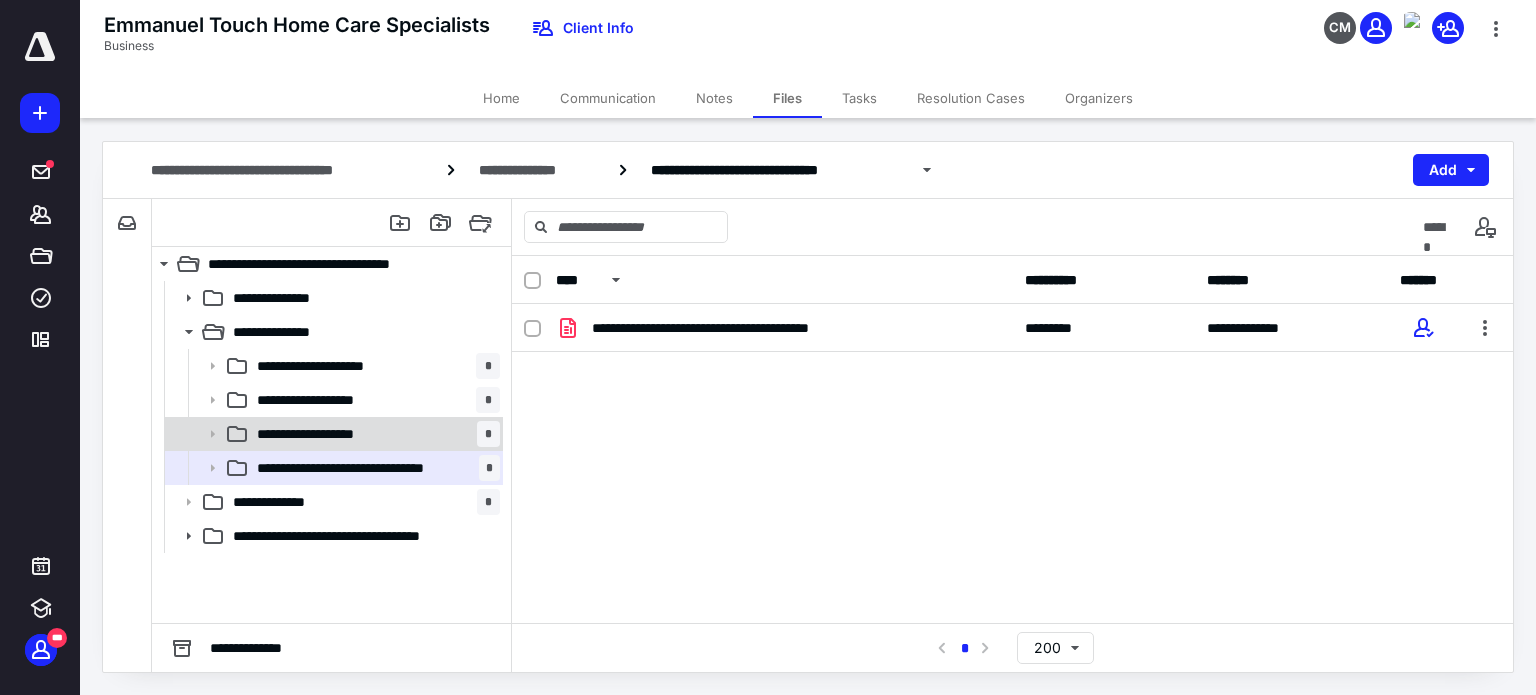 click on "**********" at bounding box center [374, 434] 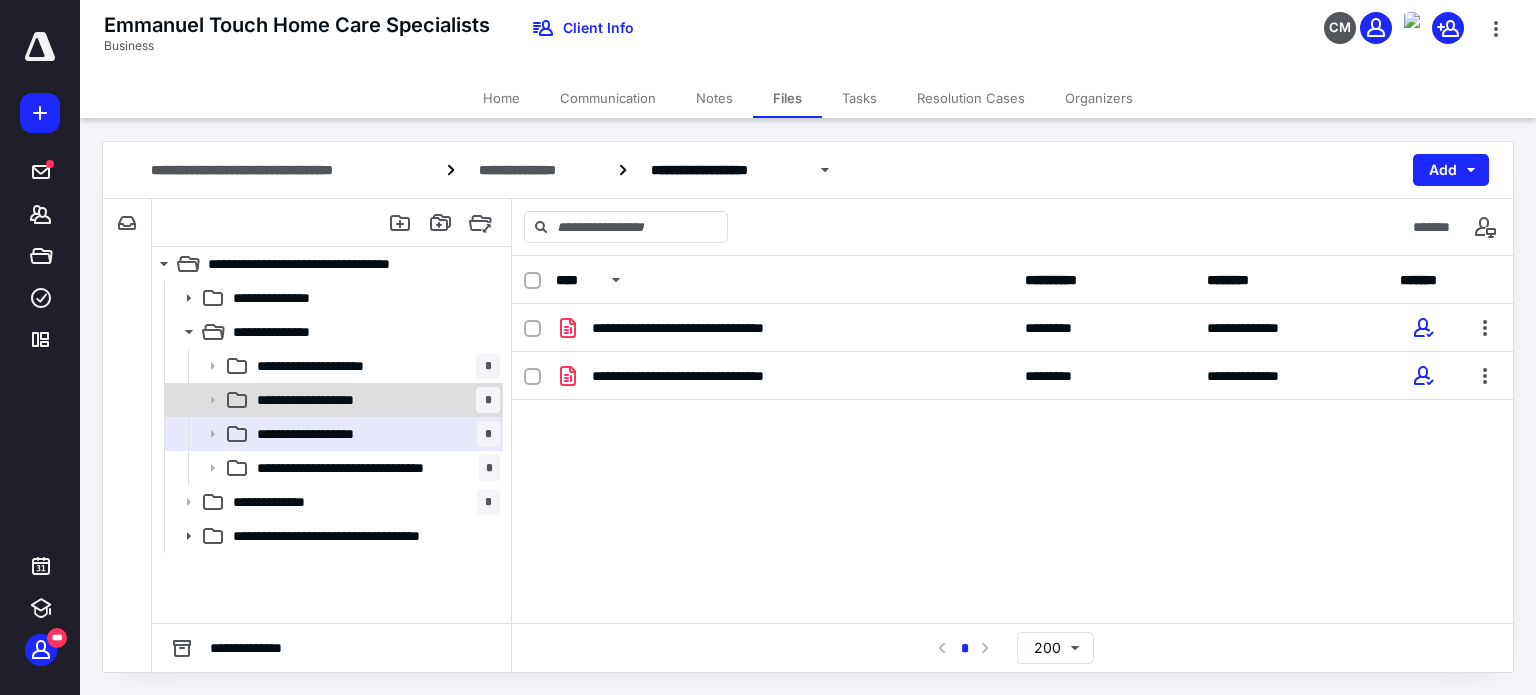 click on "**********" at bounding box center [374, 400] 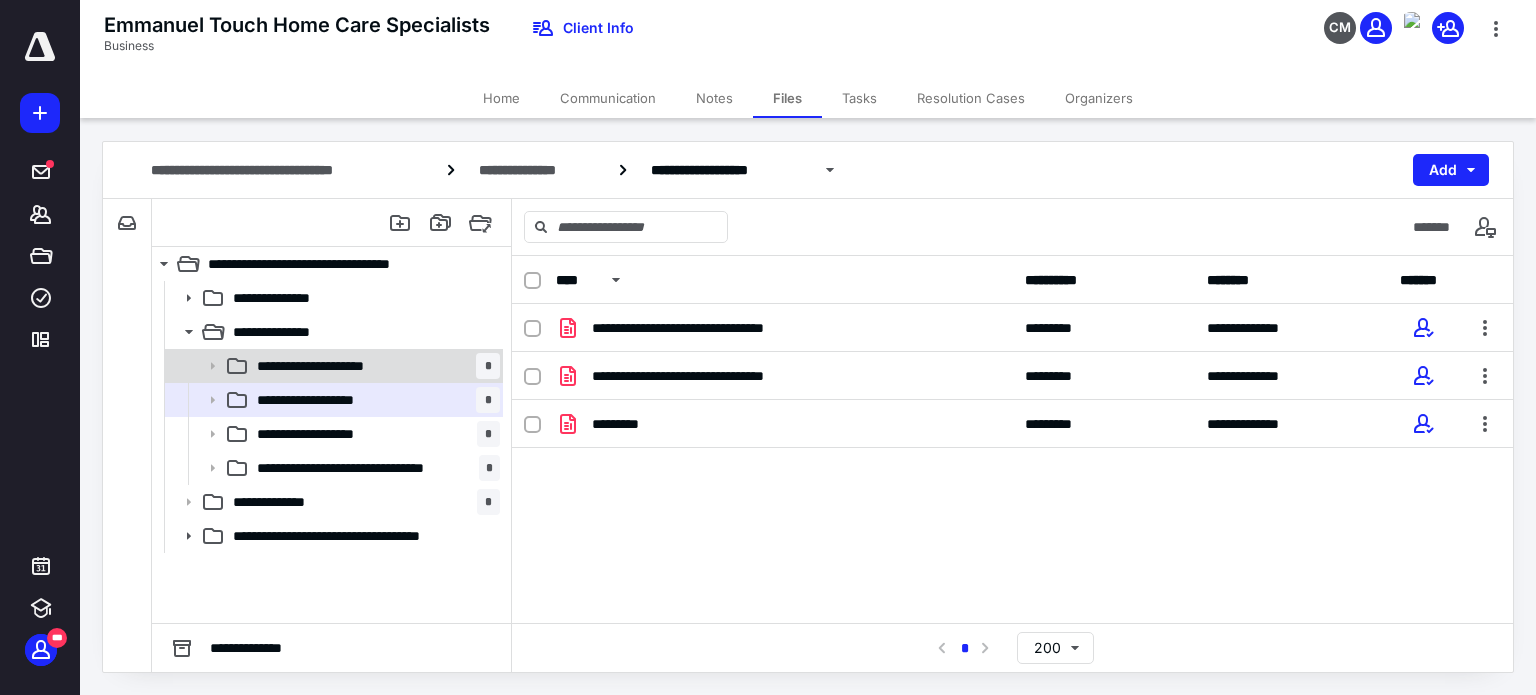 click on "**********" at bounding box center (374, 366) 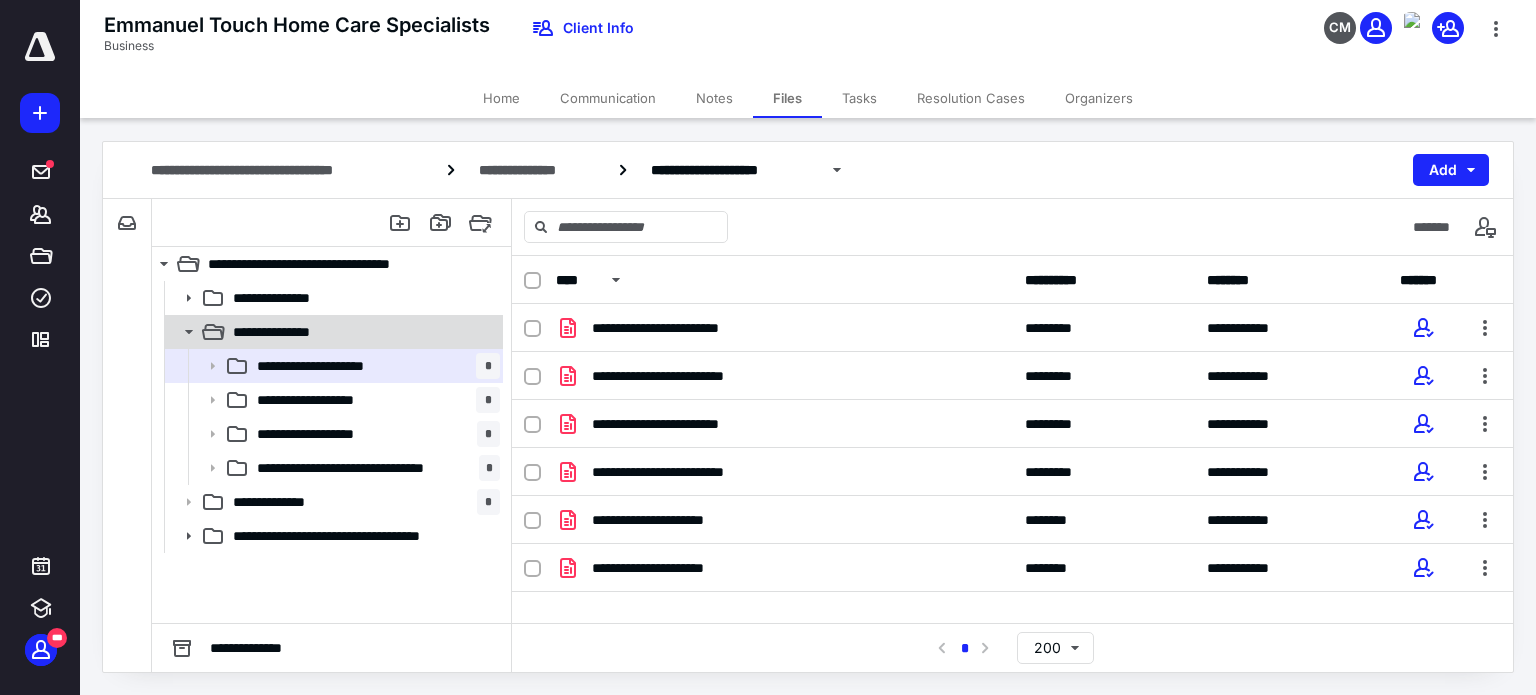 click on "**********" at bounding box center (332, 332) 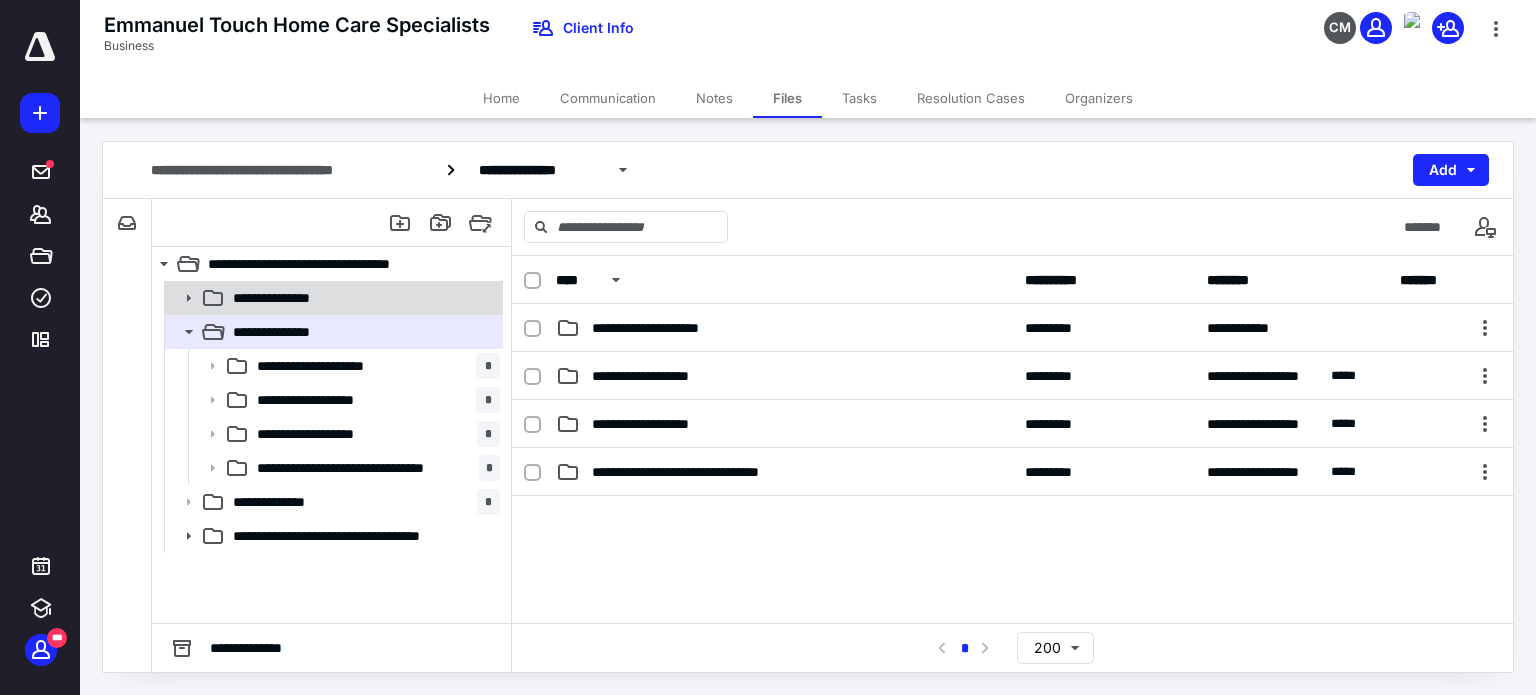 click on "**********" at bounding box center [362, 298] 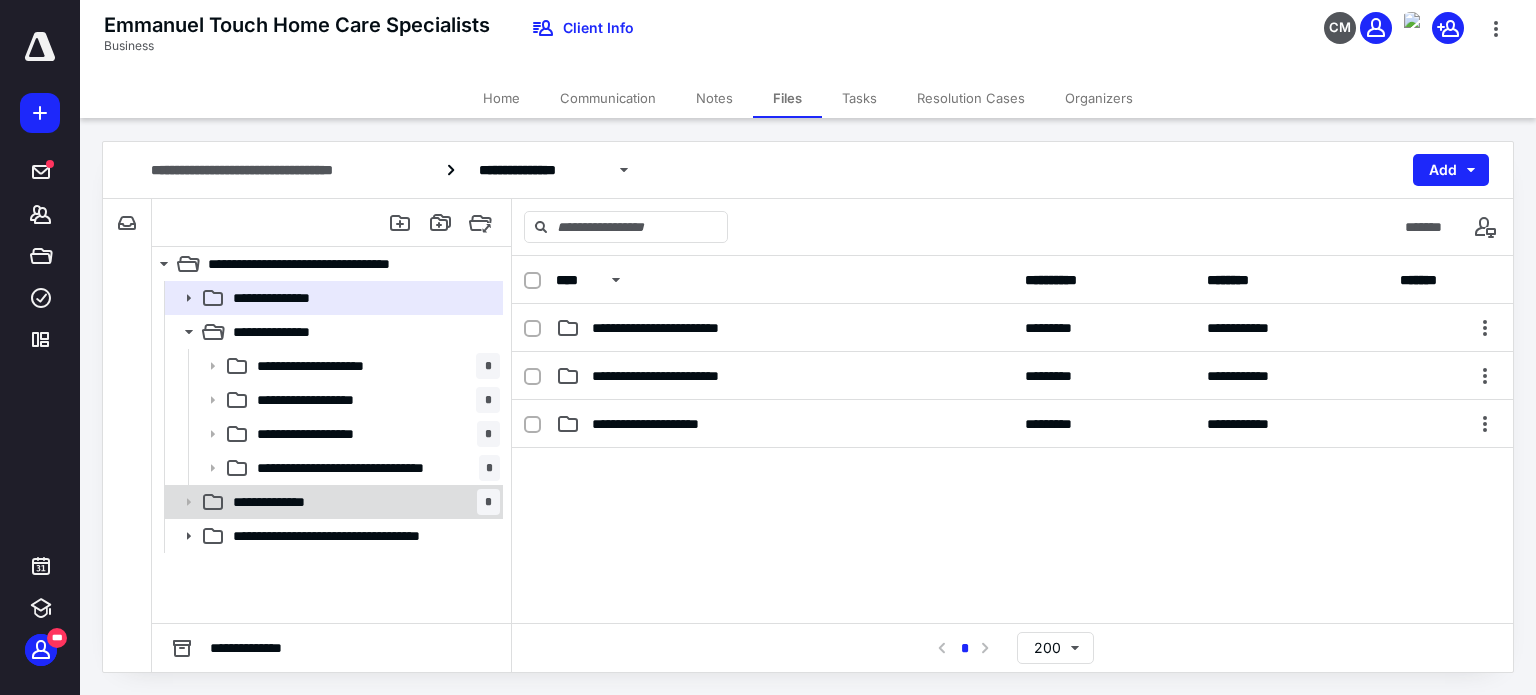 click on "**********" at bounding box center [362, 502] 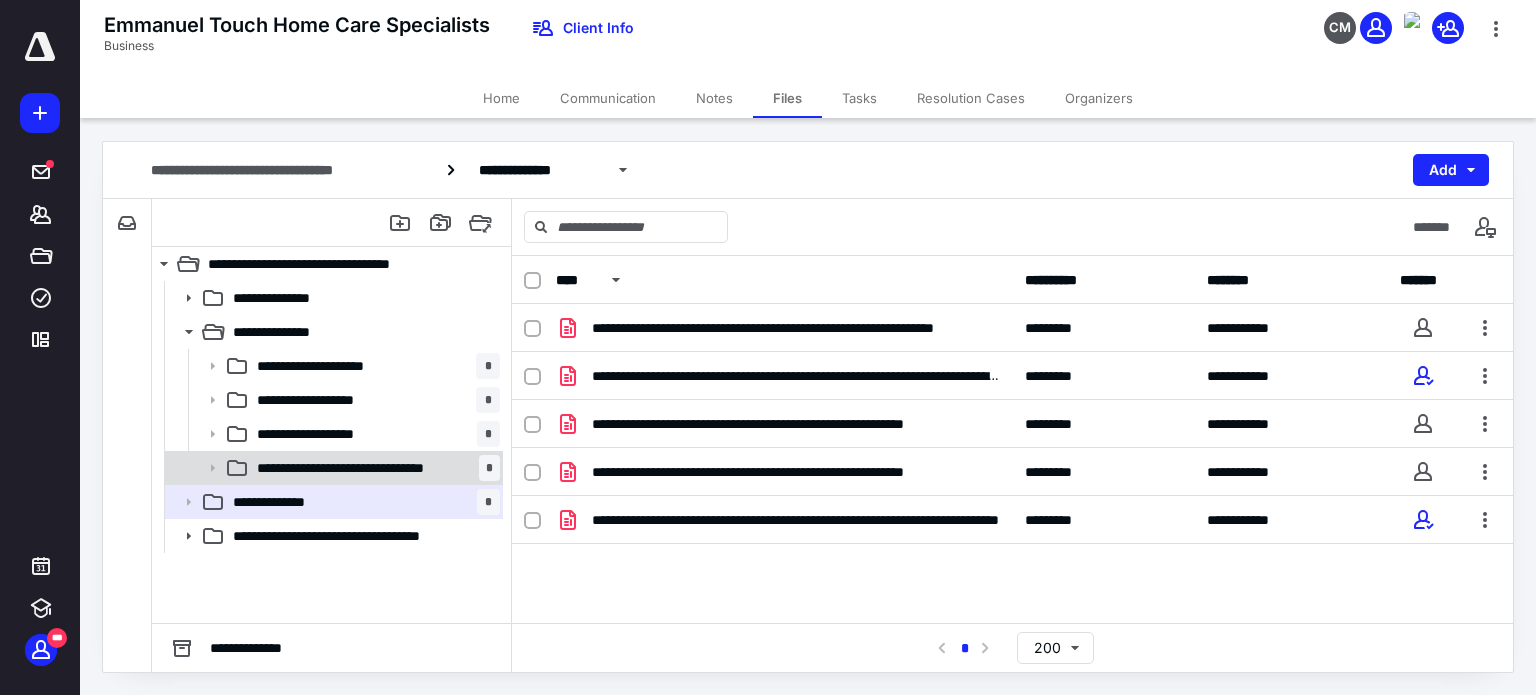 click on "**********" at bounding box center (368, 468) 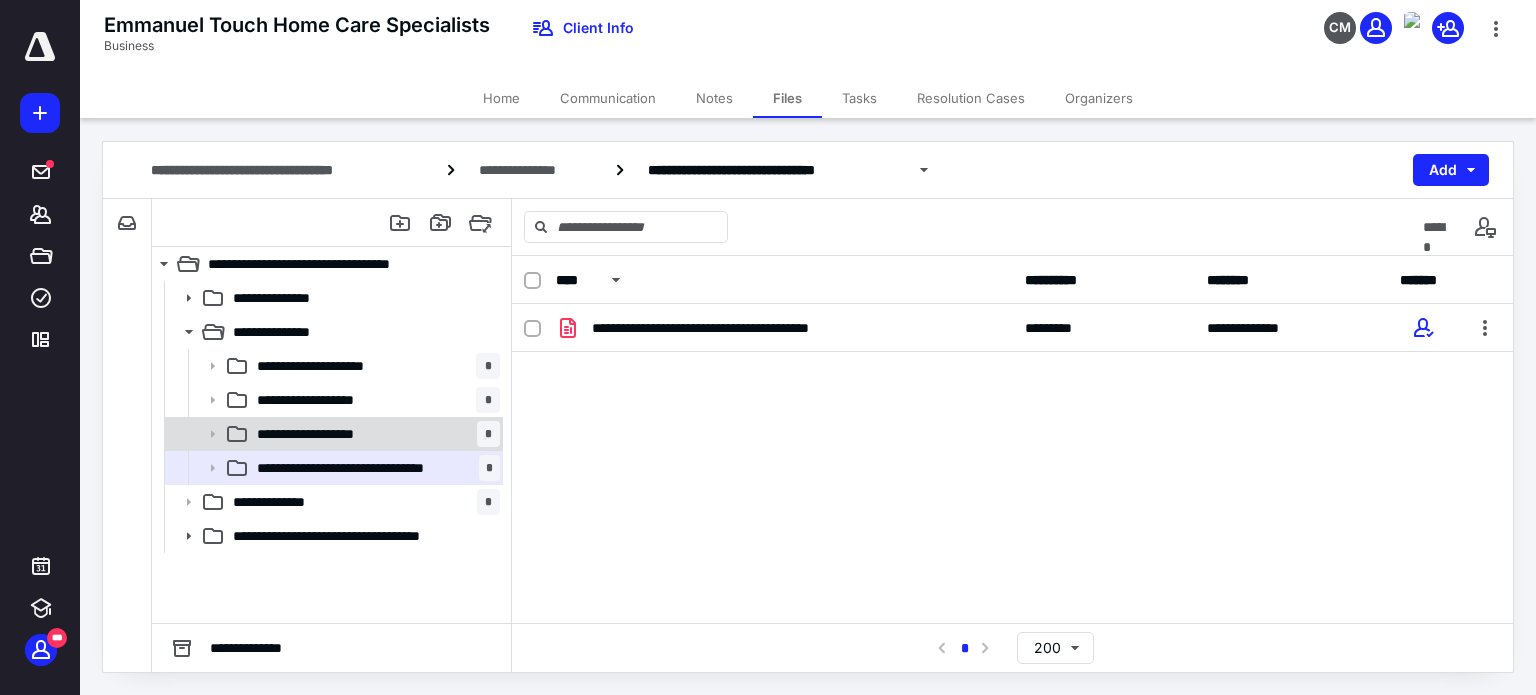 click on "**********" at bounding box center (328, 434) 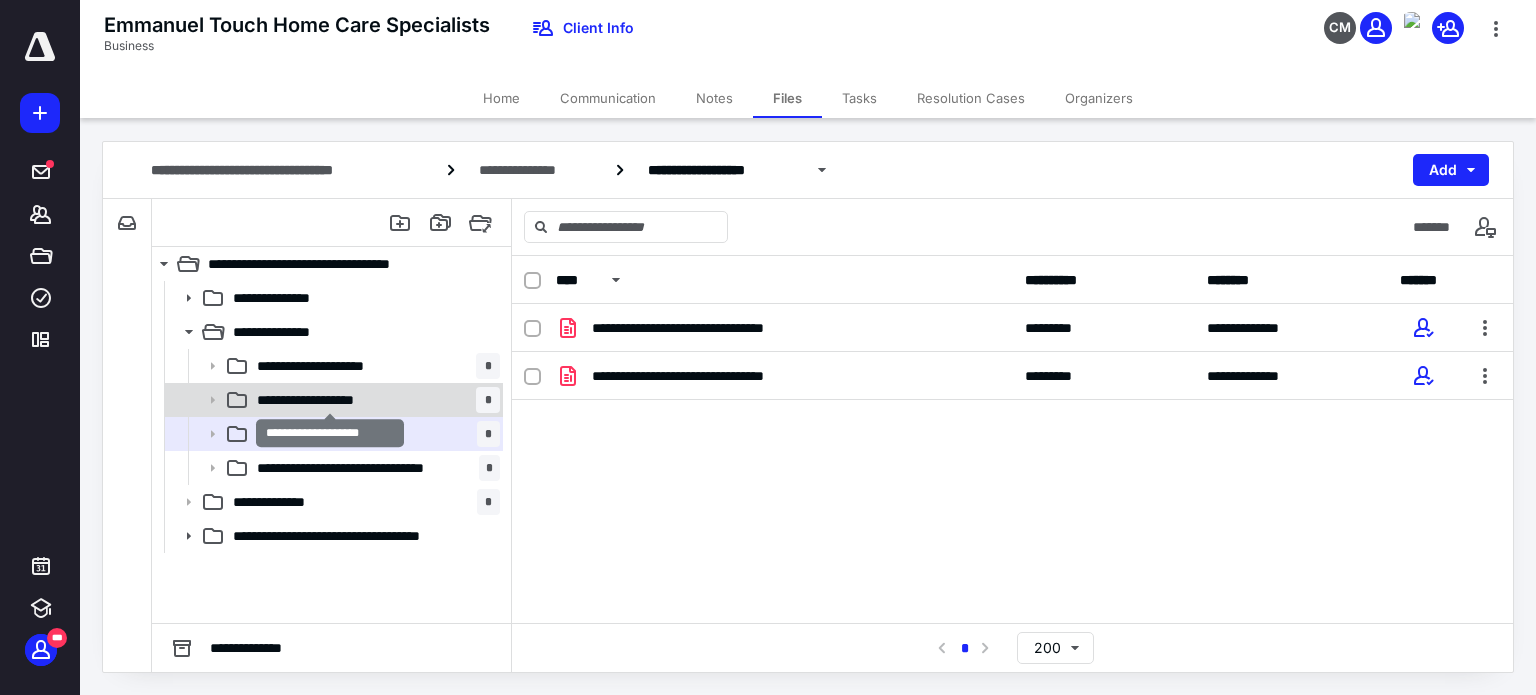 click on "**********" at bounding box center [330, 400] 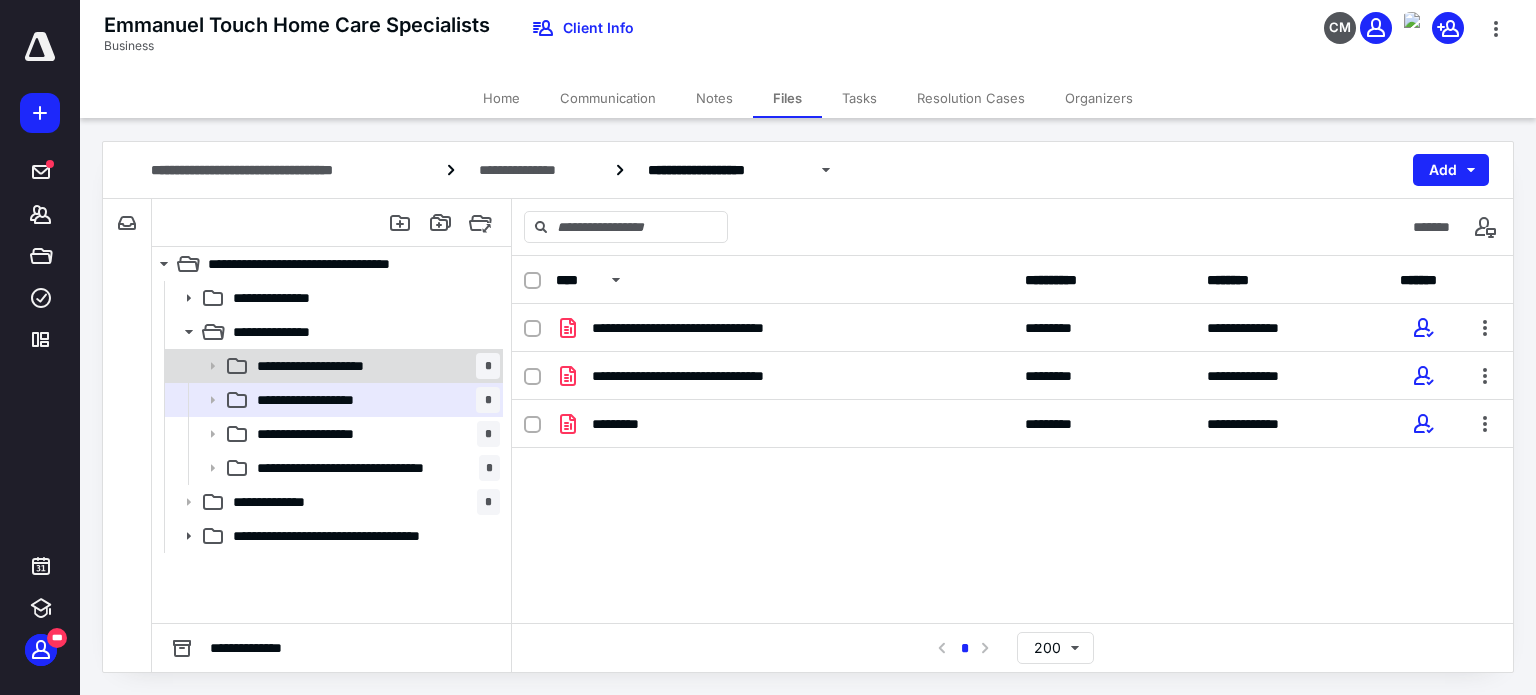 click on "**********" at bounding box center [374, 366] 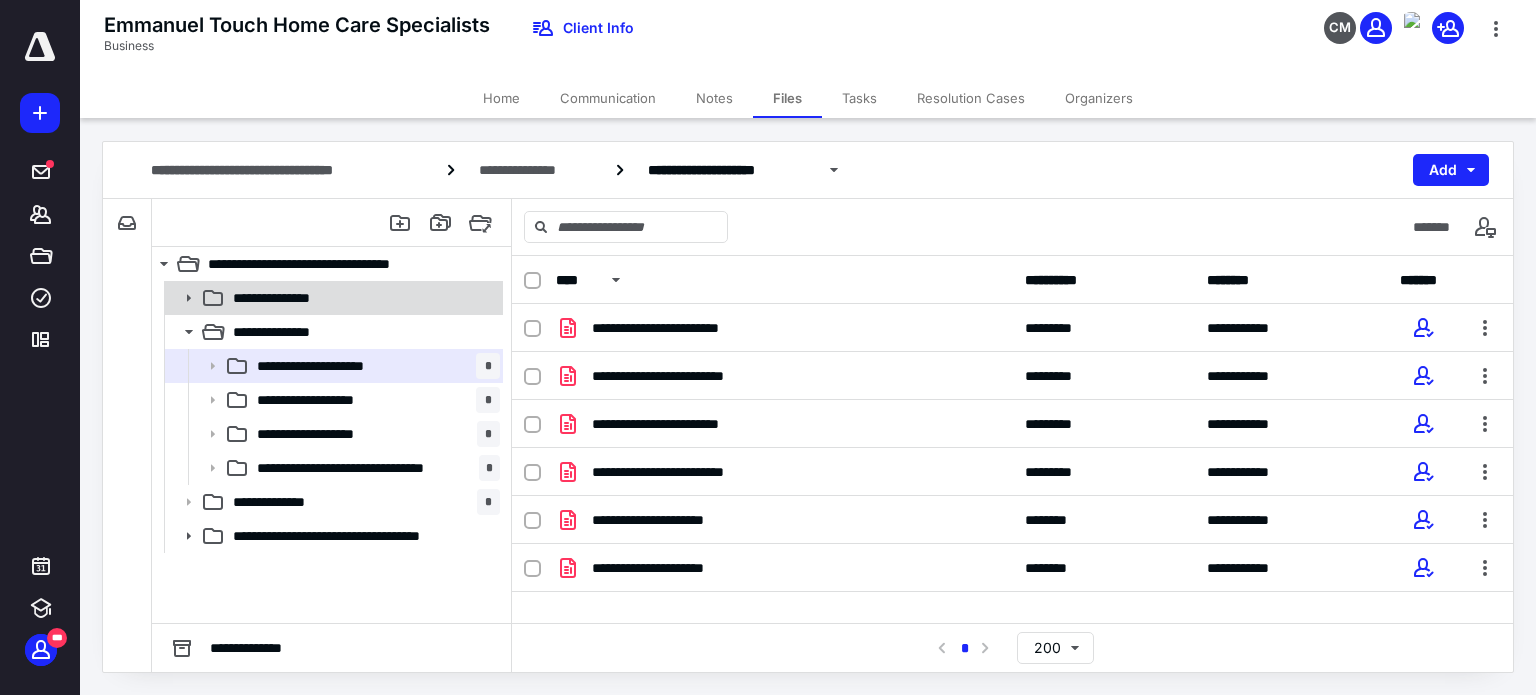 click on "**********" at bounding box center [362, 298] 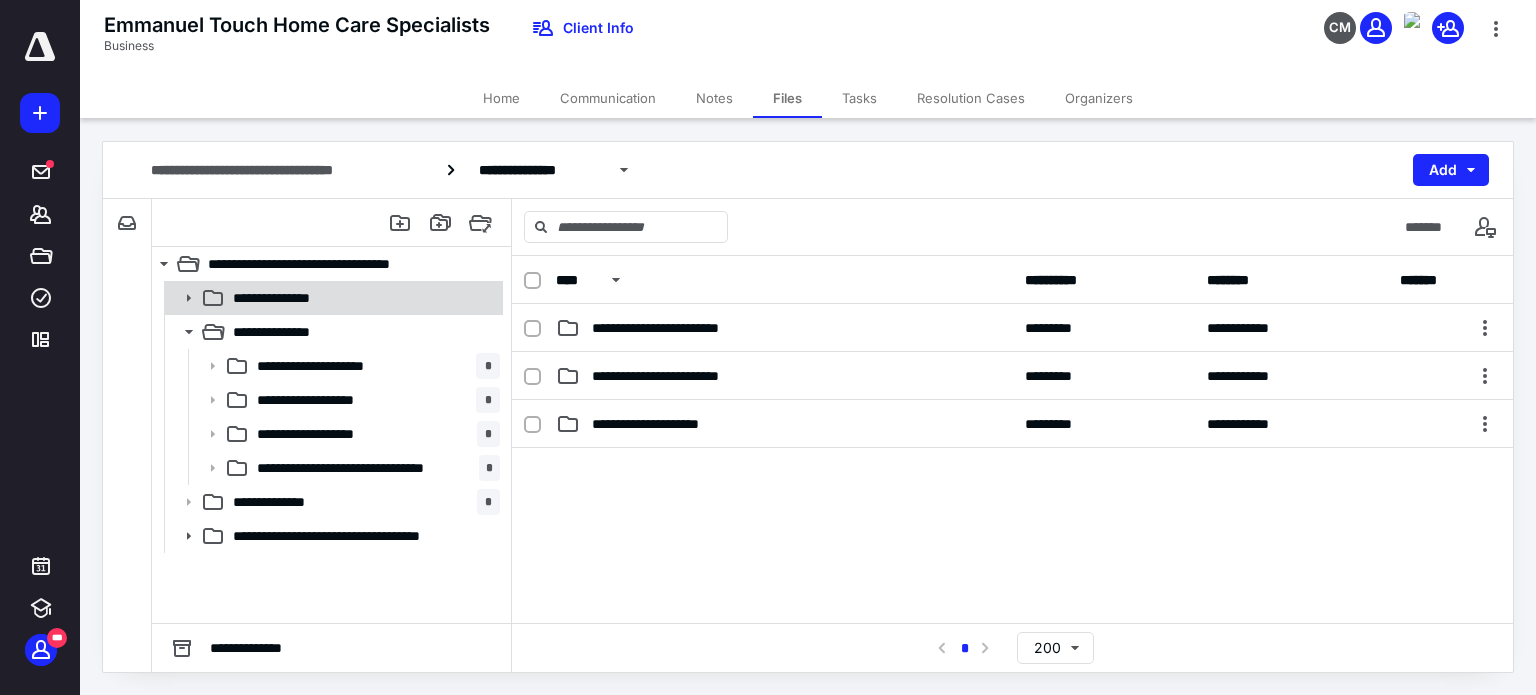 click on "**********" at bounding box center [362, 298] 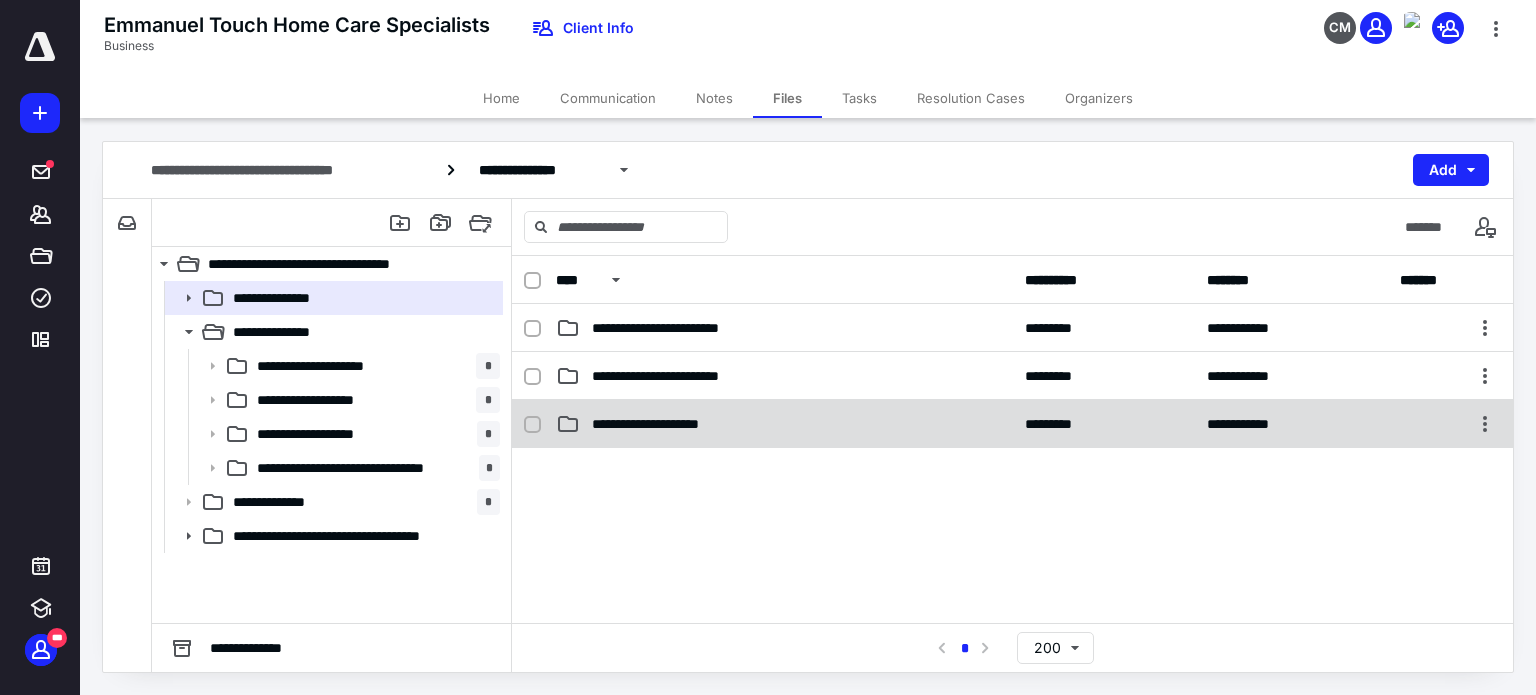 click on "**********" at bounding box center (1012, 424) 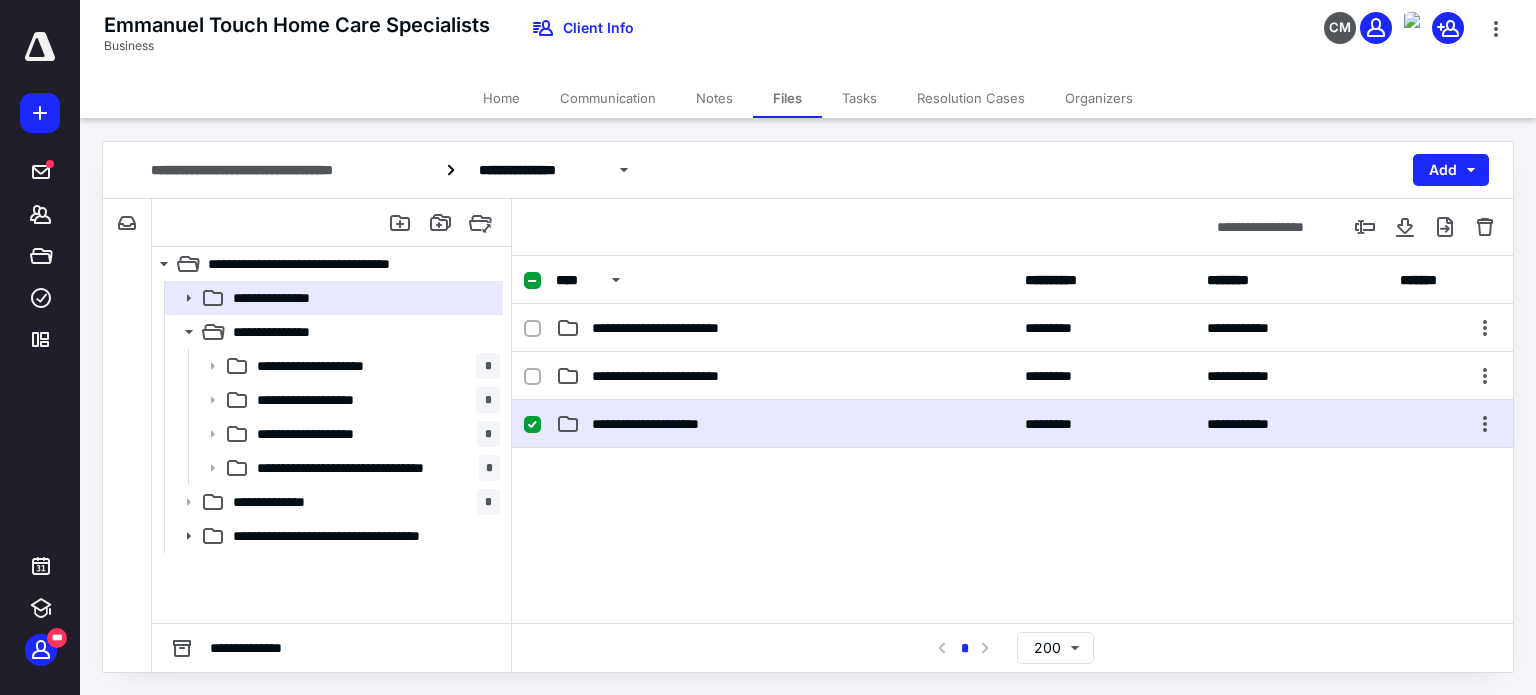click on "**********" at bounding box center [1012, 424] 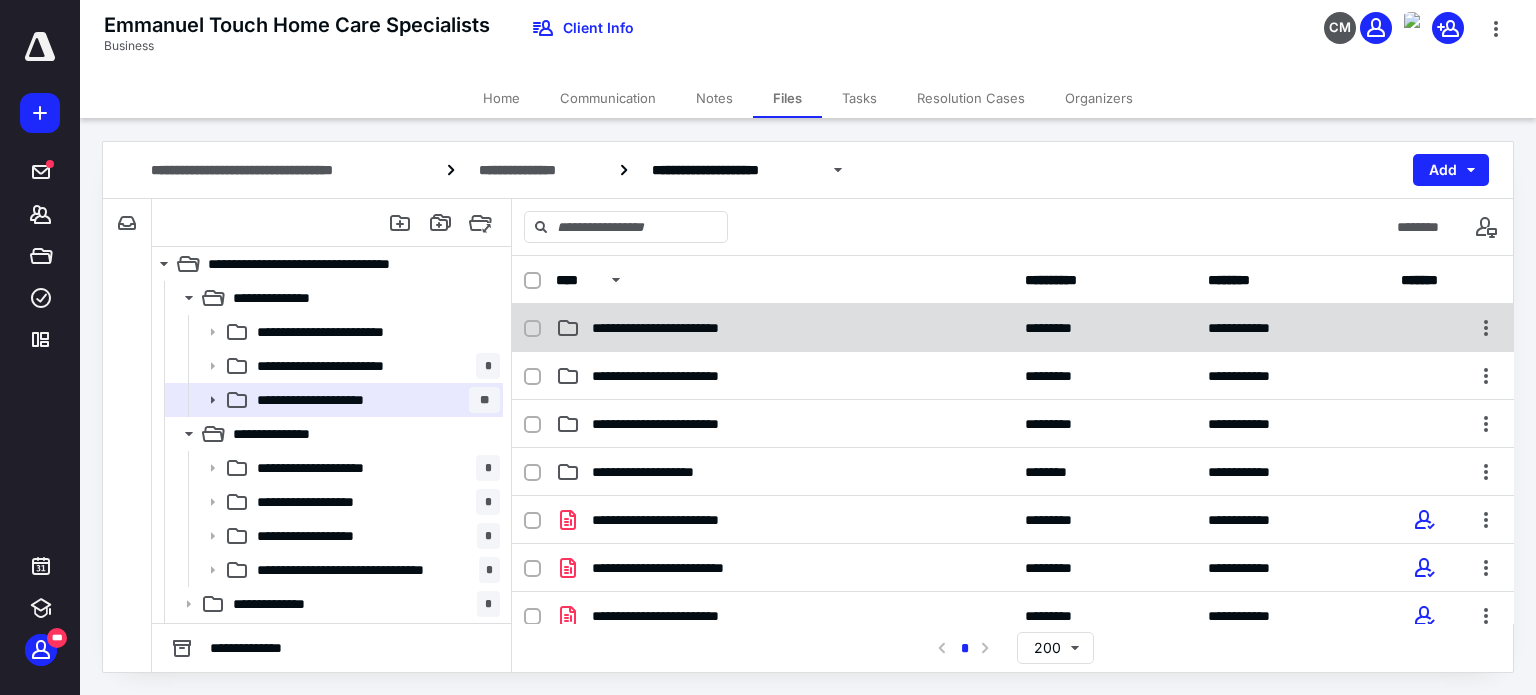 scroll, scrollTop: 100, scrollLeft: 0, axis: vertical 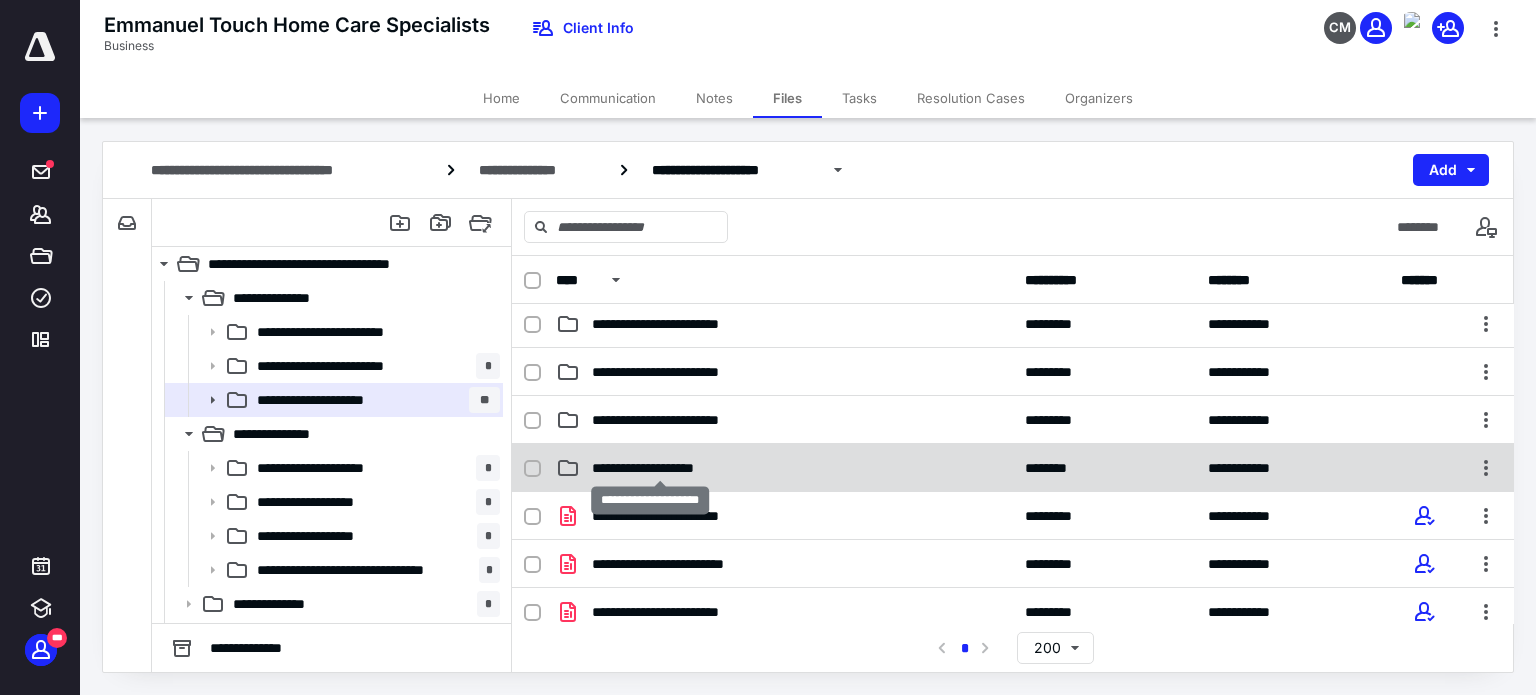 click on "**********" at bounding box center (660, 468) 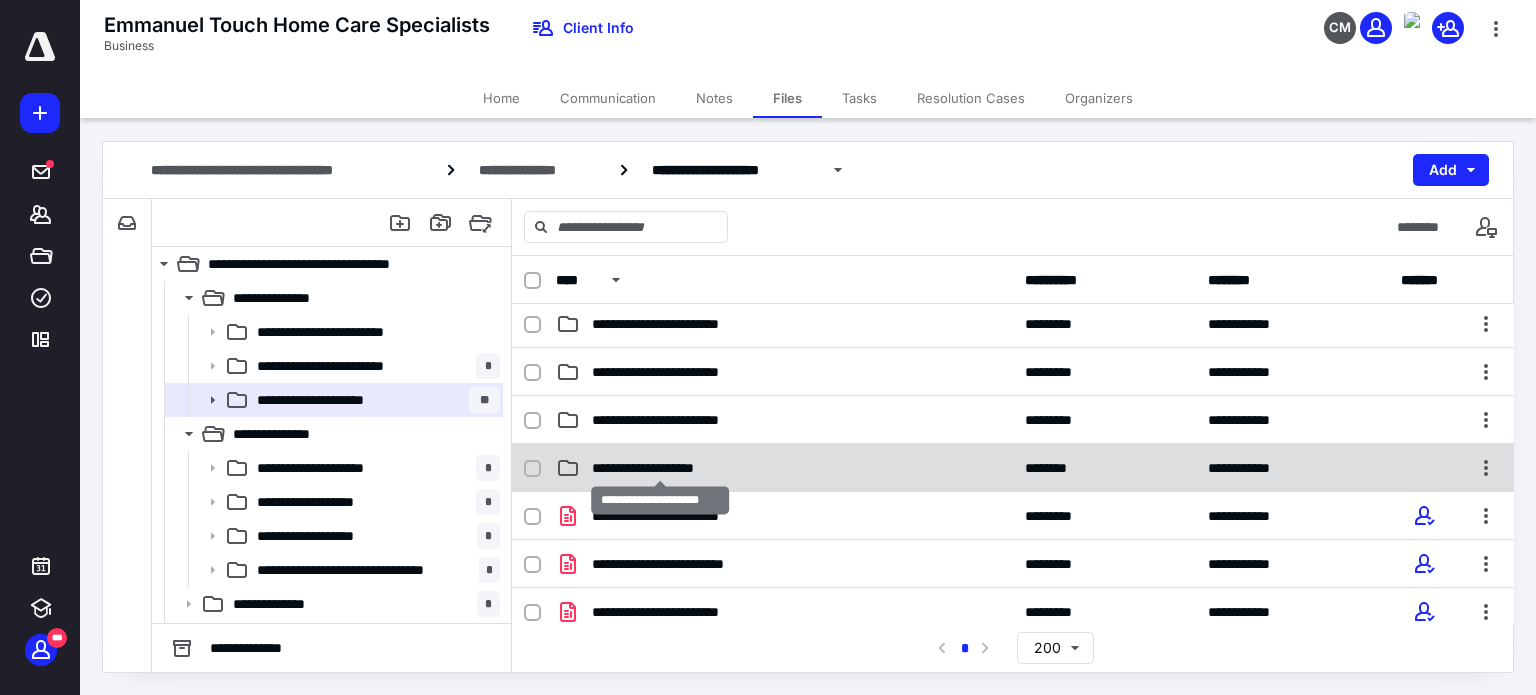 click on "**********" at bounding box center [660, 468] 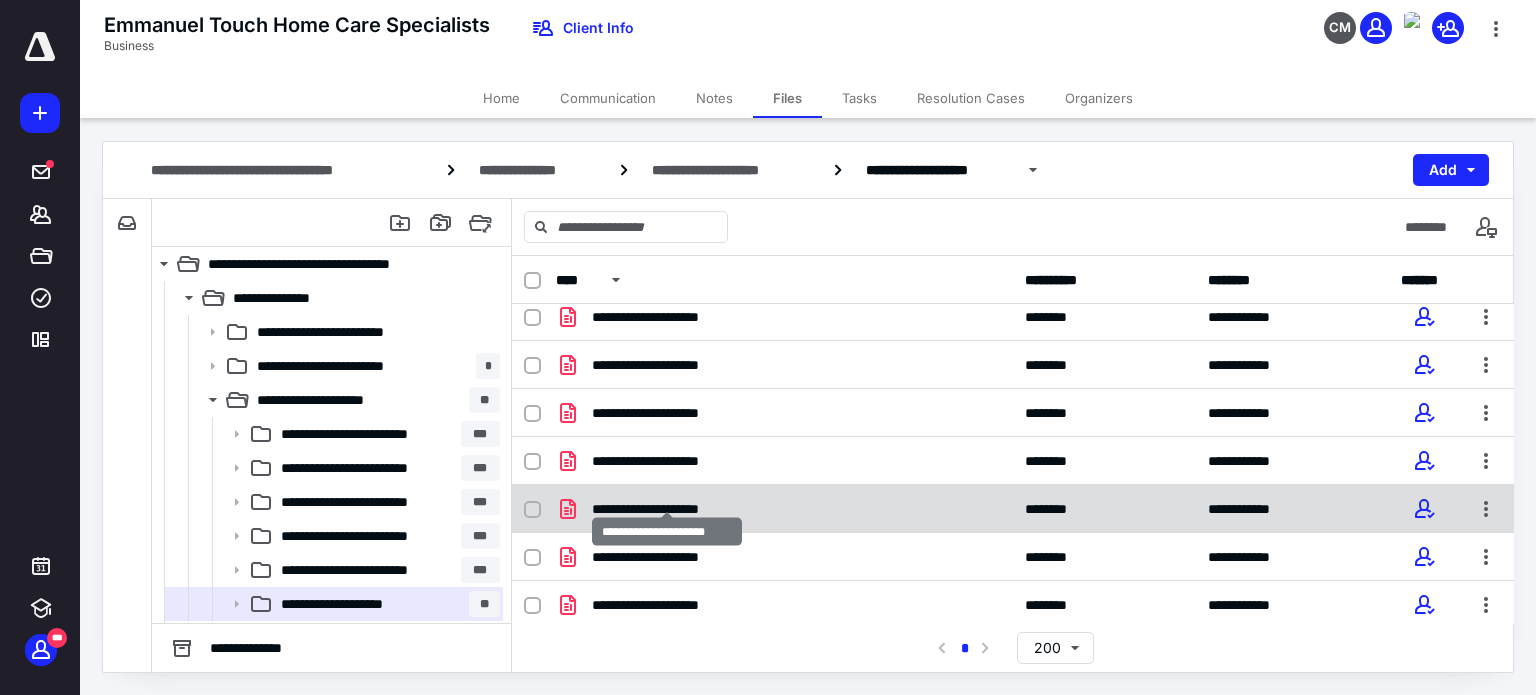 scroll, scrollTop: 200, scrollLeft: 0, axis: vertical 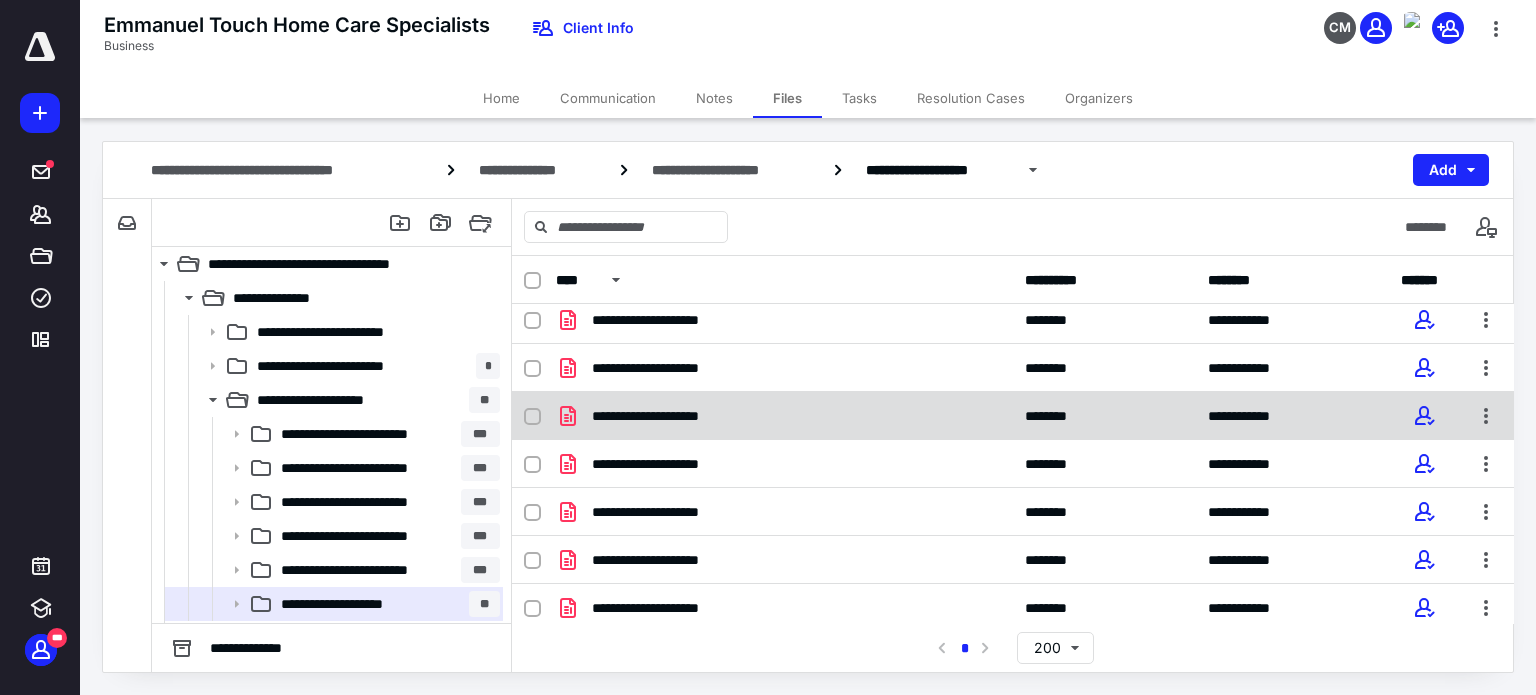 click on "**********" at bounding box center (666, 416) 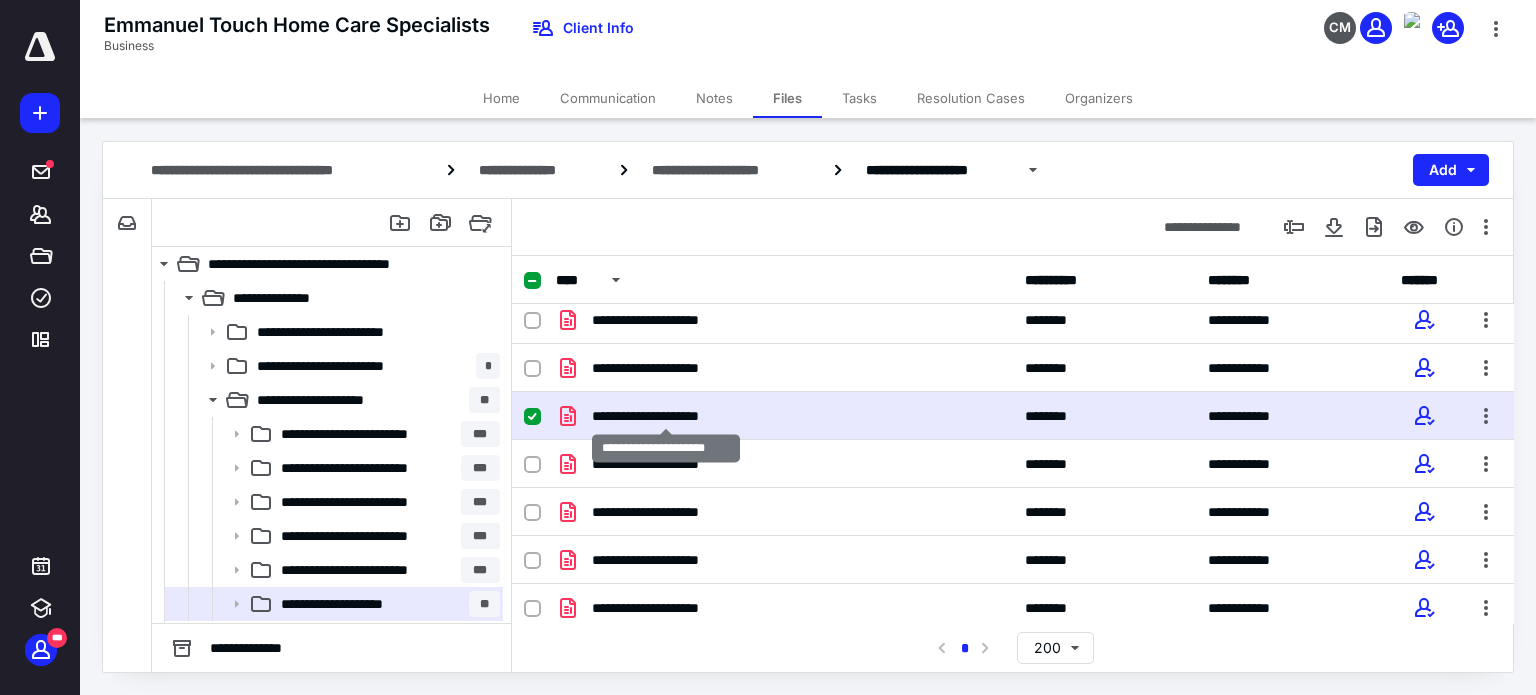 click on "**********" at bounding box center (666, 416) 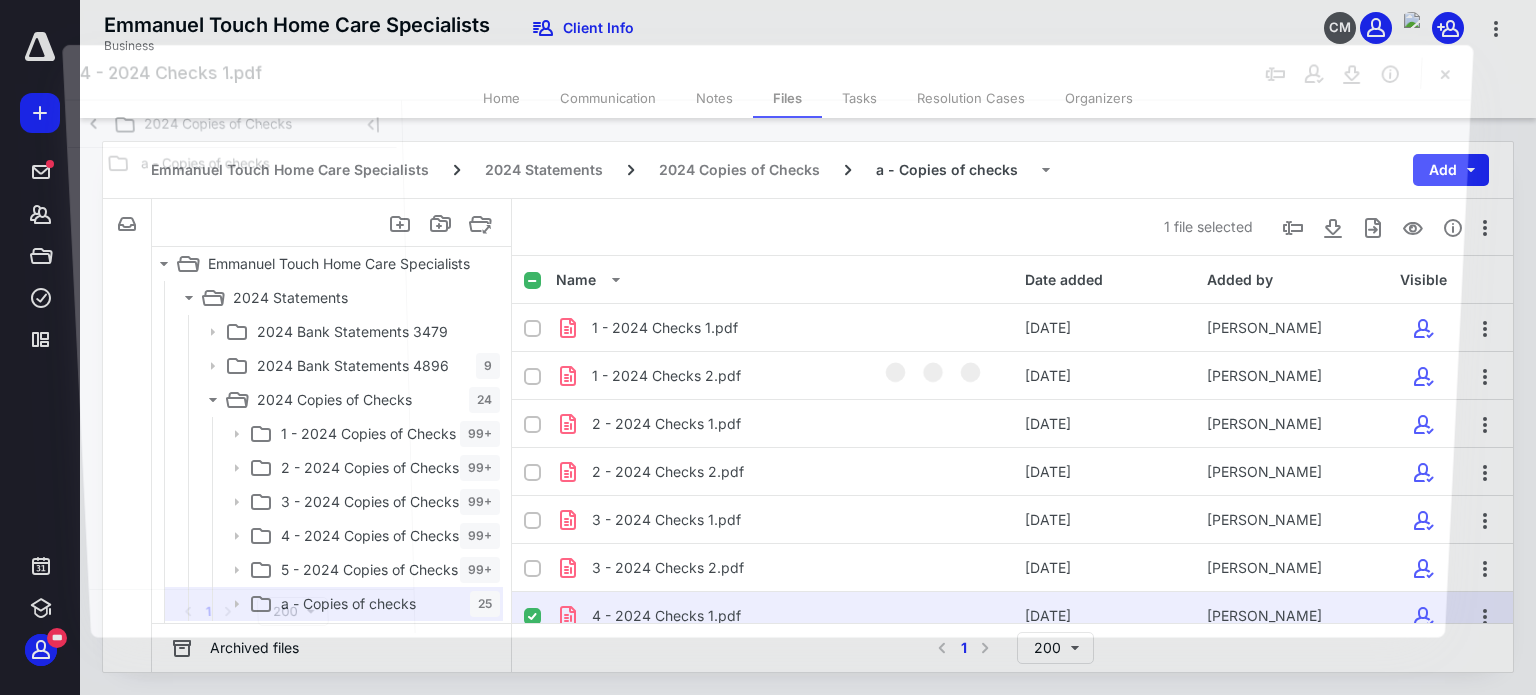 scroll, scrollTop: 200, scrollLeft: 0, axis: vertical 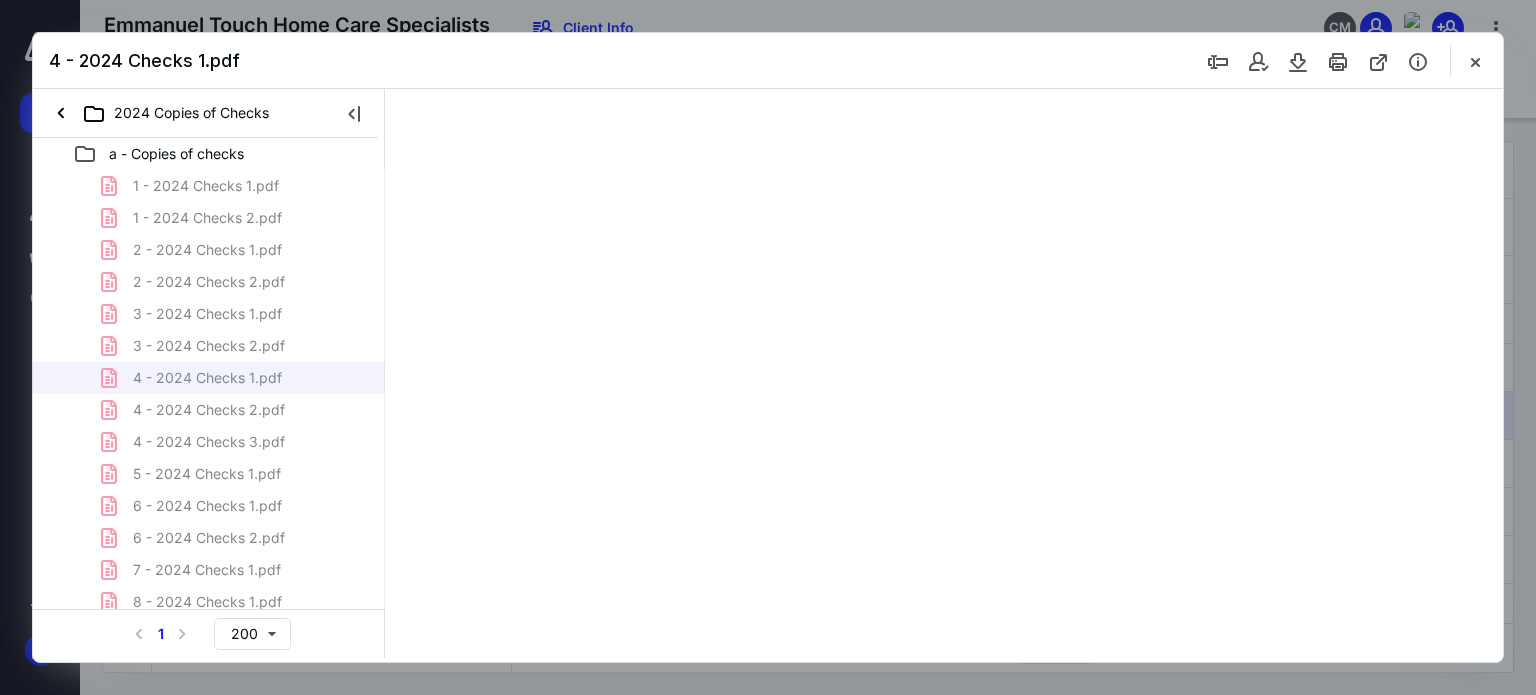type on "178" 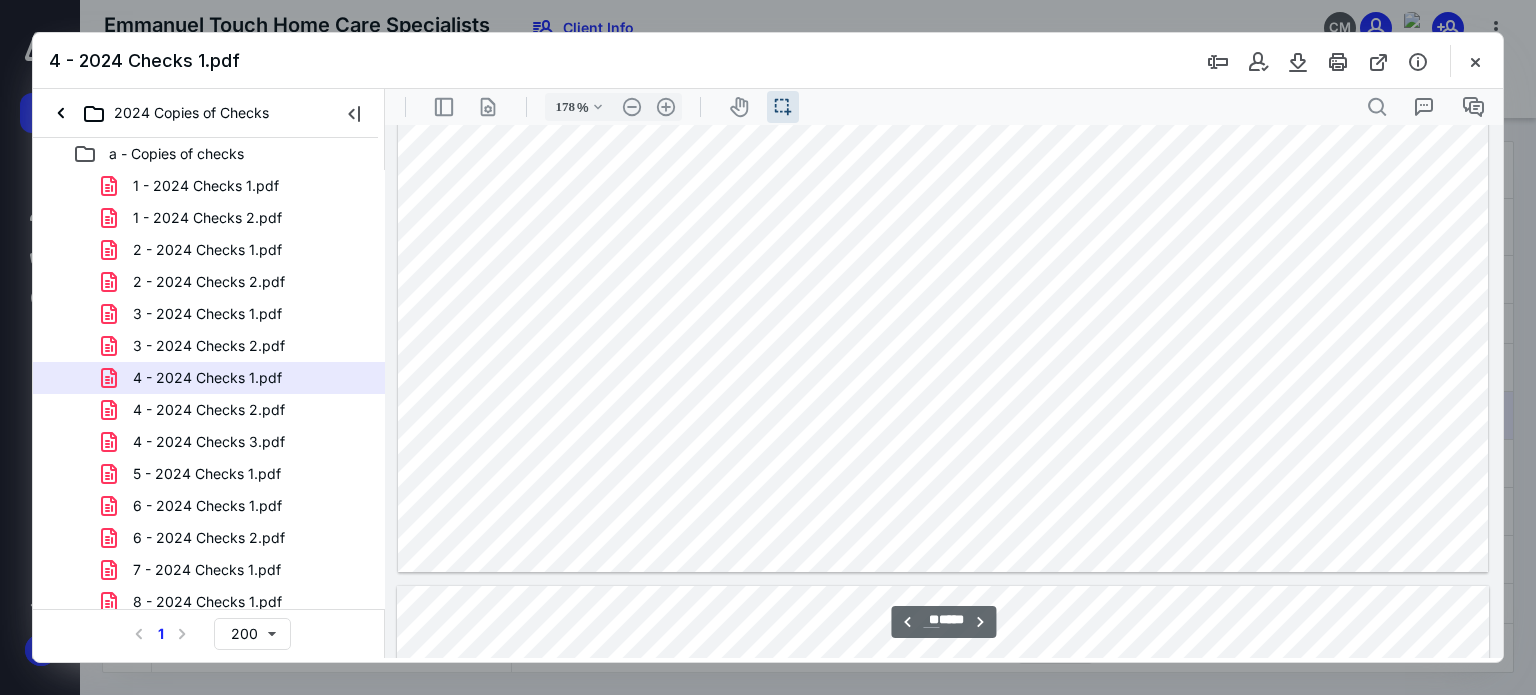 scroll, scrollTop: 18543, scrollLeft: 0, axis: vertical 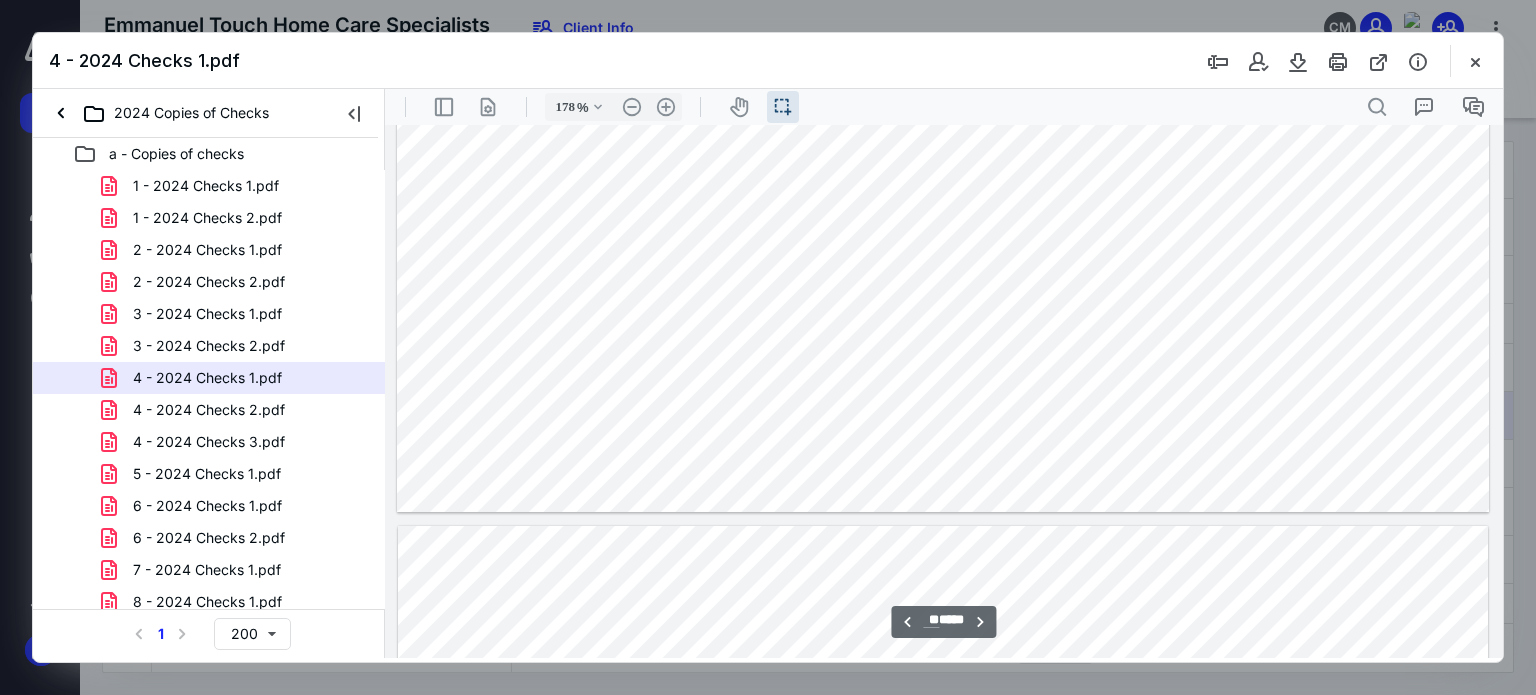 type on "**" 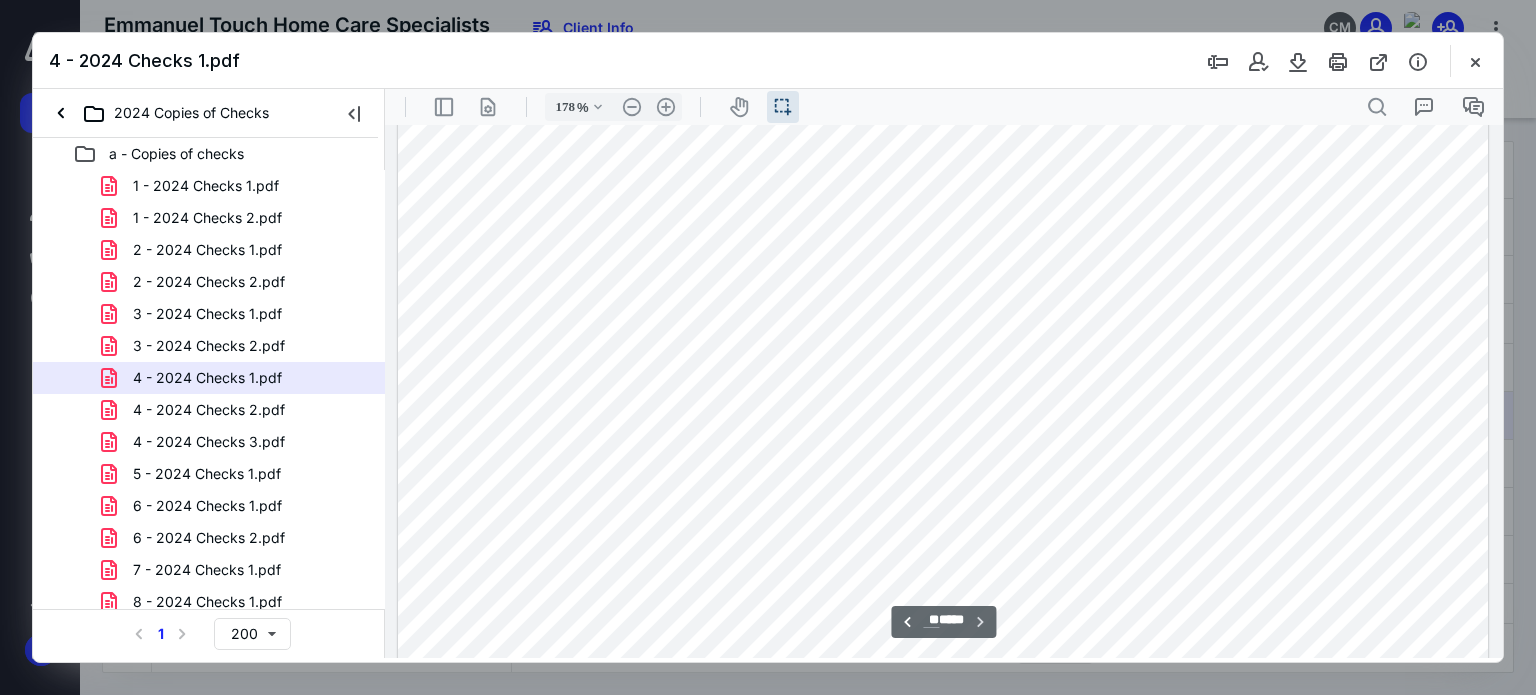 scroll, scrollTop: 22229, scrollLeft: 0, axis: vertical 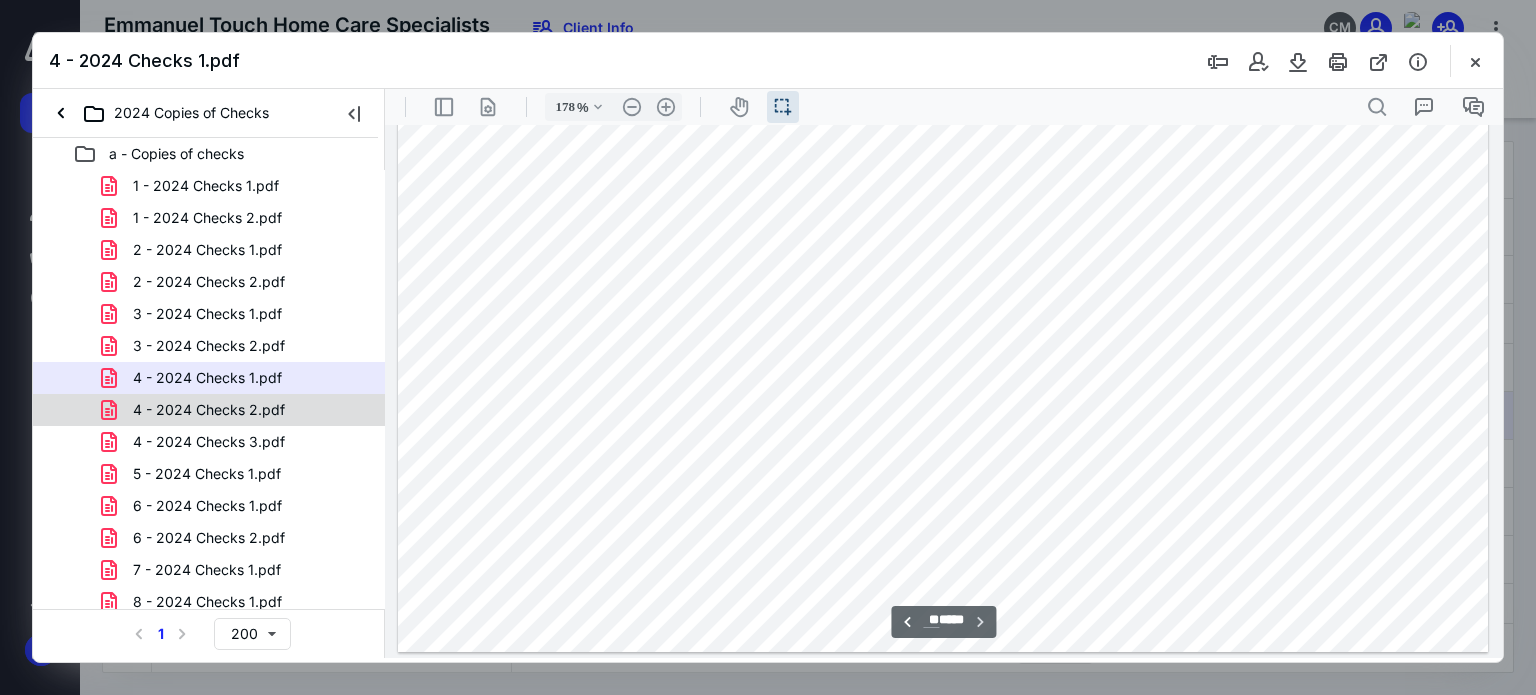click on "4 - 2024 Checks 2.pdf" at bounding box center (237, 410) 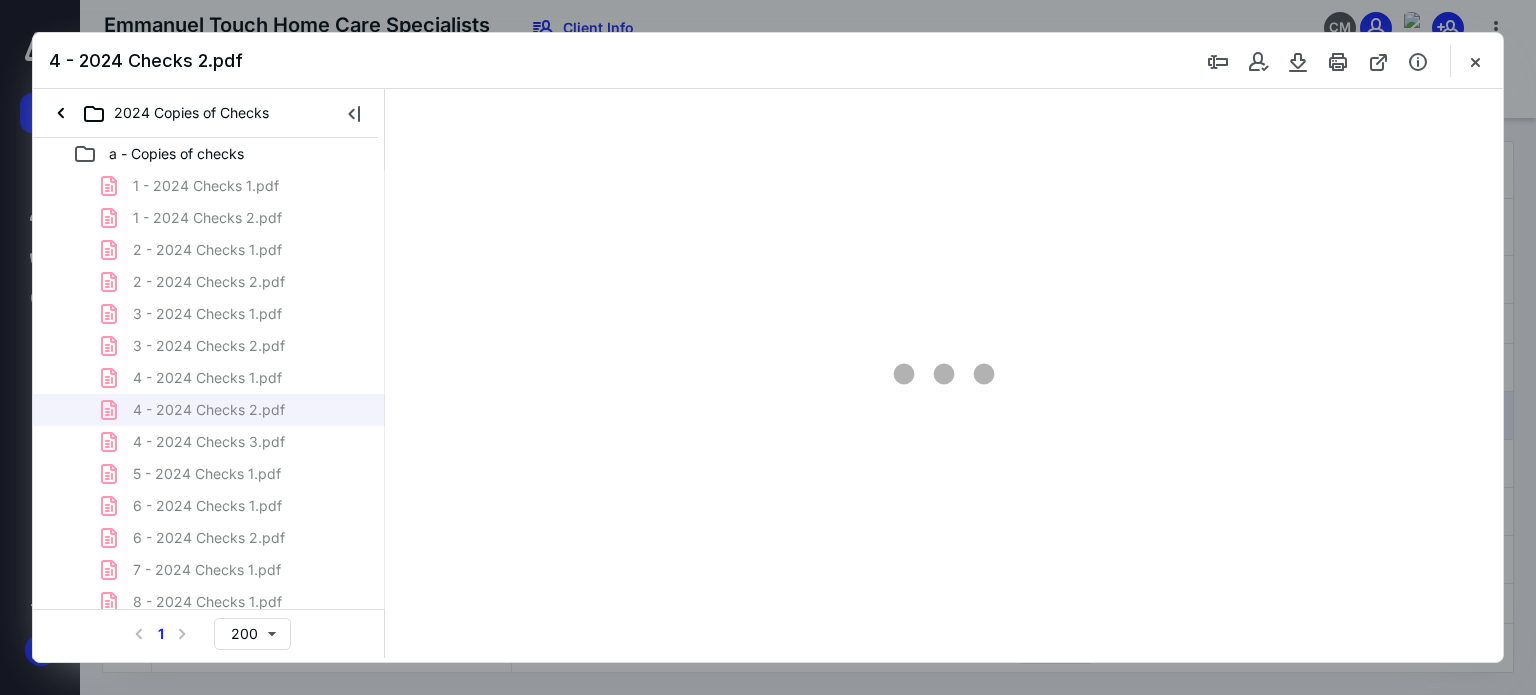 type on "179" 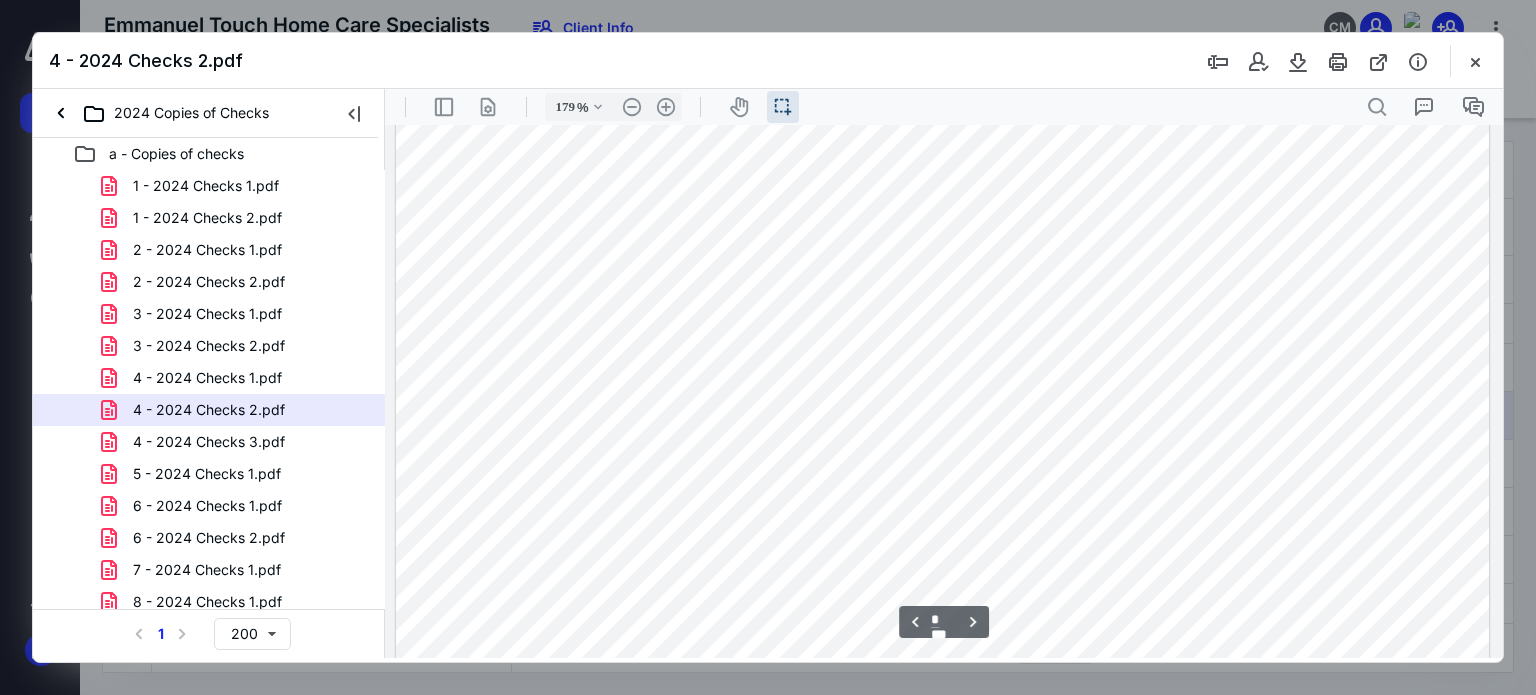 scroll, scrollTop: 2743, scrollLeft: 0, axis: vertical 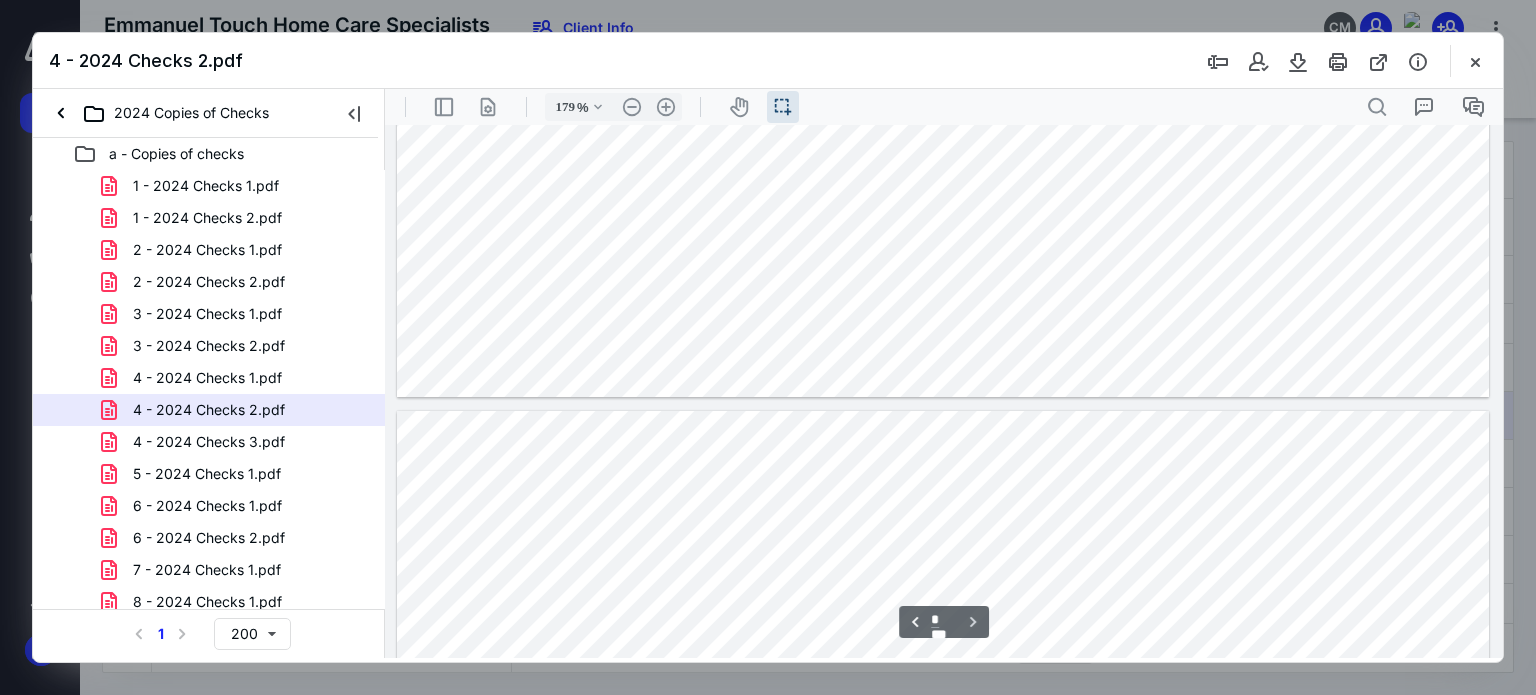 type on "*" 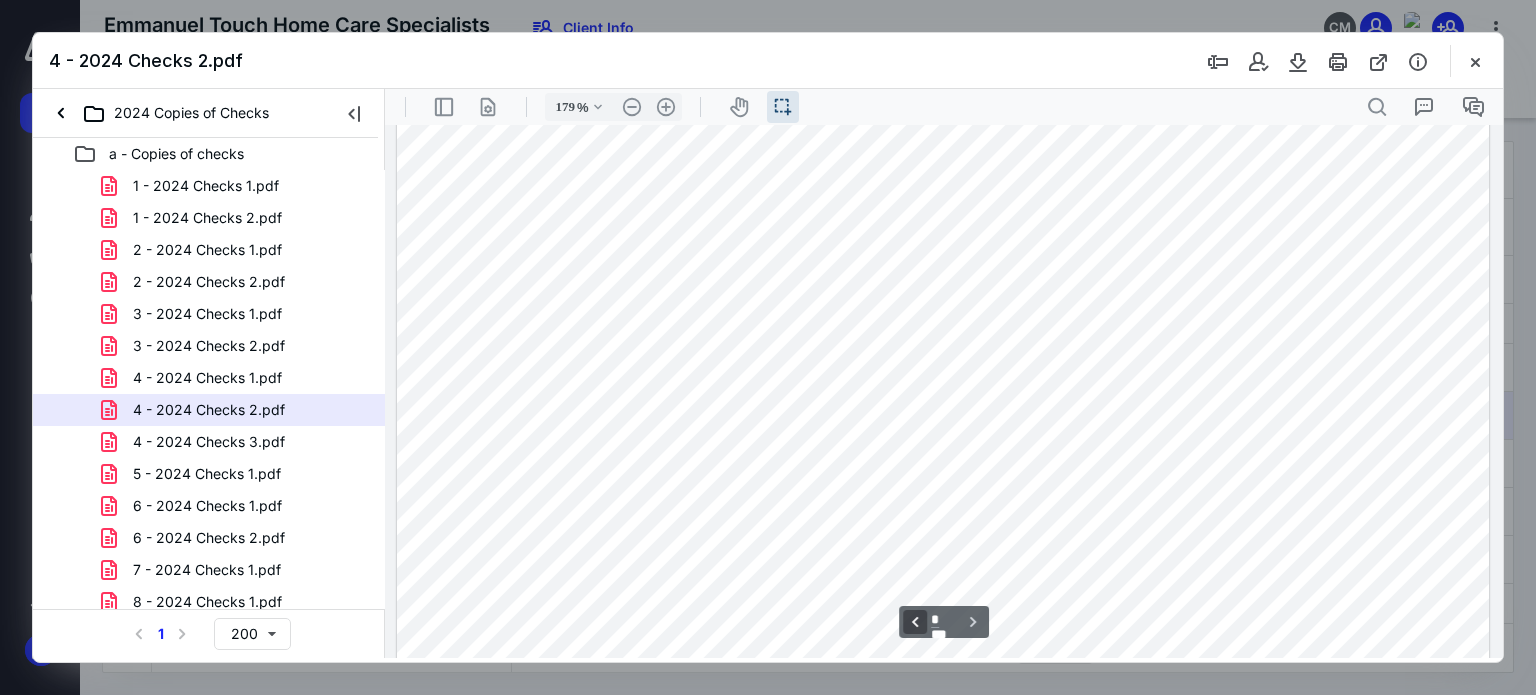 scroll, scrollTop: 8017, scrollLeft: 0, axis: vertical 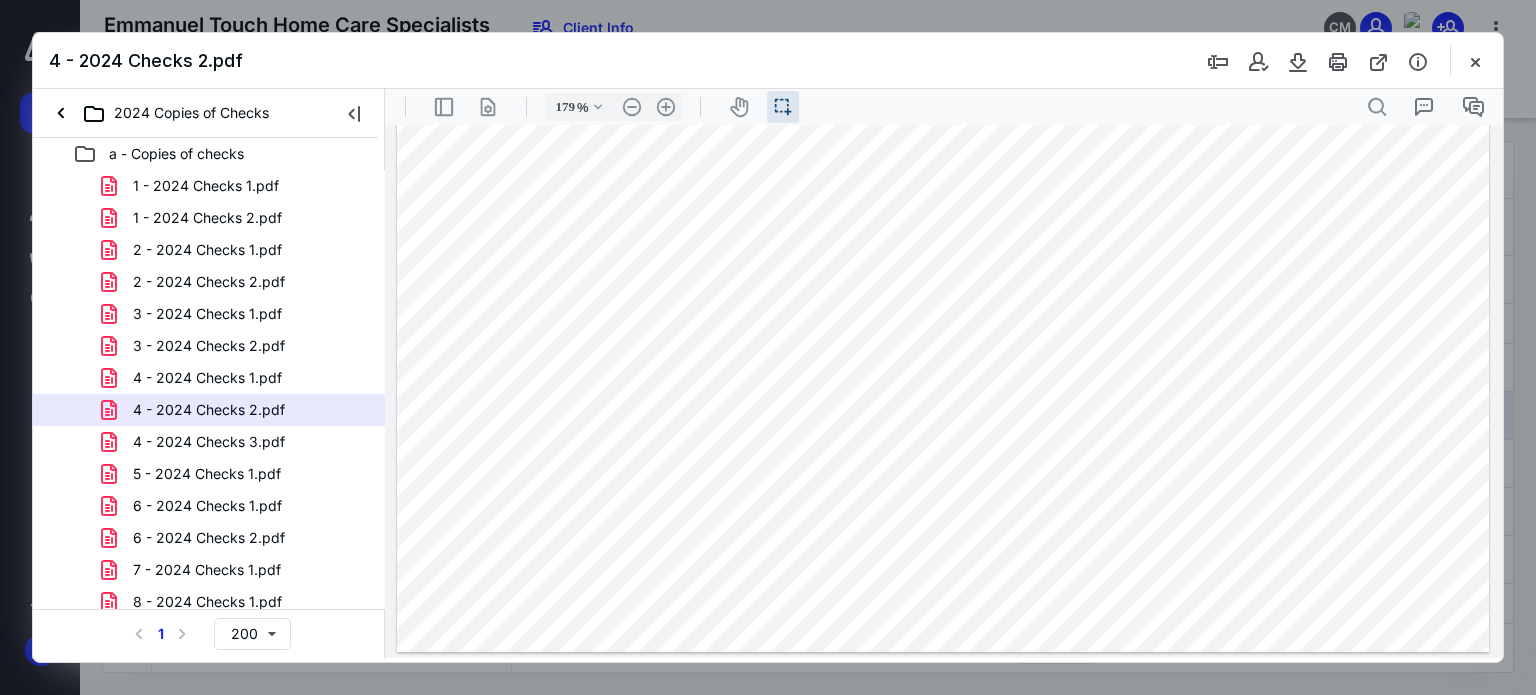 click on "4 - 2024 Checks 3.pdf" at bounding box center [209, 442] 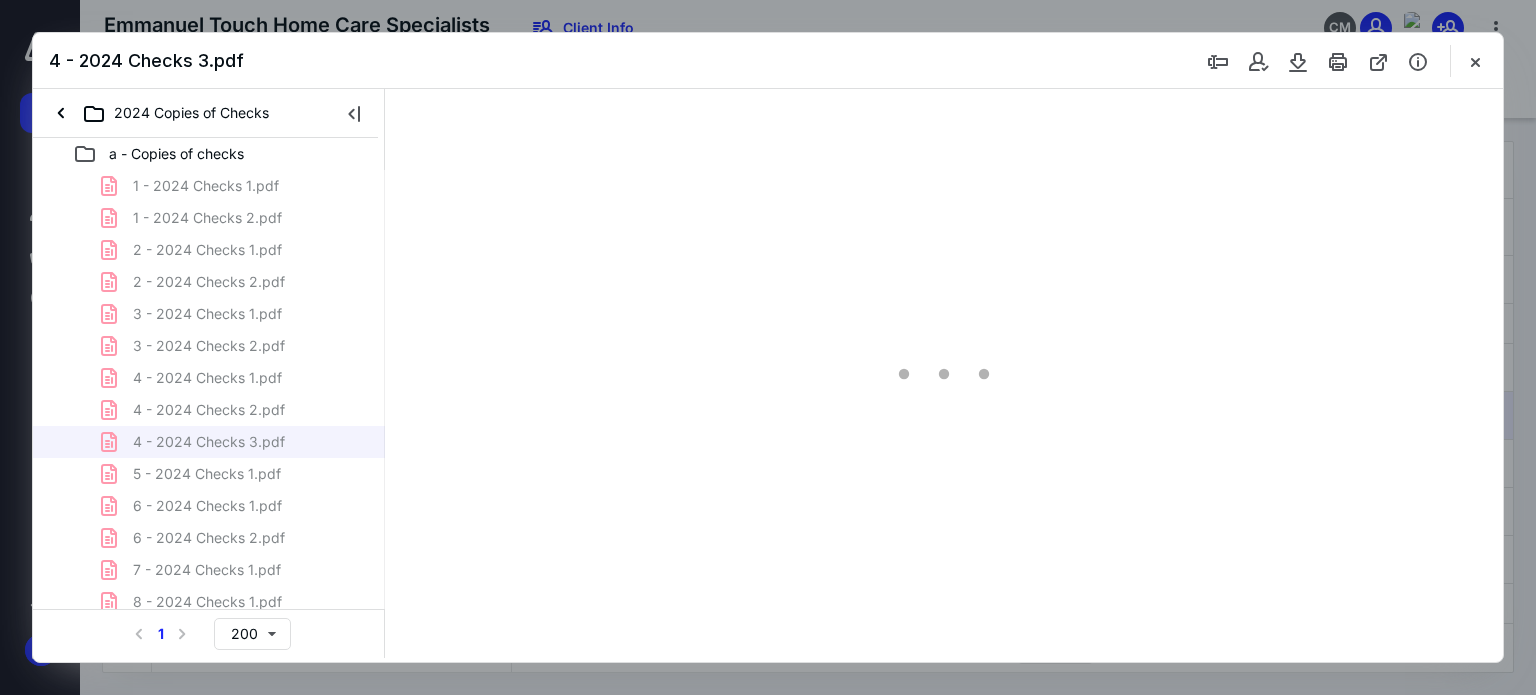 type on "179" 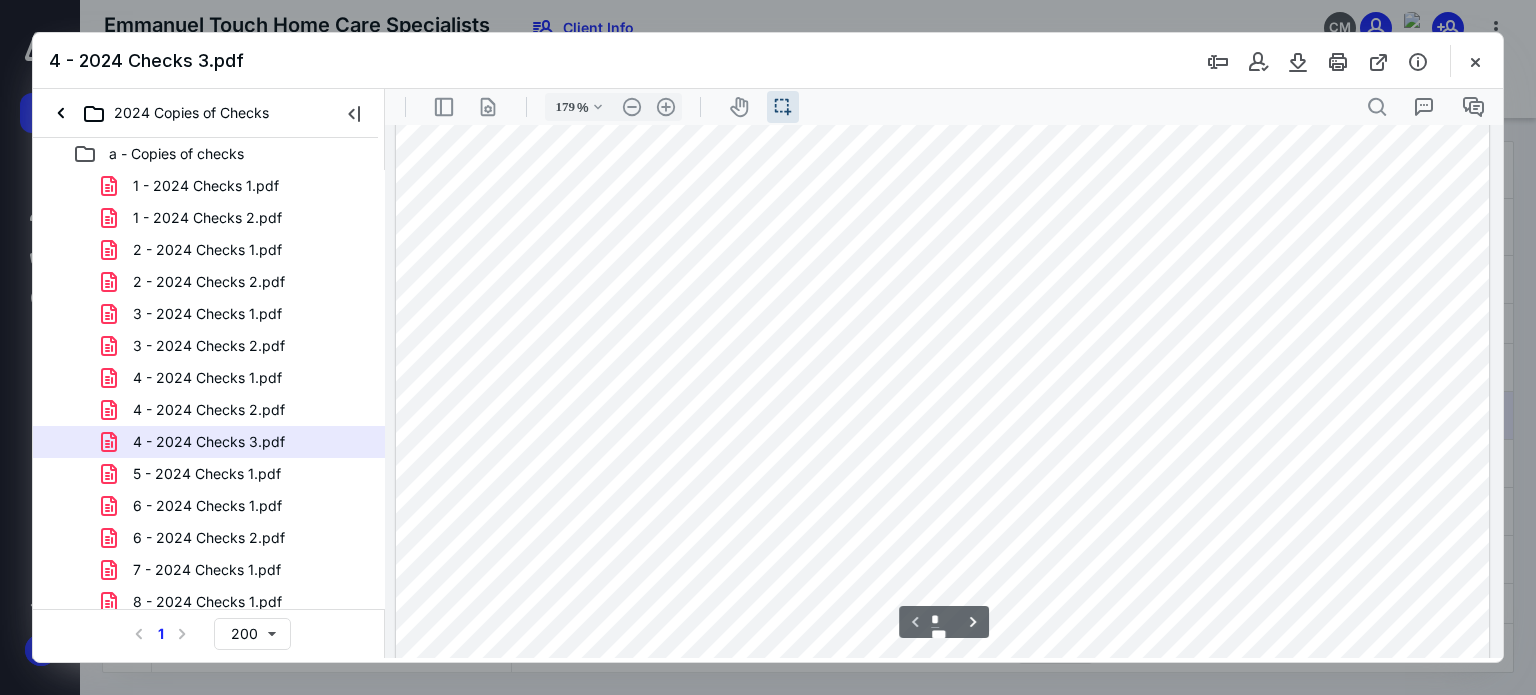 scroll, scrollTop: 43, scrollLeft: 0, axis: vertical 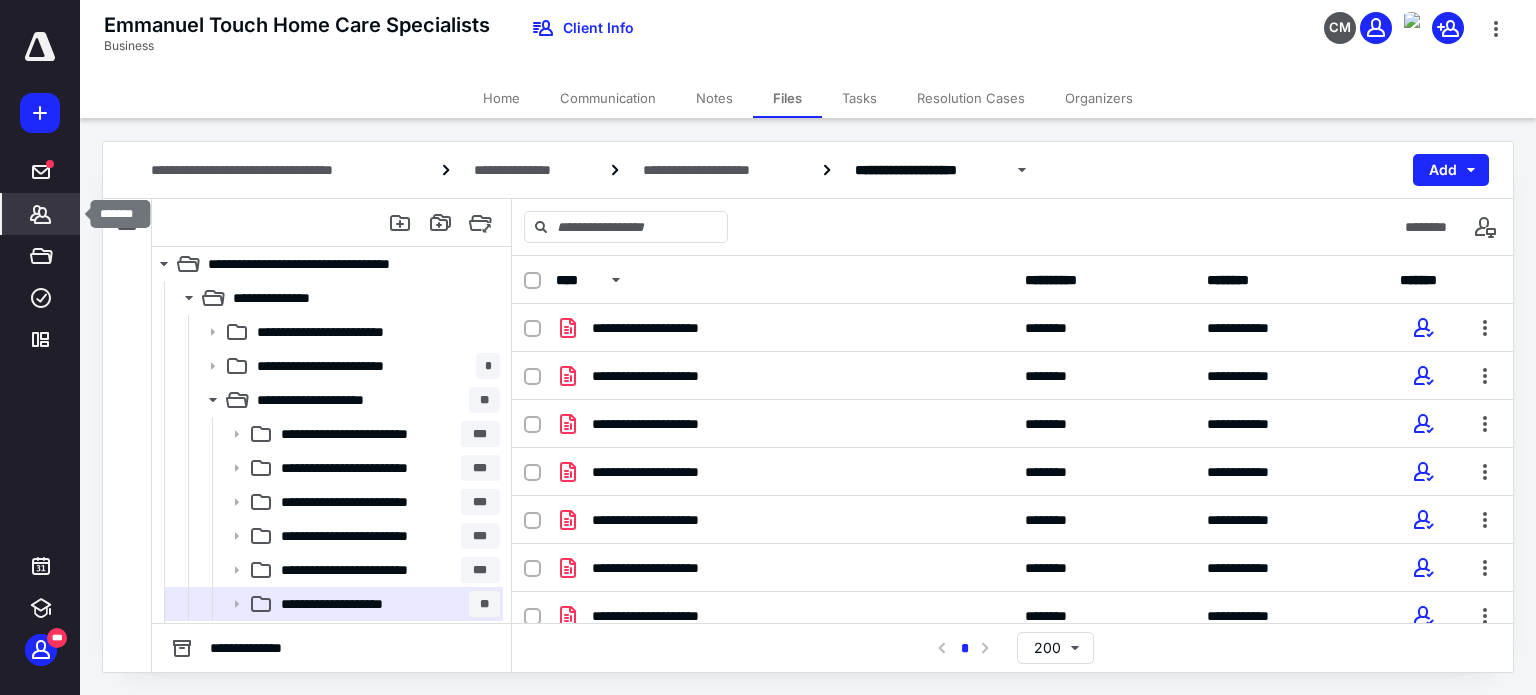 click 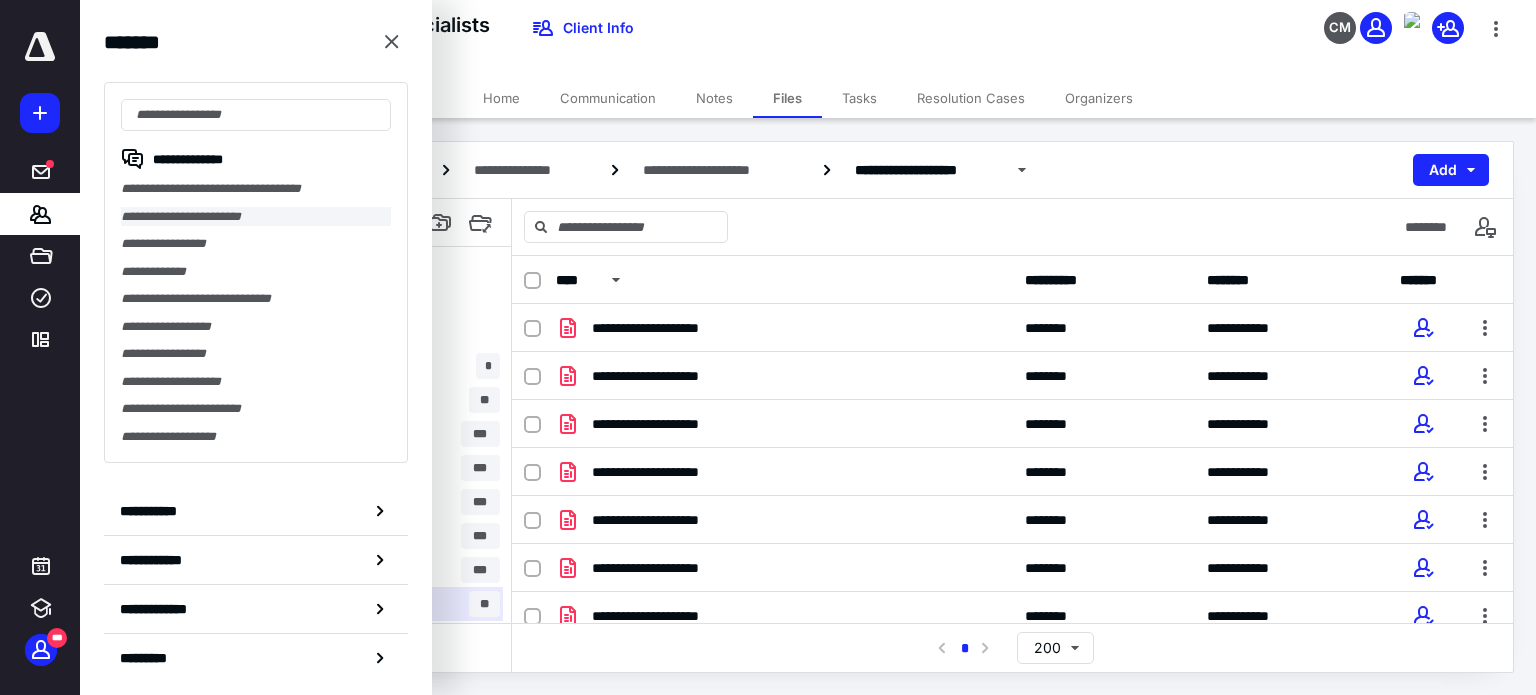 click on "**********" at bounding box center (256, 217) 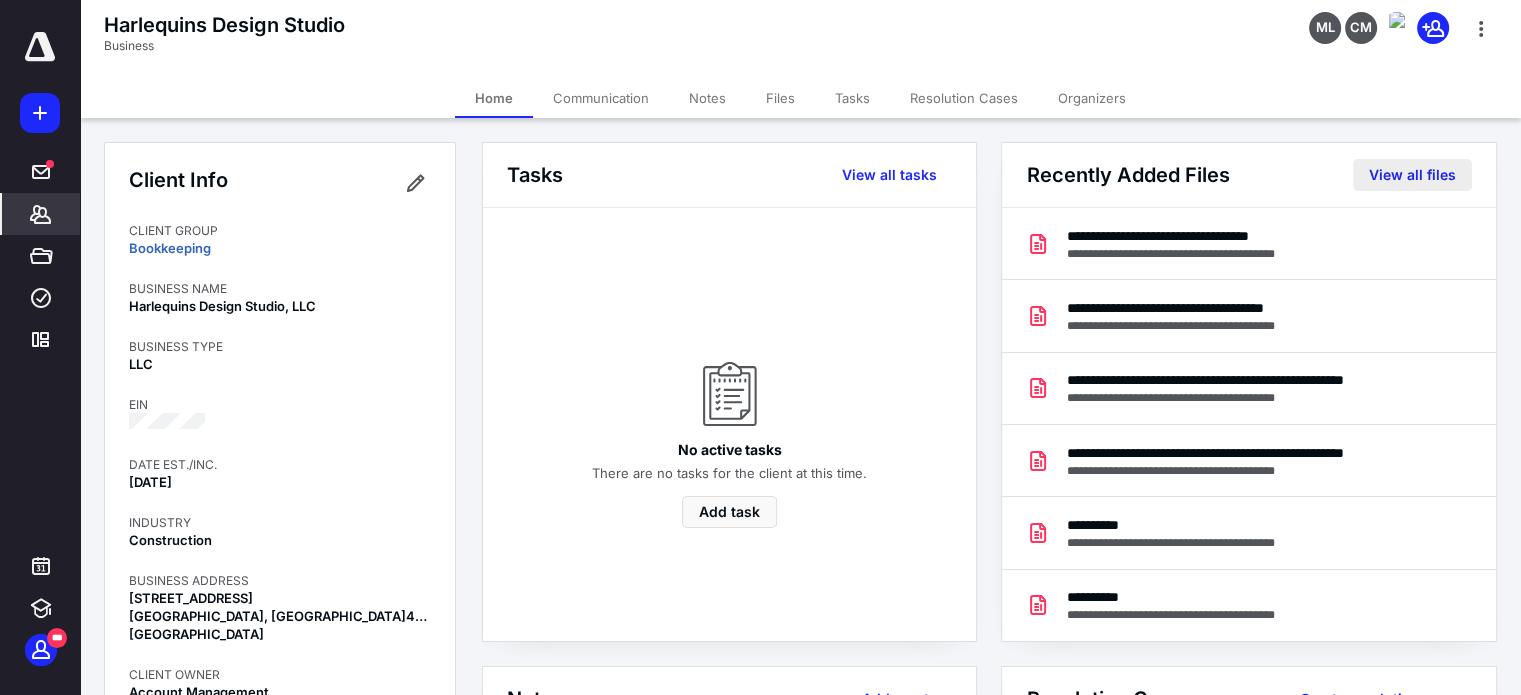 click on "View all files" at bounding box center (1412, 175) 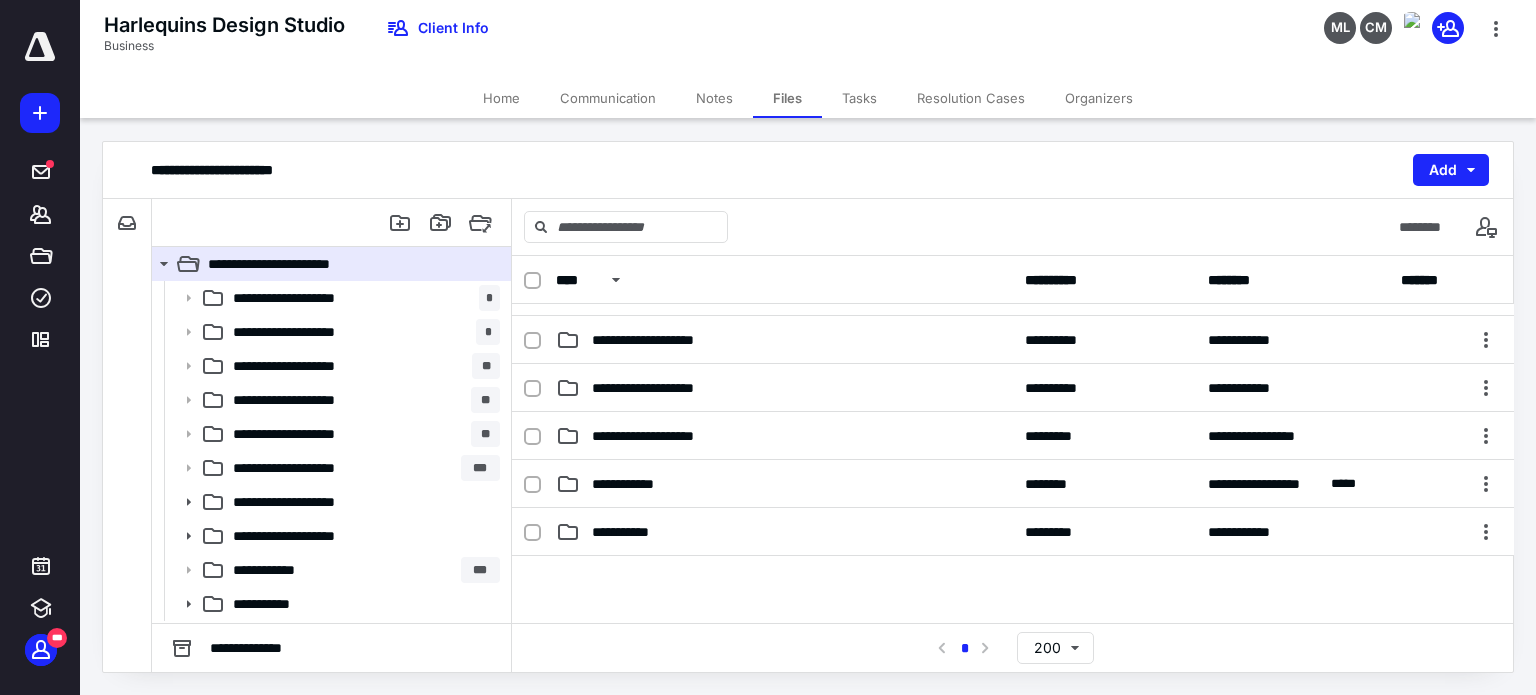 scroll, scrollTop: 200, scrollLeft: 0, axis: vertical 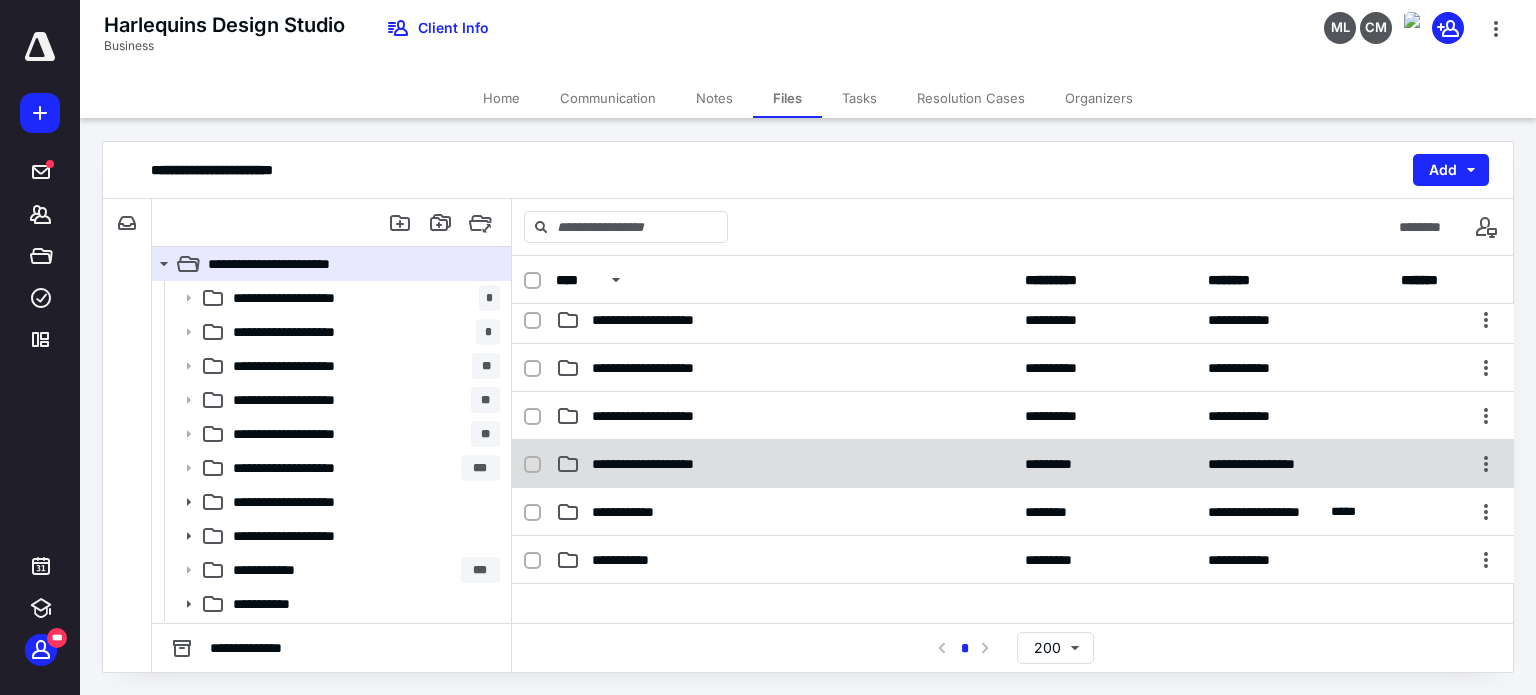click on "**********" at bounding box center (667, 464) 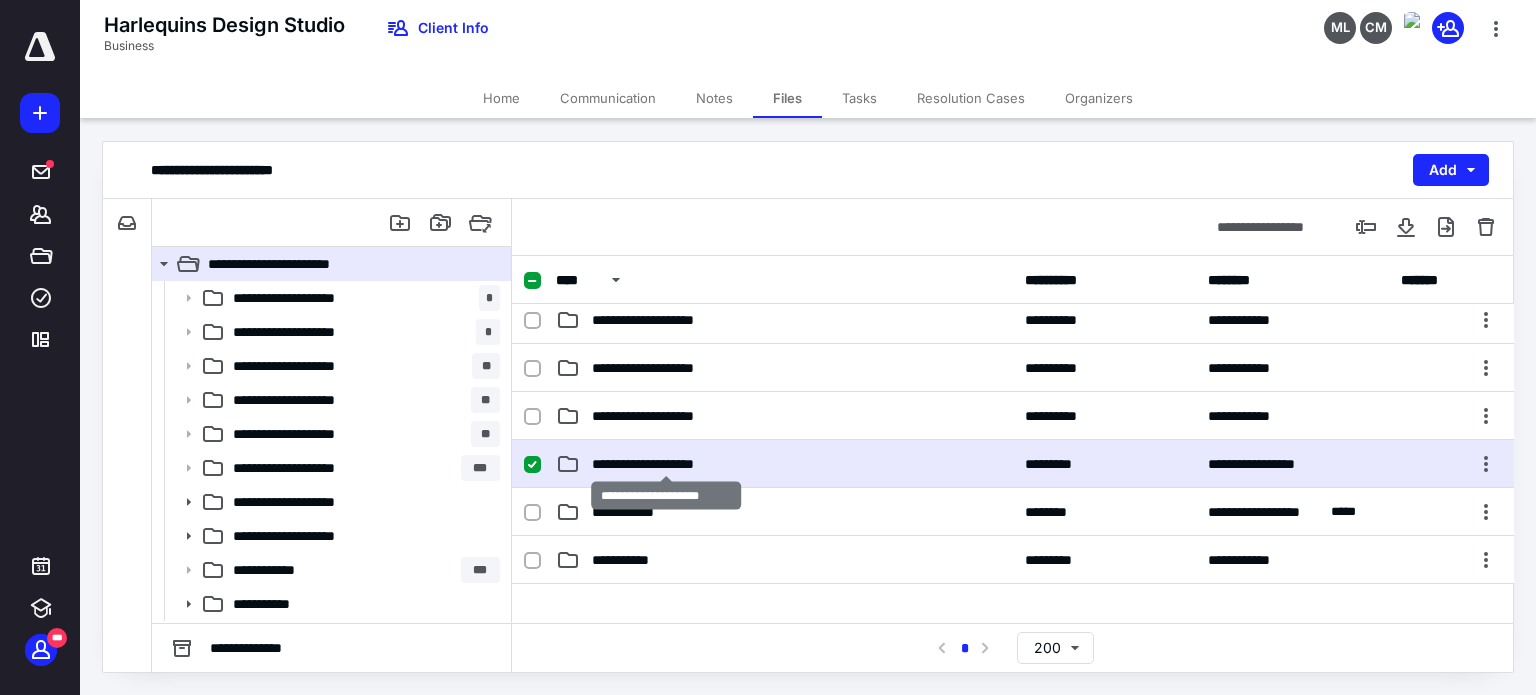 click on "**********" at bounding box center [667, 464] 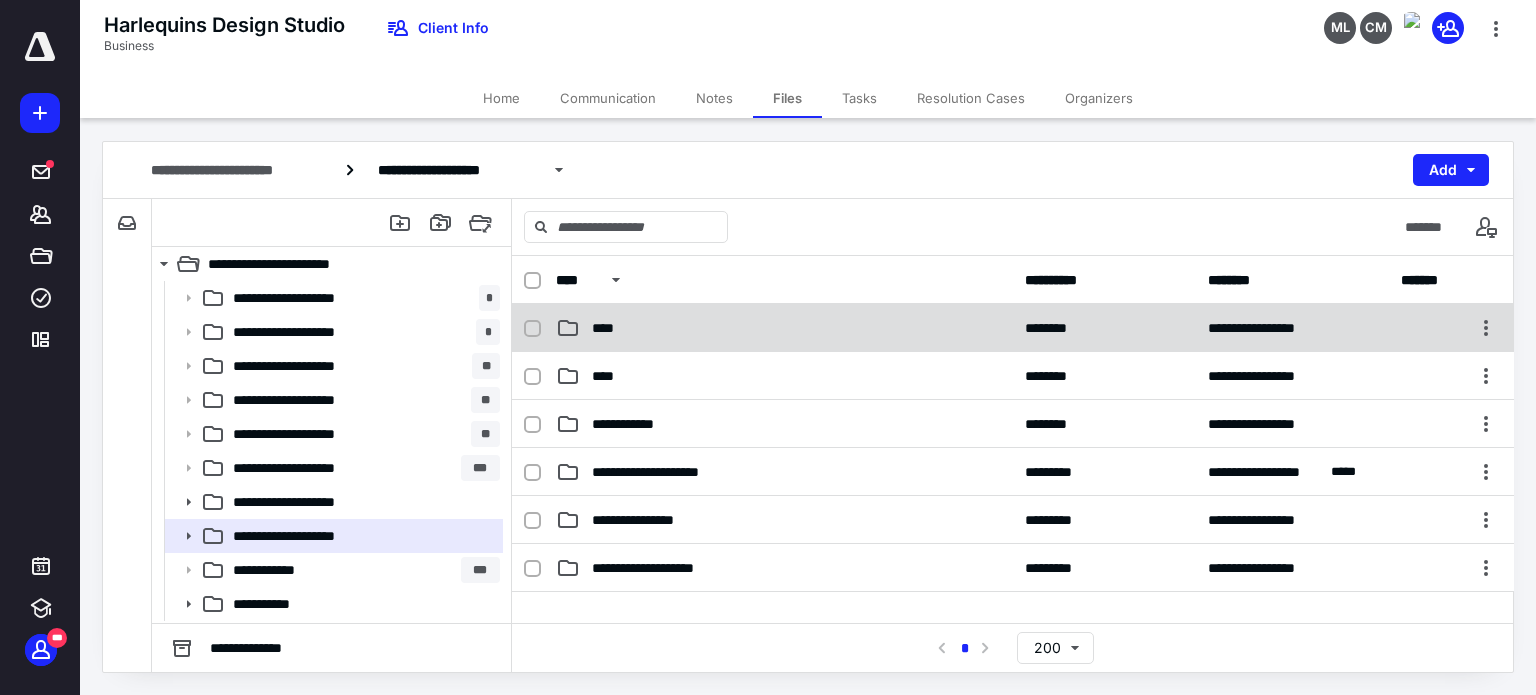 click on "****" at bounding box center [784, 328] 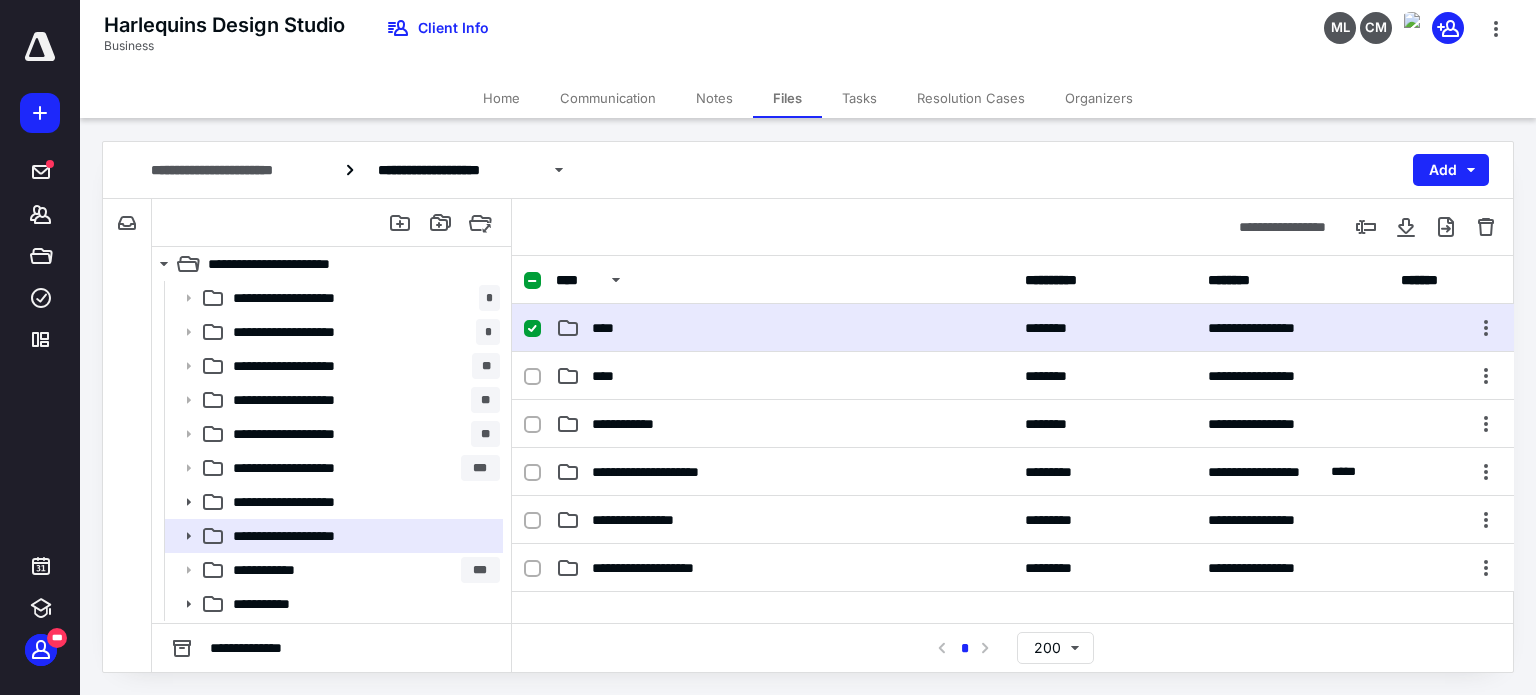 click on "****" at bounding box center (784, 328) 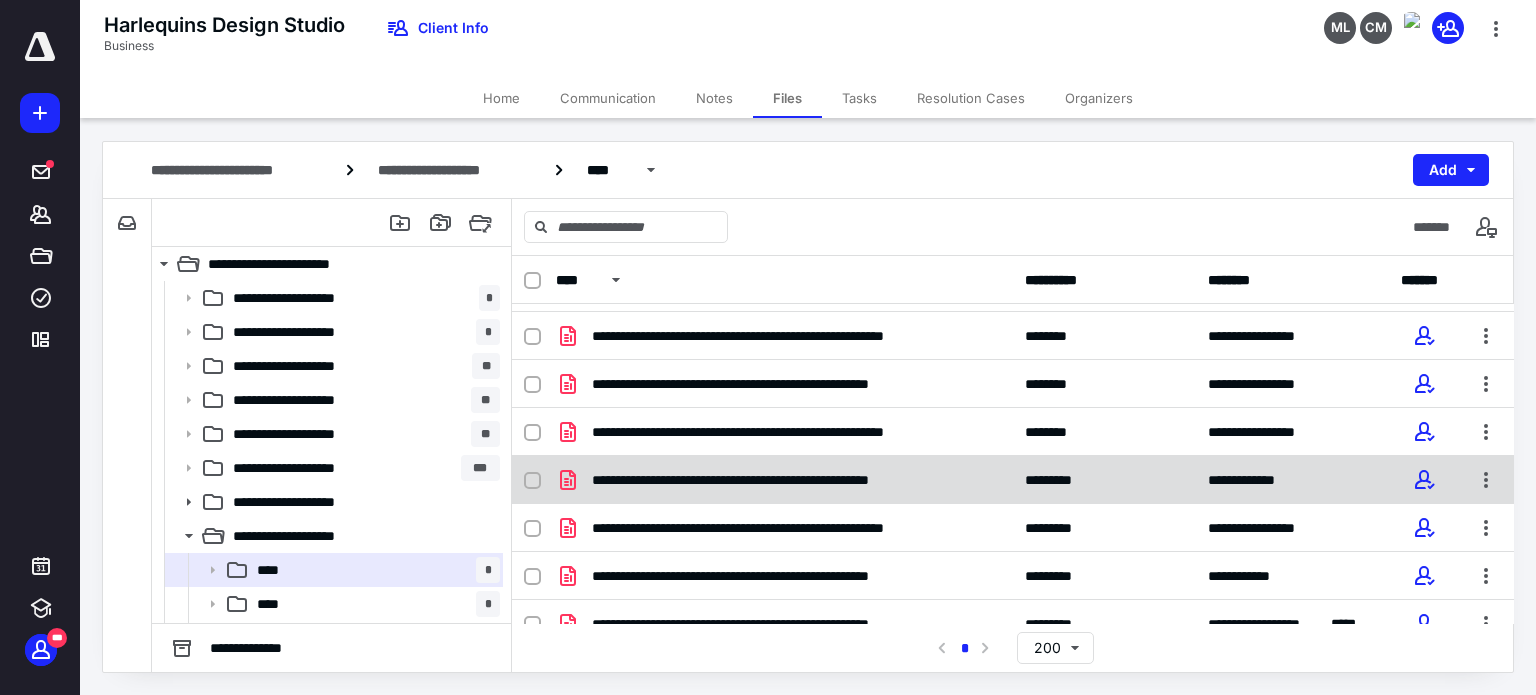 scroll, scrollTop: 110, scrollLeft: 0, axis: vertical 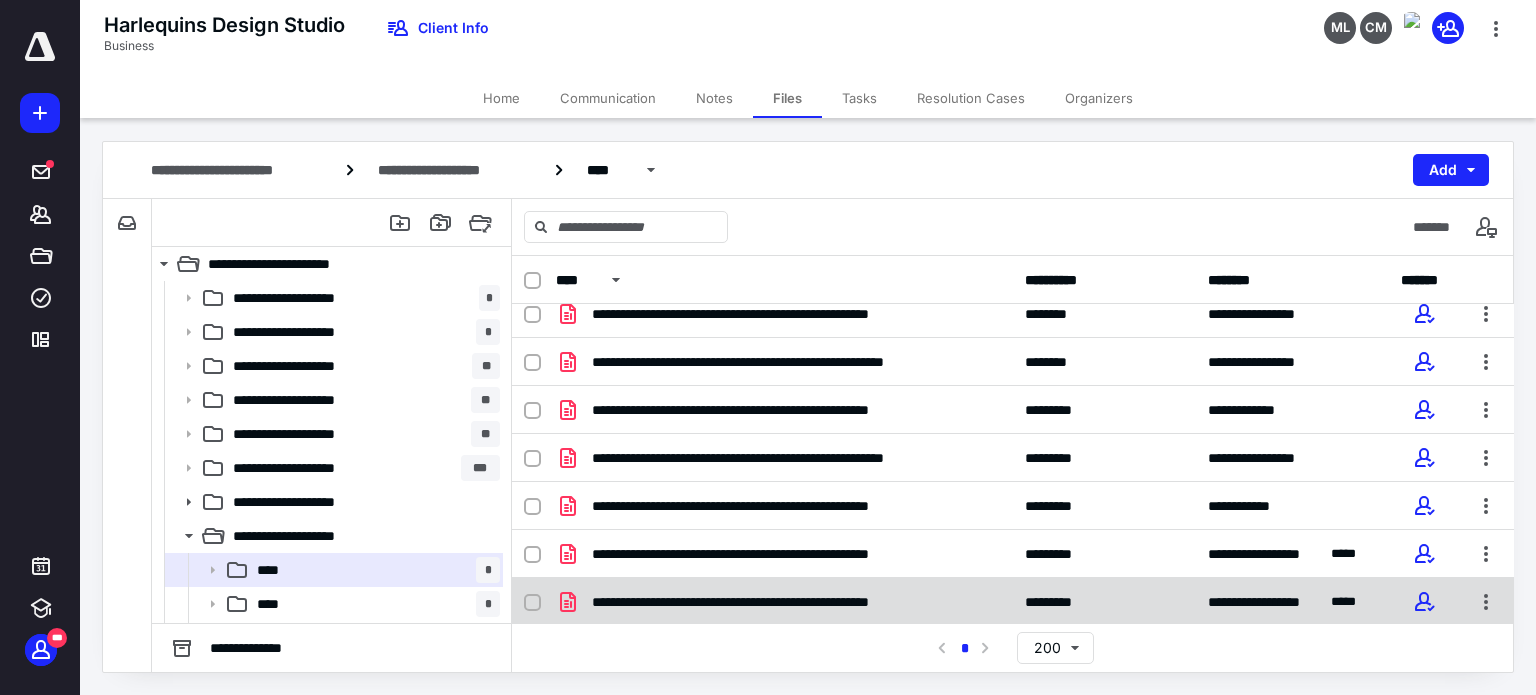 click on "**********" at bounding box center [783, 602] 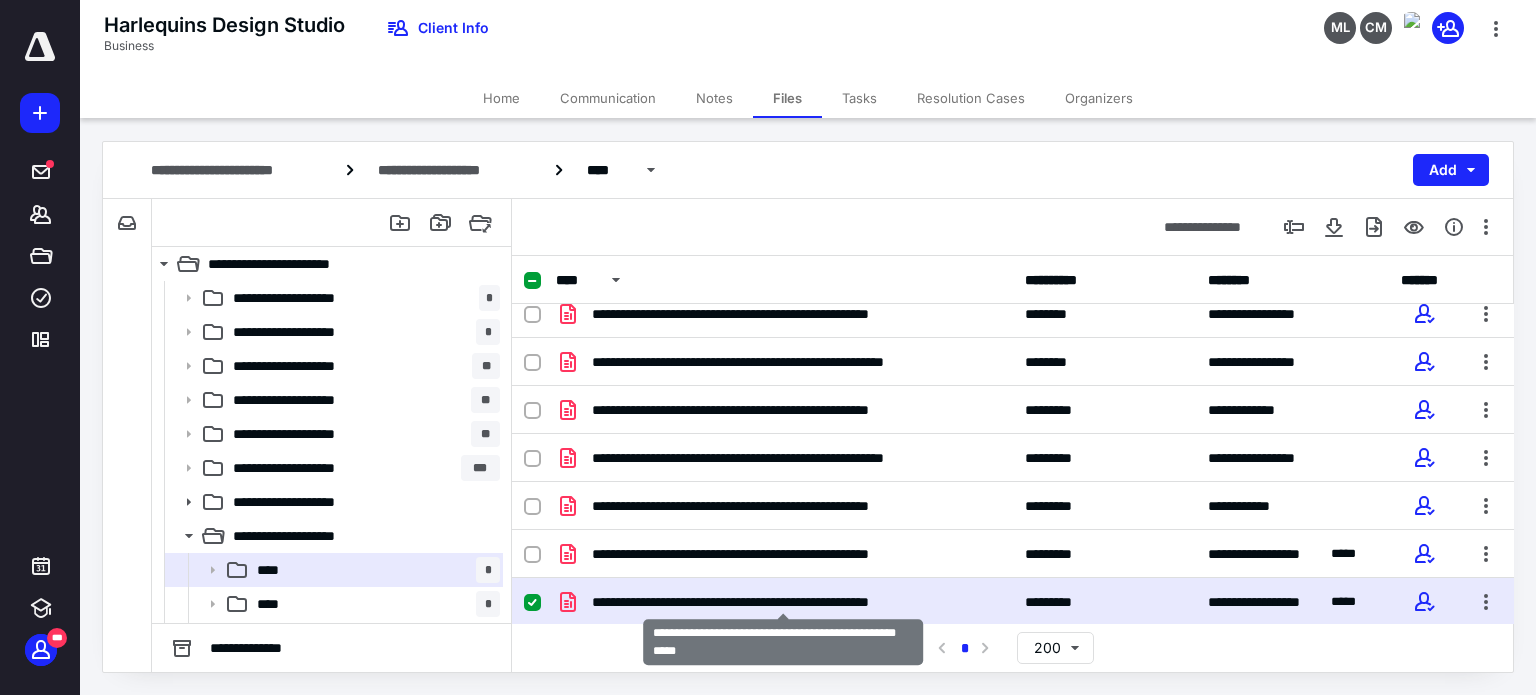 click on "**********" at bounding box center (783, 602) 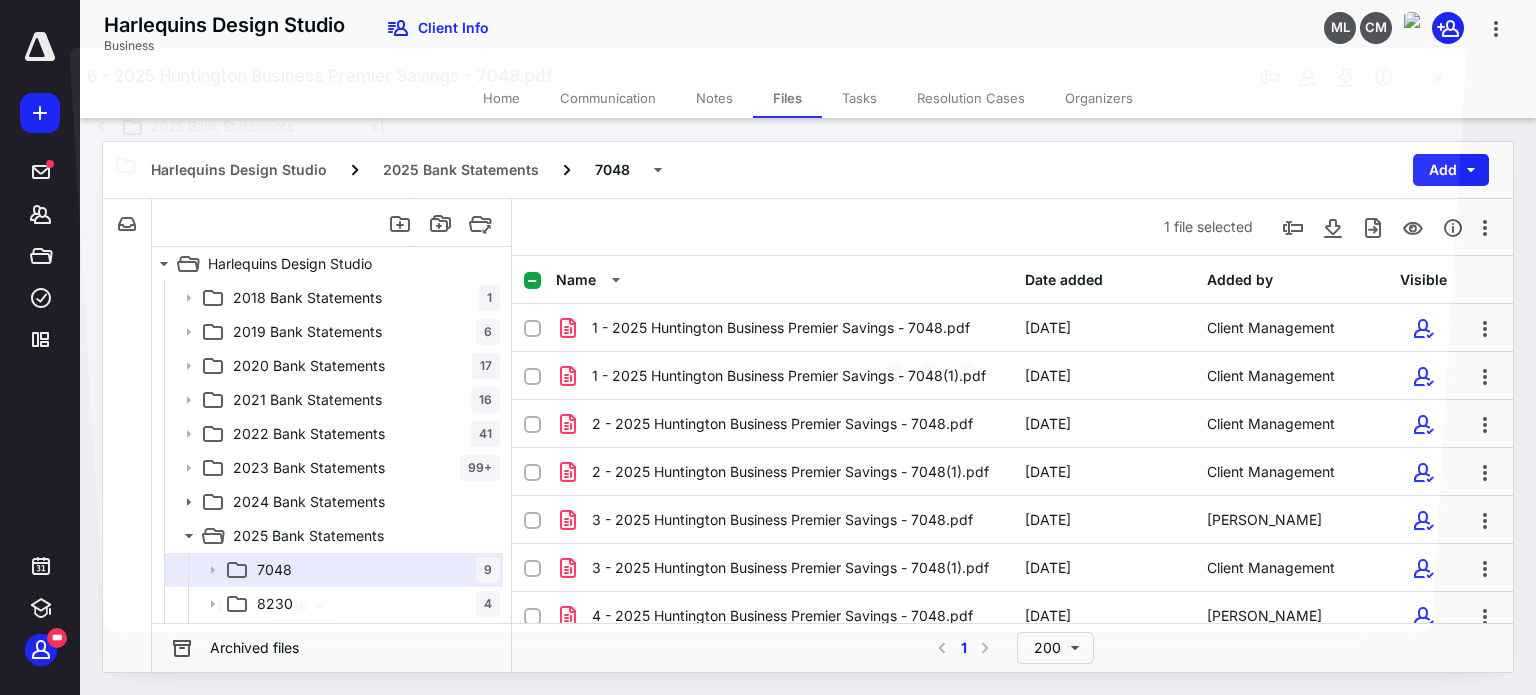scroll, scrollTop: 110, scrollLeft: 0, axis: vertical 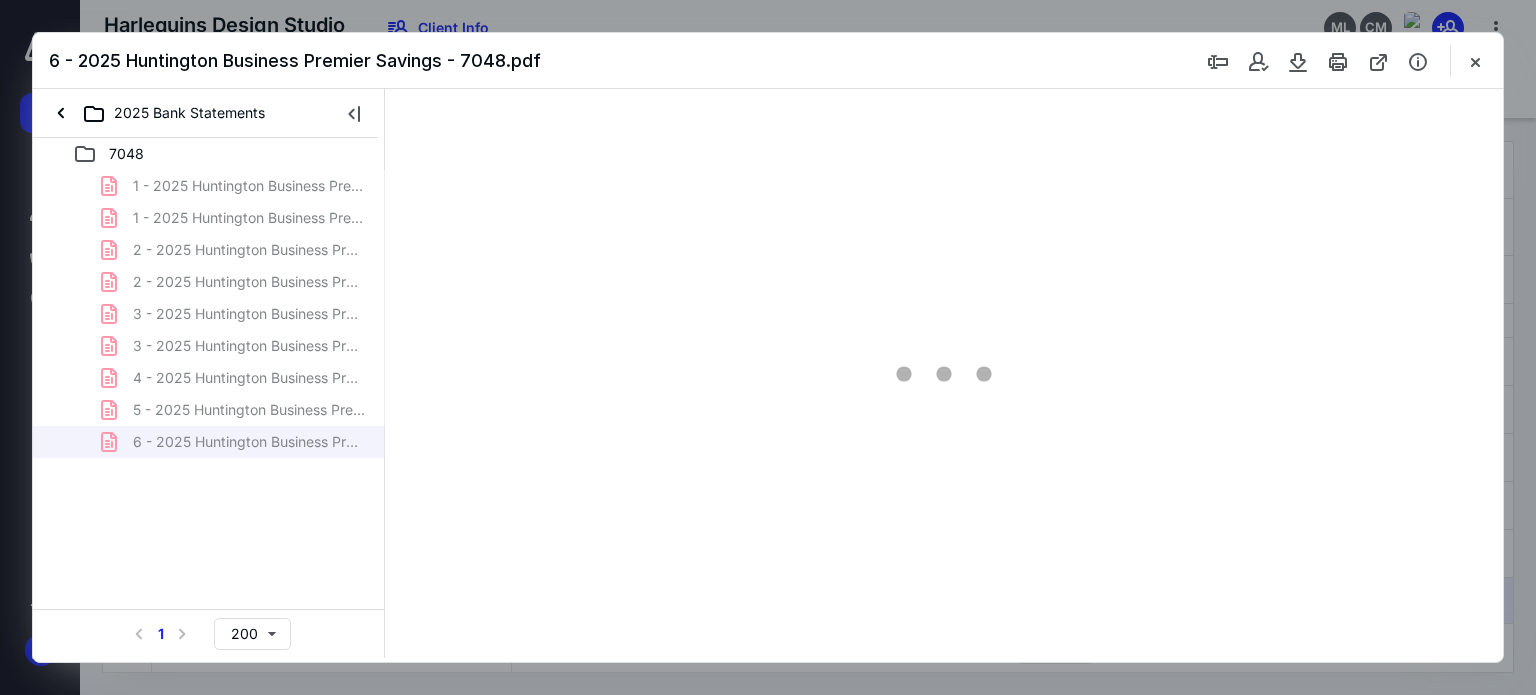 type on "179" 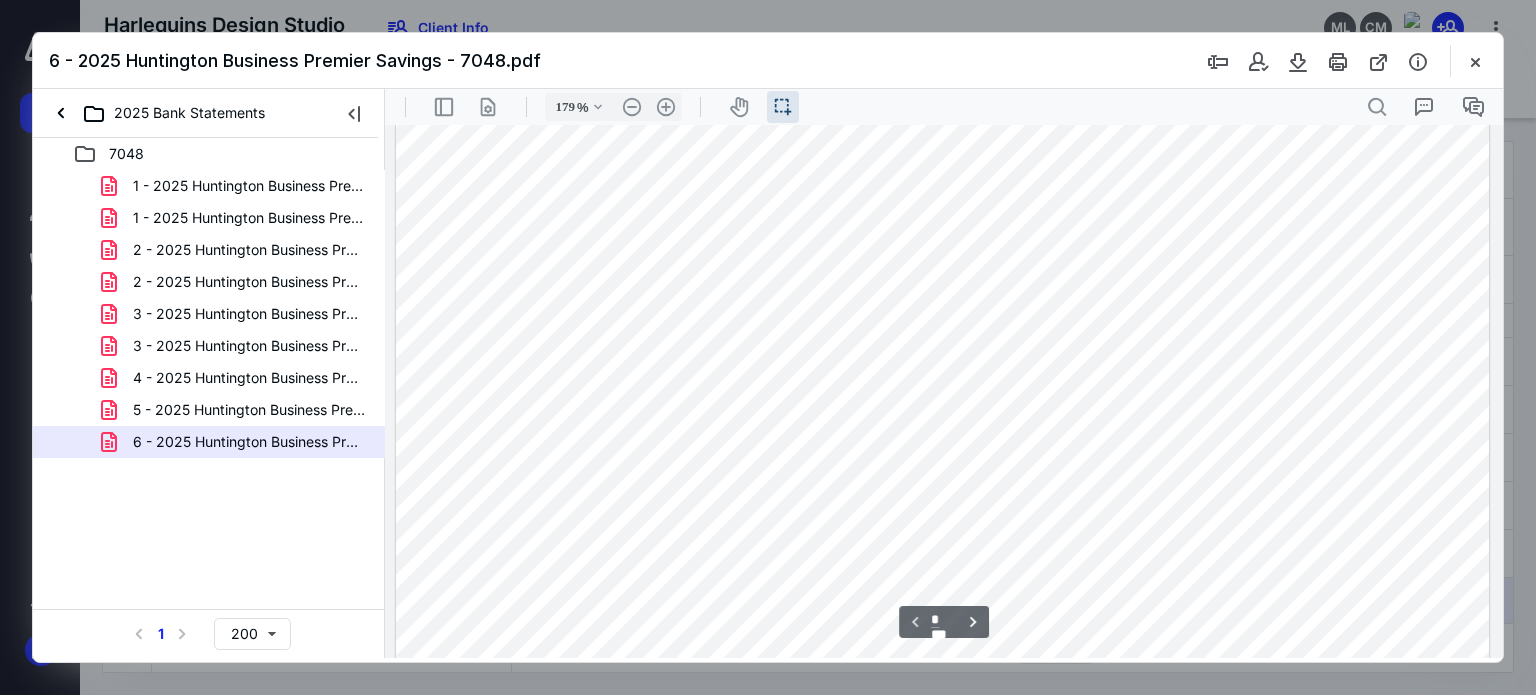 scroll, scrollTop: 543, scrollLeft: 0, axis: vertical 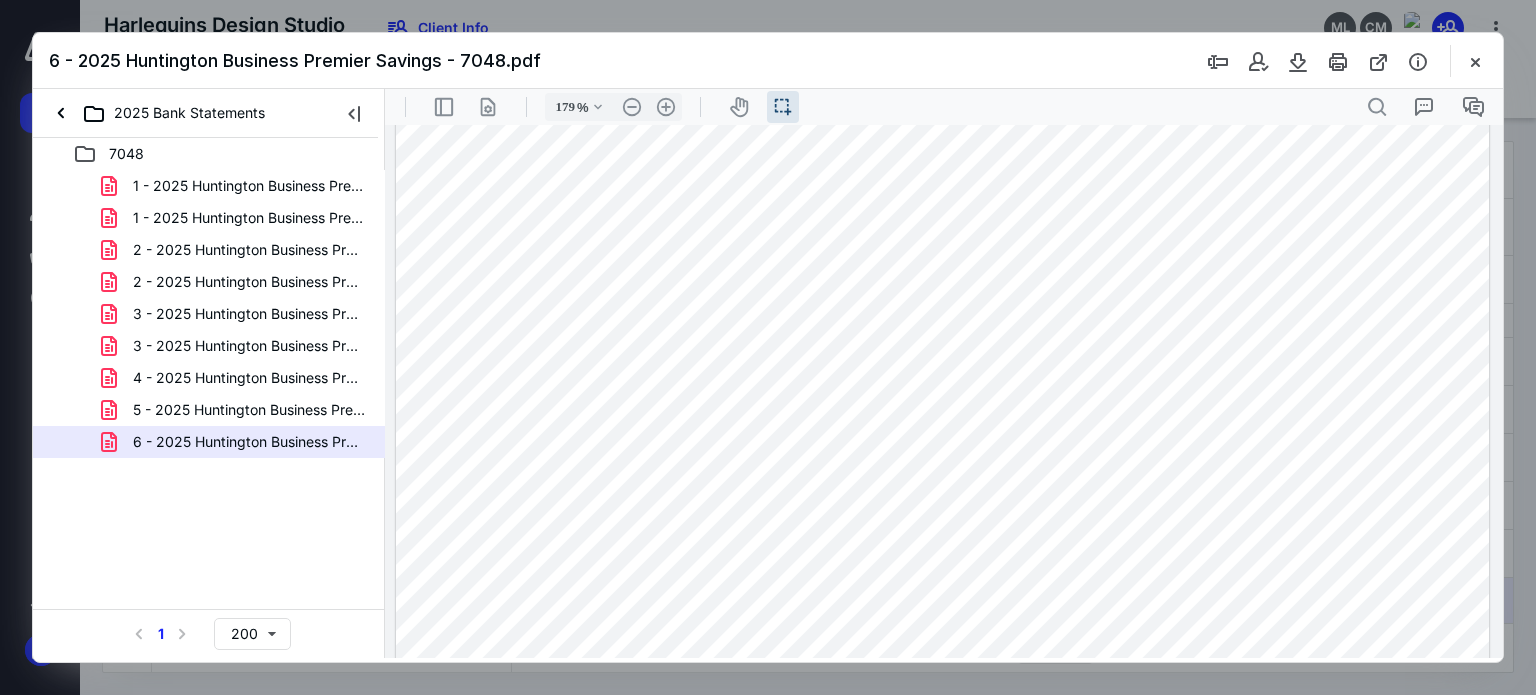 click at bounding box center (1475, 61) 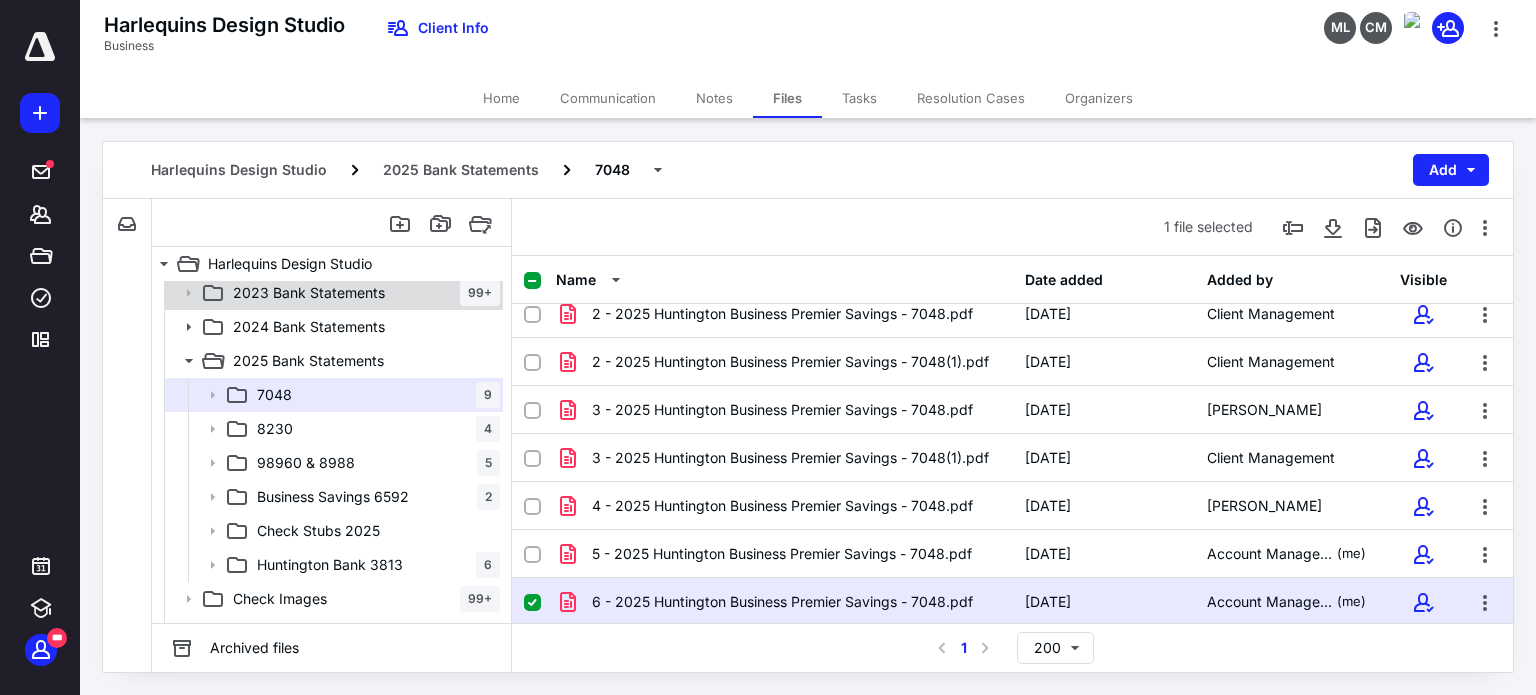 scroll, scrollTop: 200, scrollLeft: 0, axis: vertical 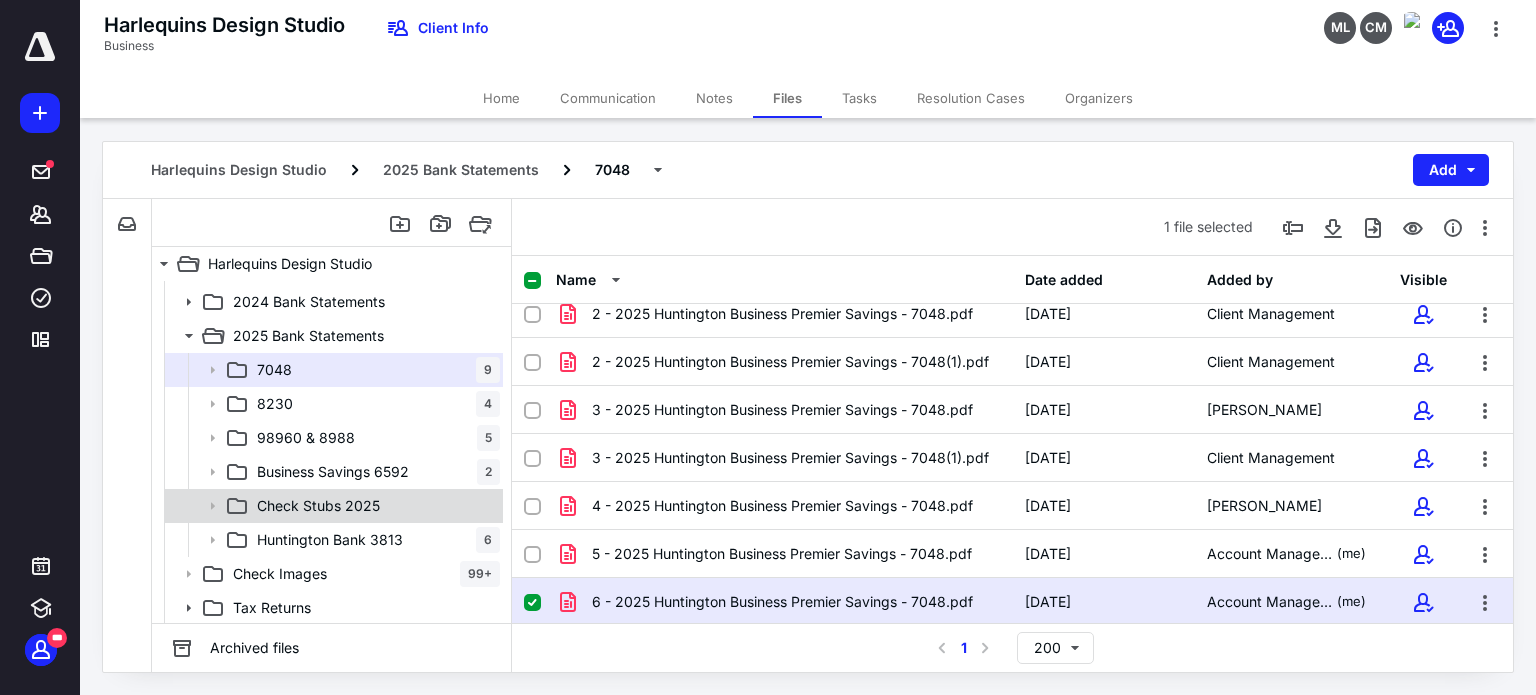 click on "Check Stubs 2025" at bounding box center (332, 506) 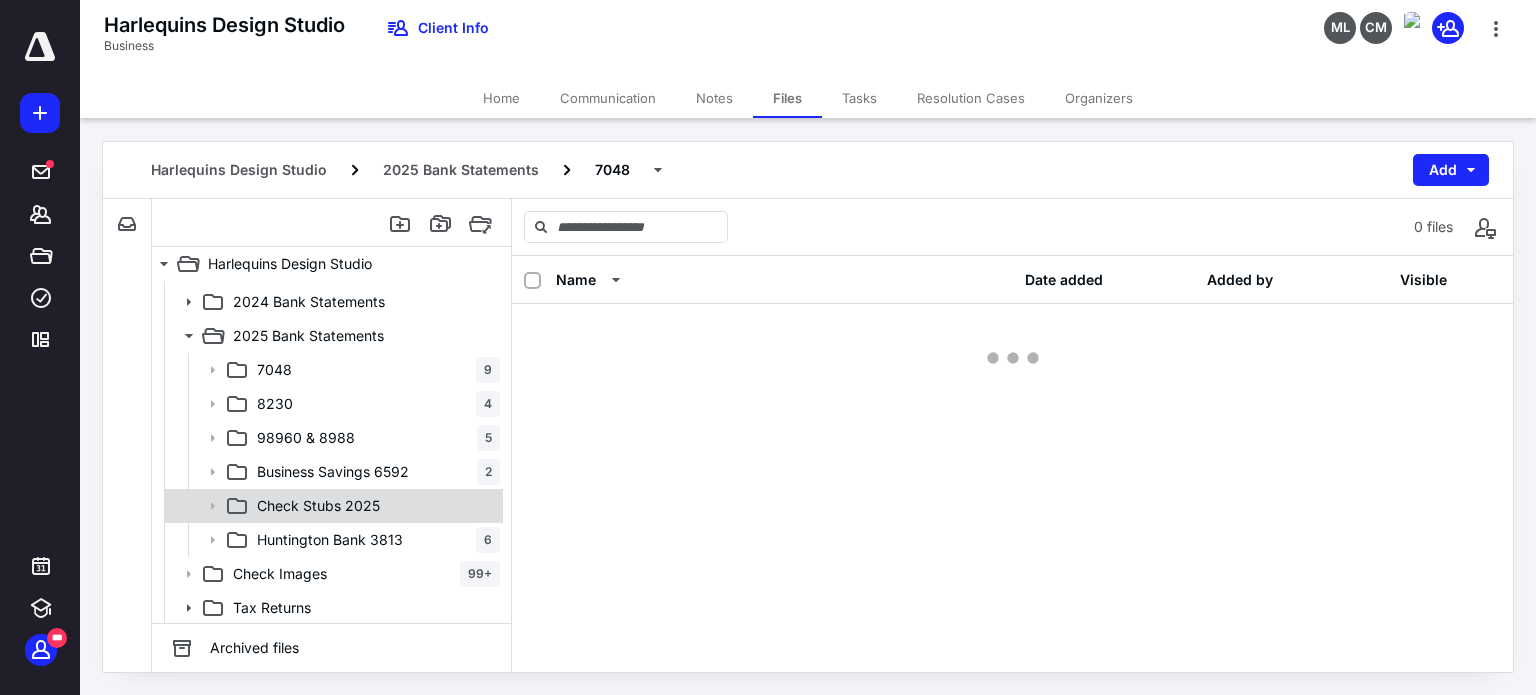 scroll, scrollTop: 0, scrollLeft: 0, axis: both 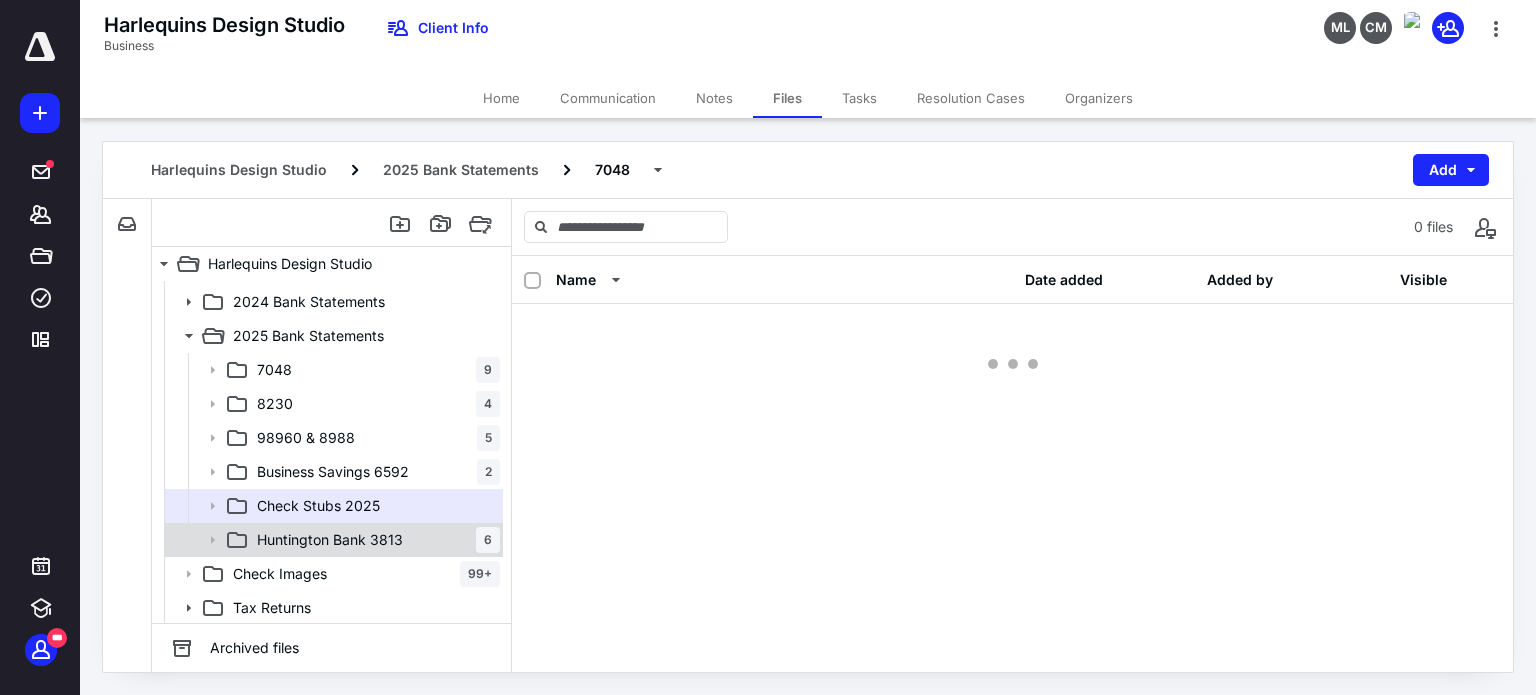 click on "Huntington Bank 3813 6" at bounding box center [374, 540] 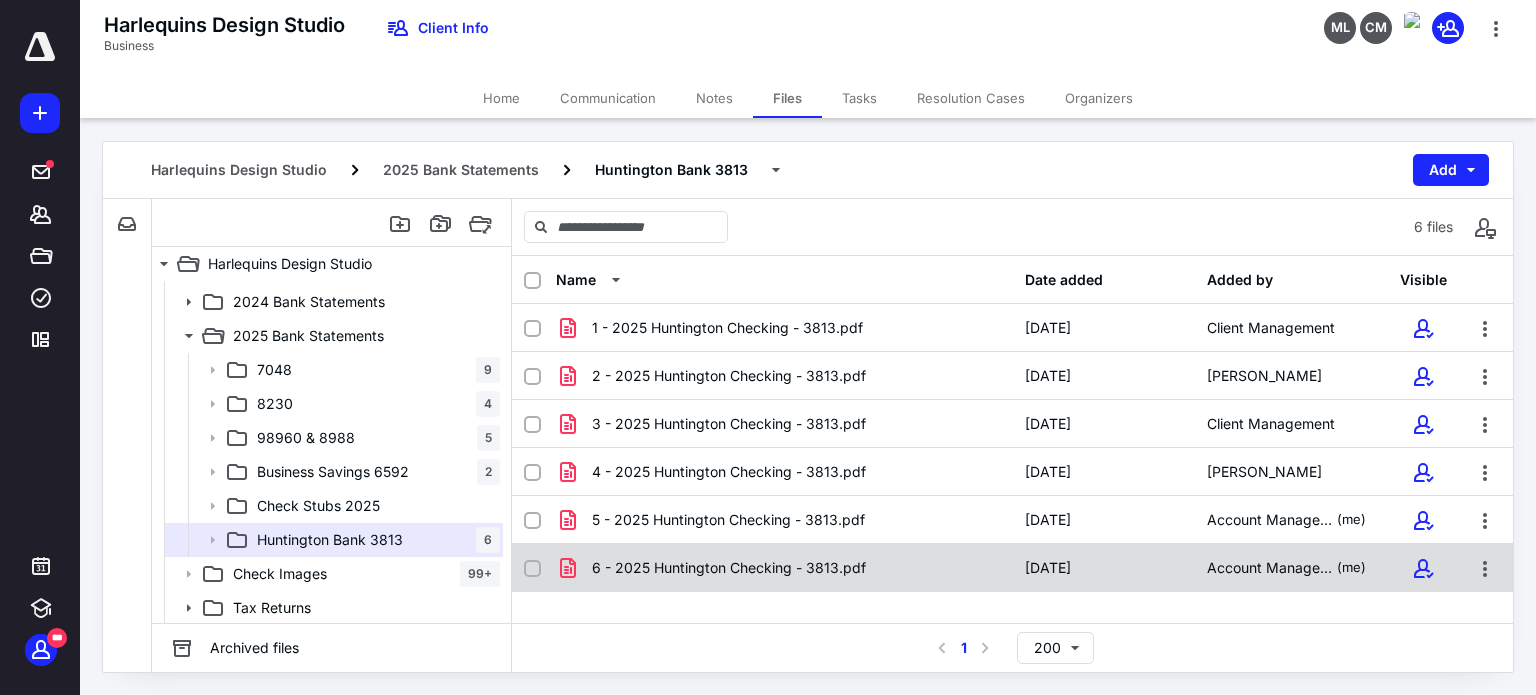 click on "6 - 2025 Huntington Checking - 3813.pdf 7/14/2025 Account Management   (me)" at bounding box center [1012, 568] 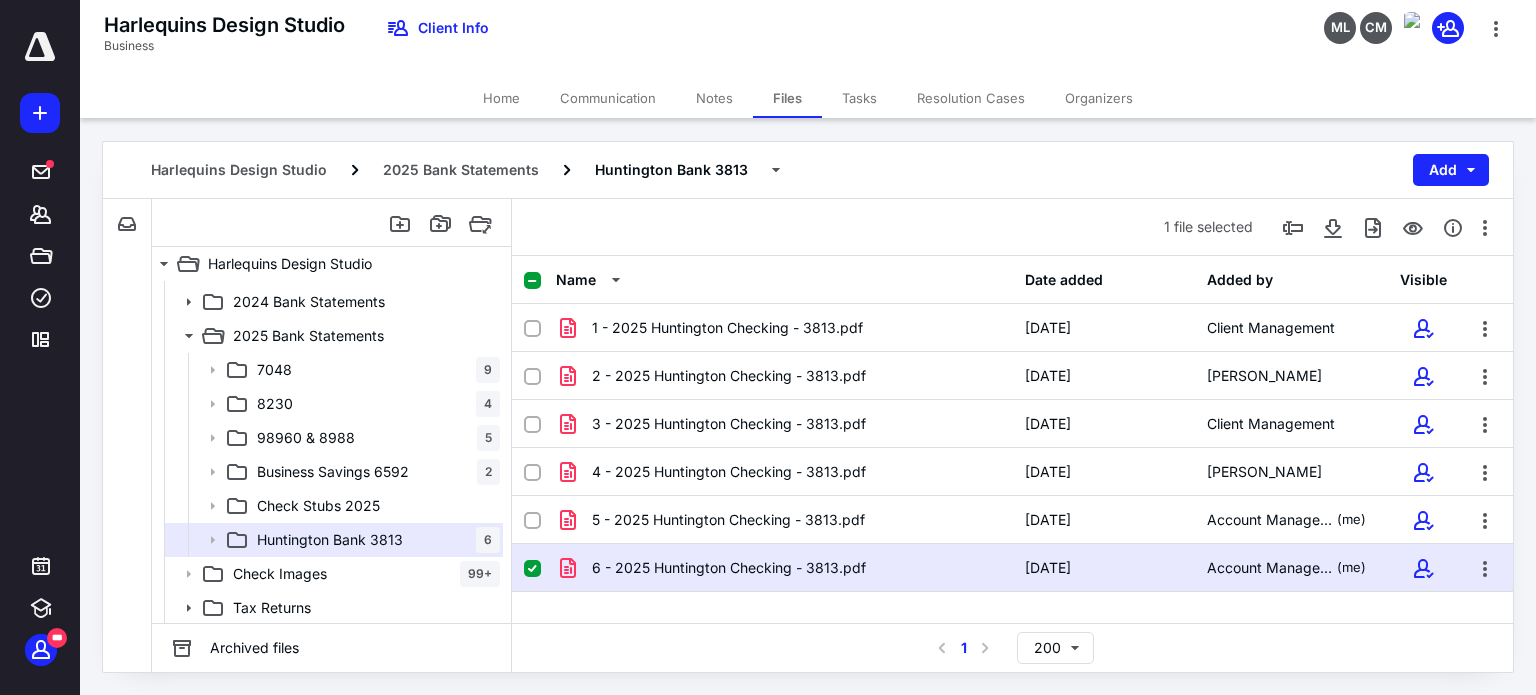click on "6 - 2025 Huntington Checking - 3813.pdf 7/14/2025 Account Management   (me)" at bounding box center (1012, 568) 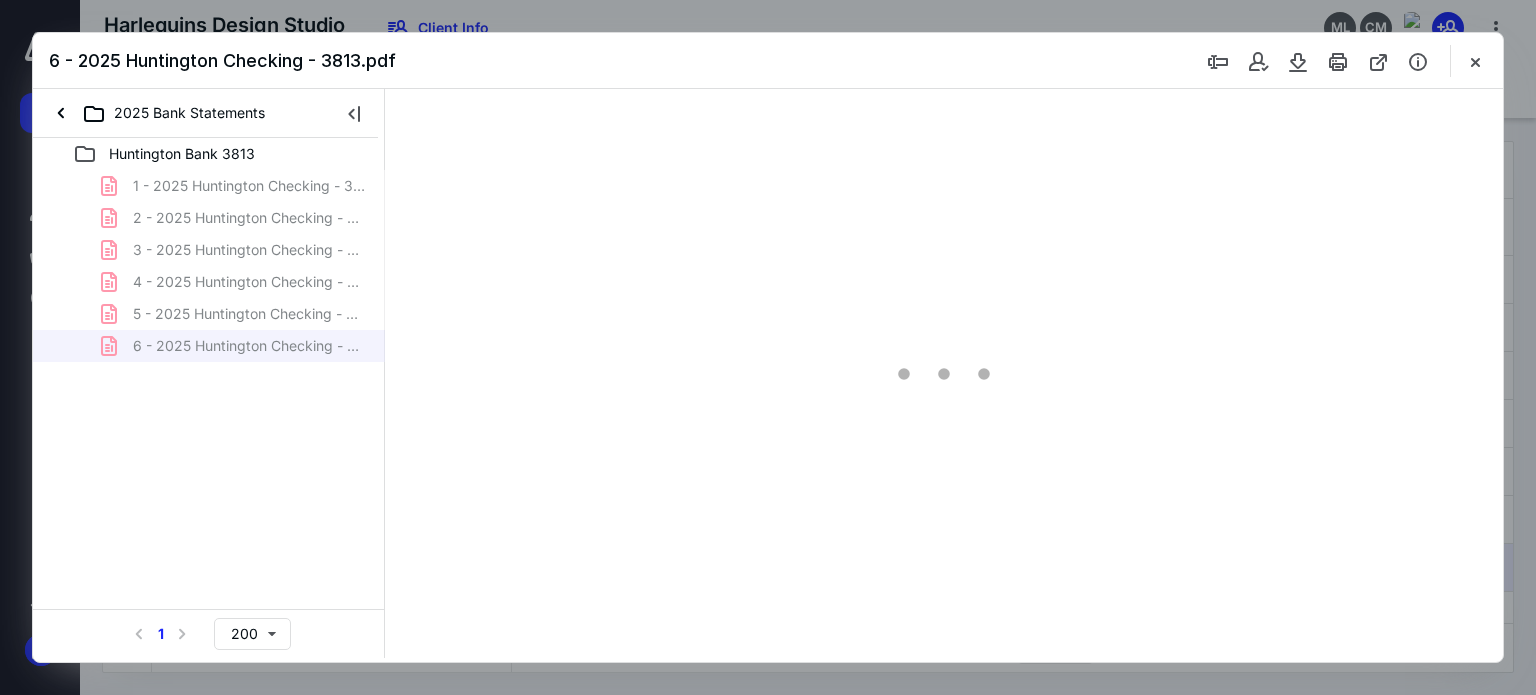 scroll, scrollTop: 0, scrollLeft: 0, axis: both 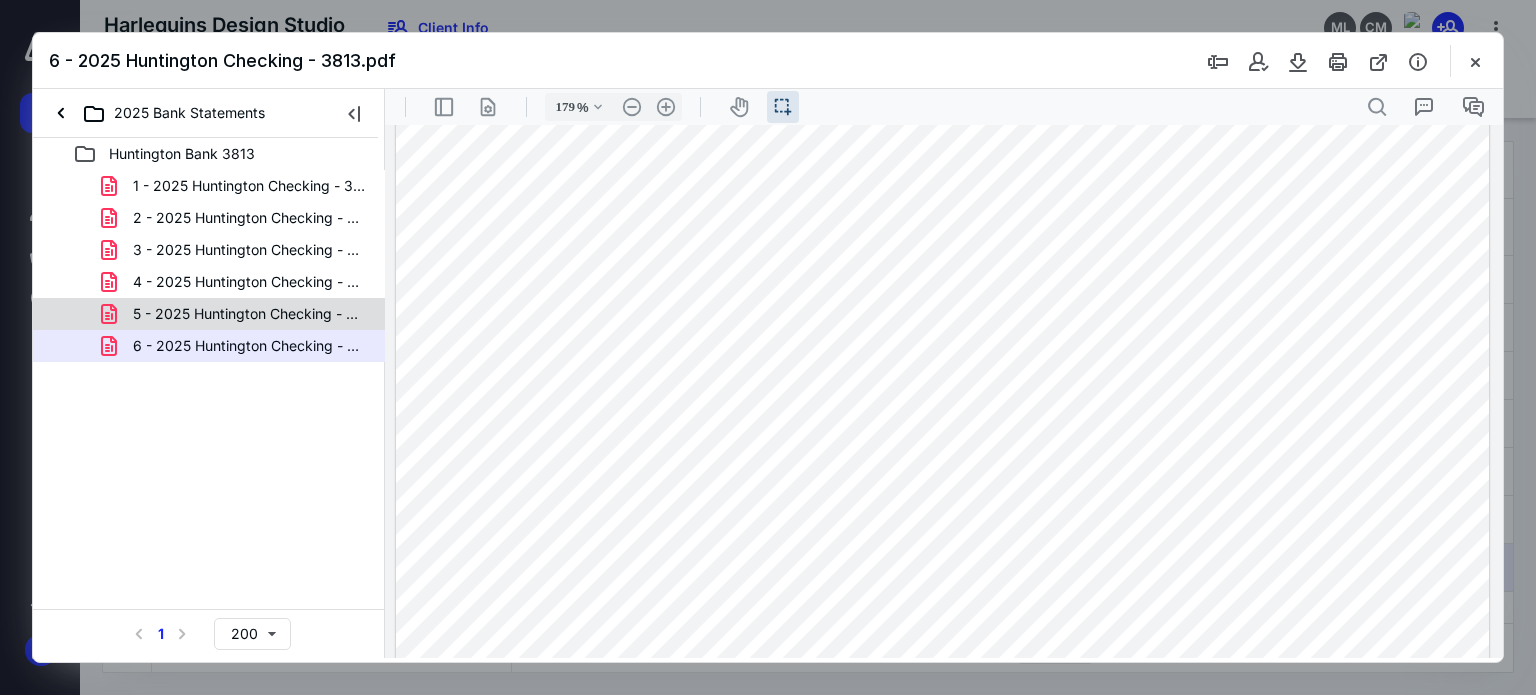 click on "5 - 2025 Huntington Checking - 3813.pdf" at bounding box center [237, 314] 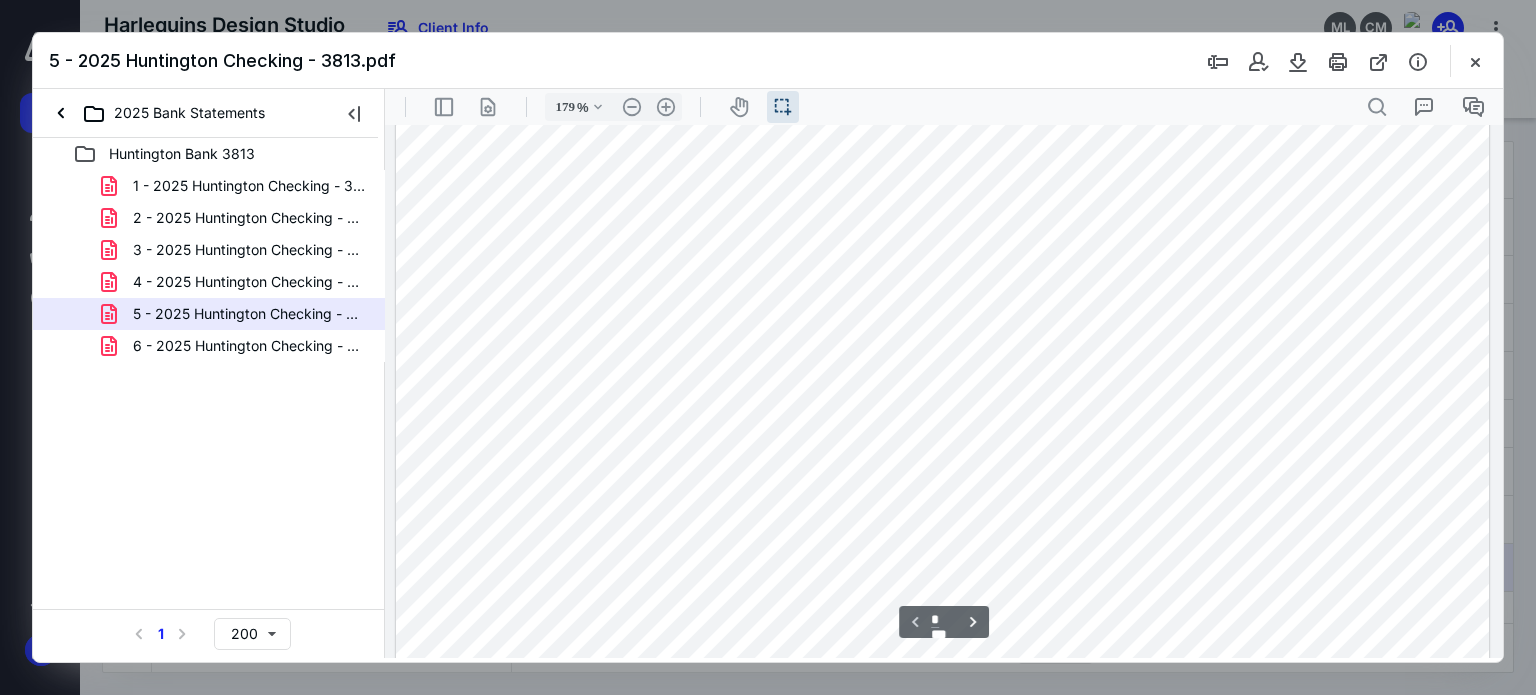scroll, scrollTop: 343, scrollLeft: 0, axis: vertical 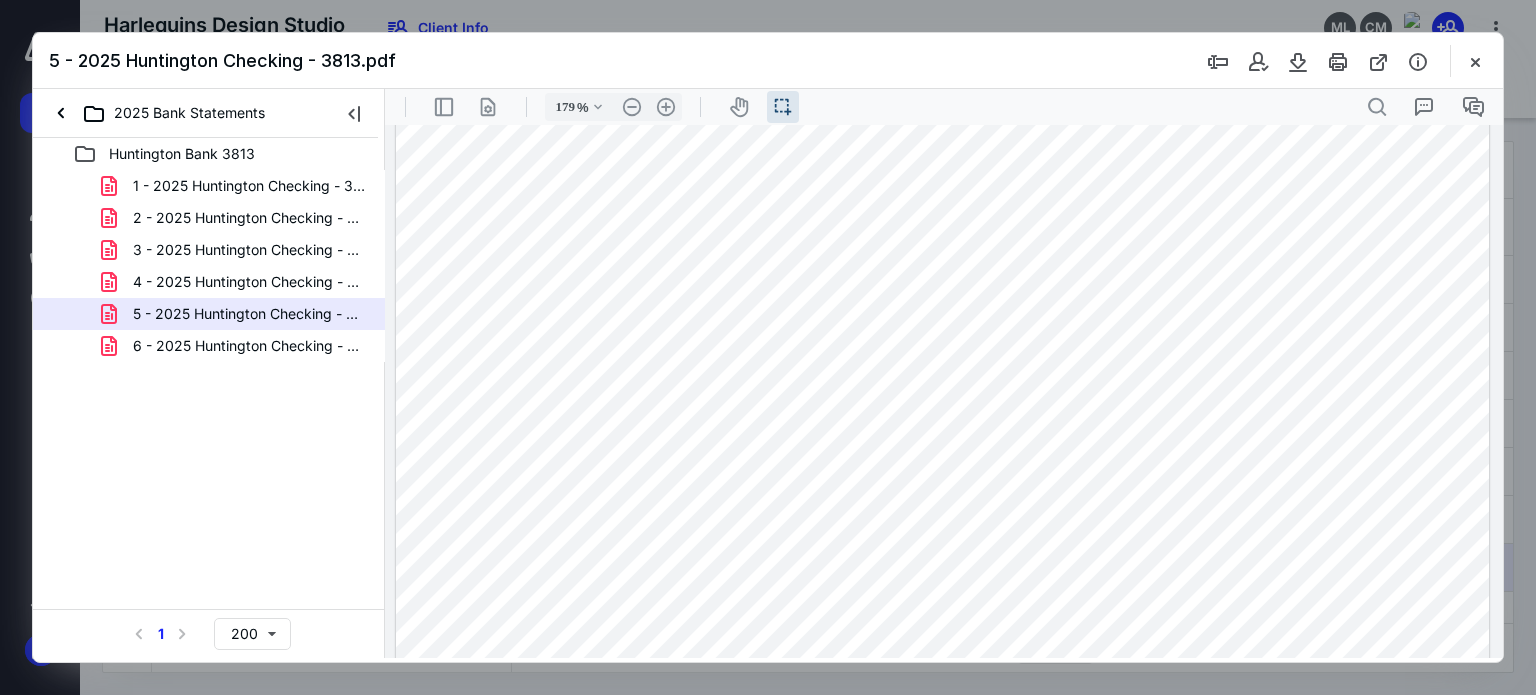 click on "Huntington Bank 3813 1 - 2025 Huntington Checking - 3813.pdf 2 - 2025 Huntington Checking - 3813.pdf 3 - 2025 Huntington Checking - 3813.pdf 4 - 2025 Huntington Checking - 3813.pdf 5 - 2025 Huntington Checking - 3813.pdf 6 - 2025 Huntington Checking - 3813.pdf Select a page number for more results 1 200" at bounding box center (209, 398) 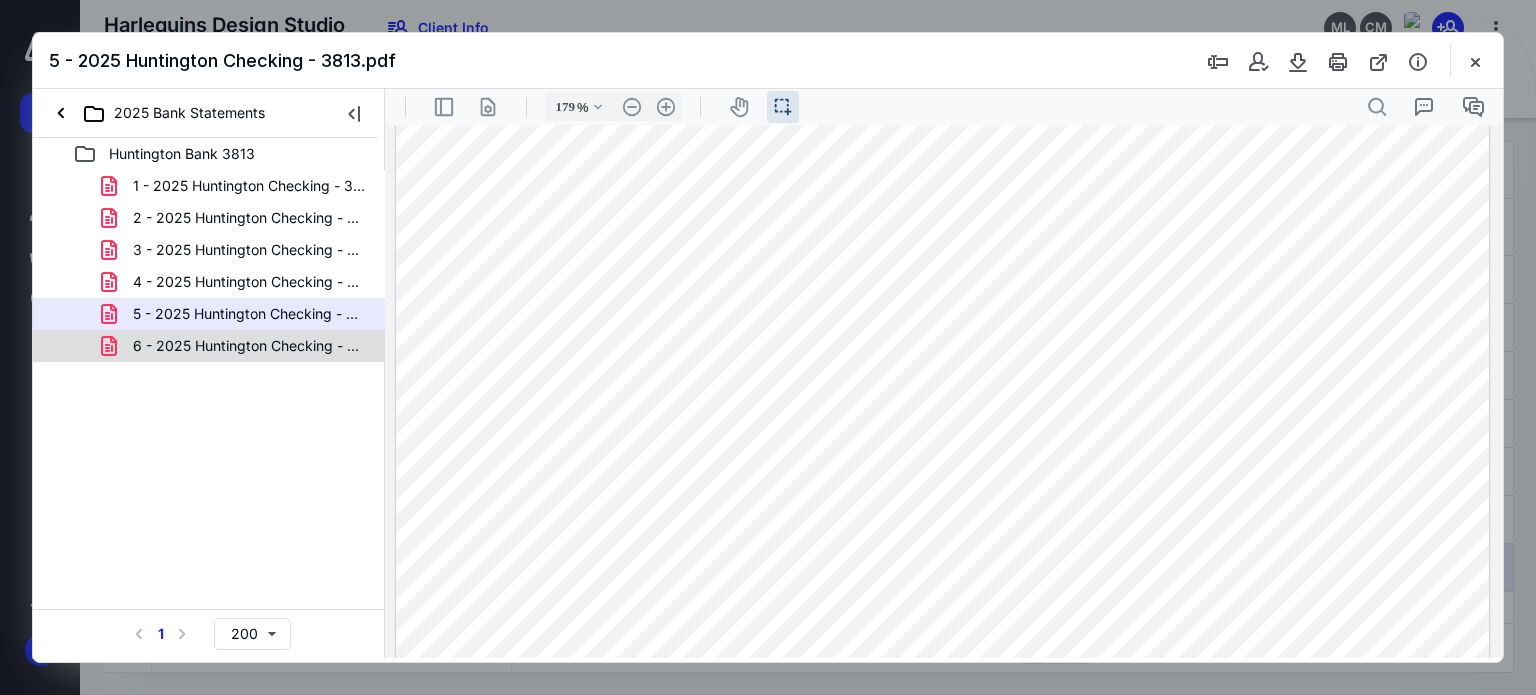 click on "6 - 2025 Huntington Checking - 3813.pdf" at bounding box center (249, 346) 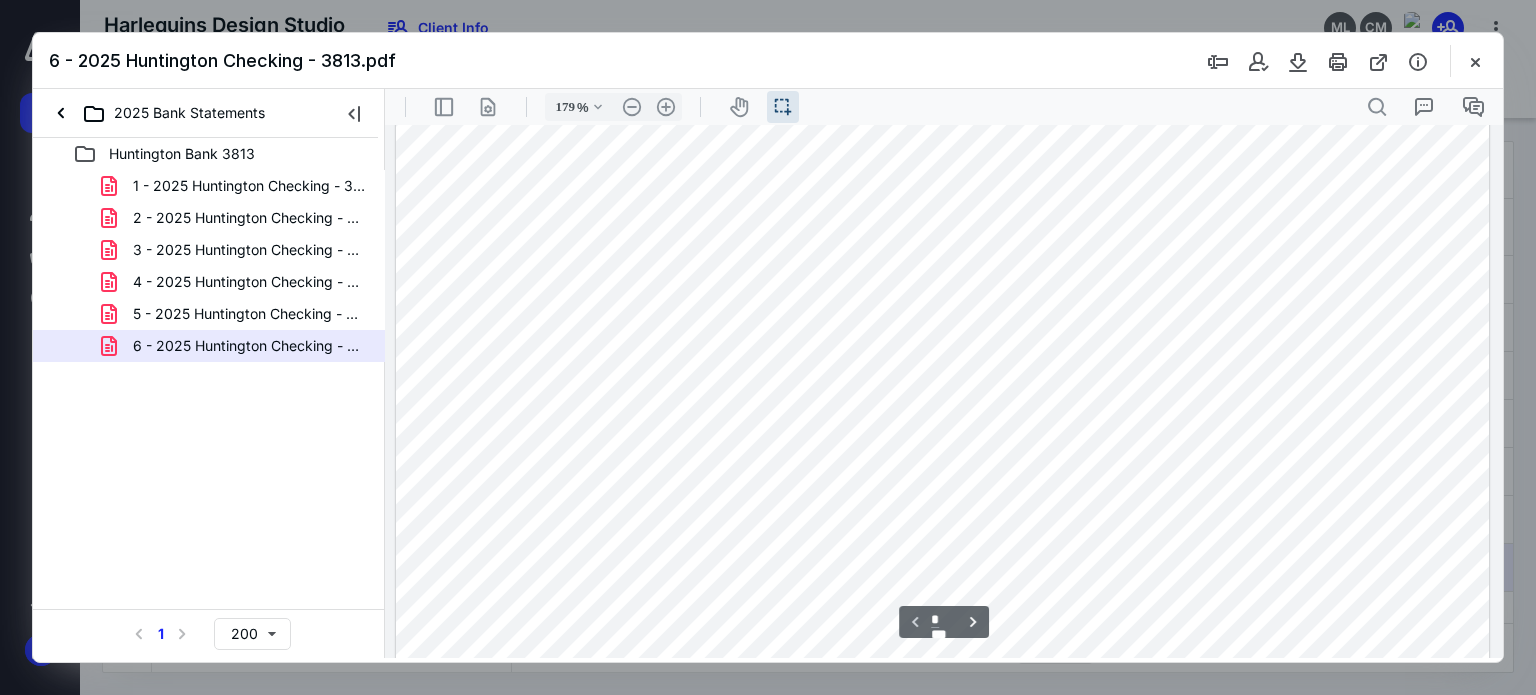 scroll, scrollTop: 843, scrollLeft: 0, axis: vertical 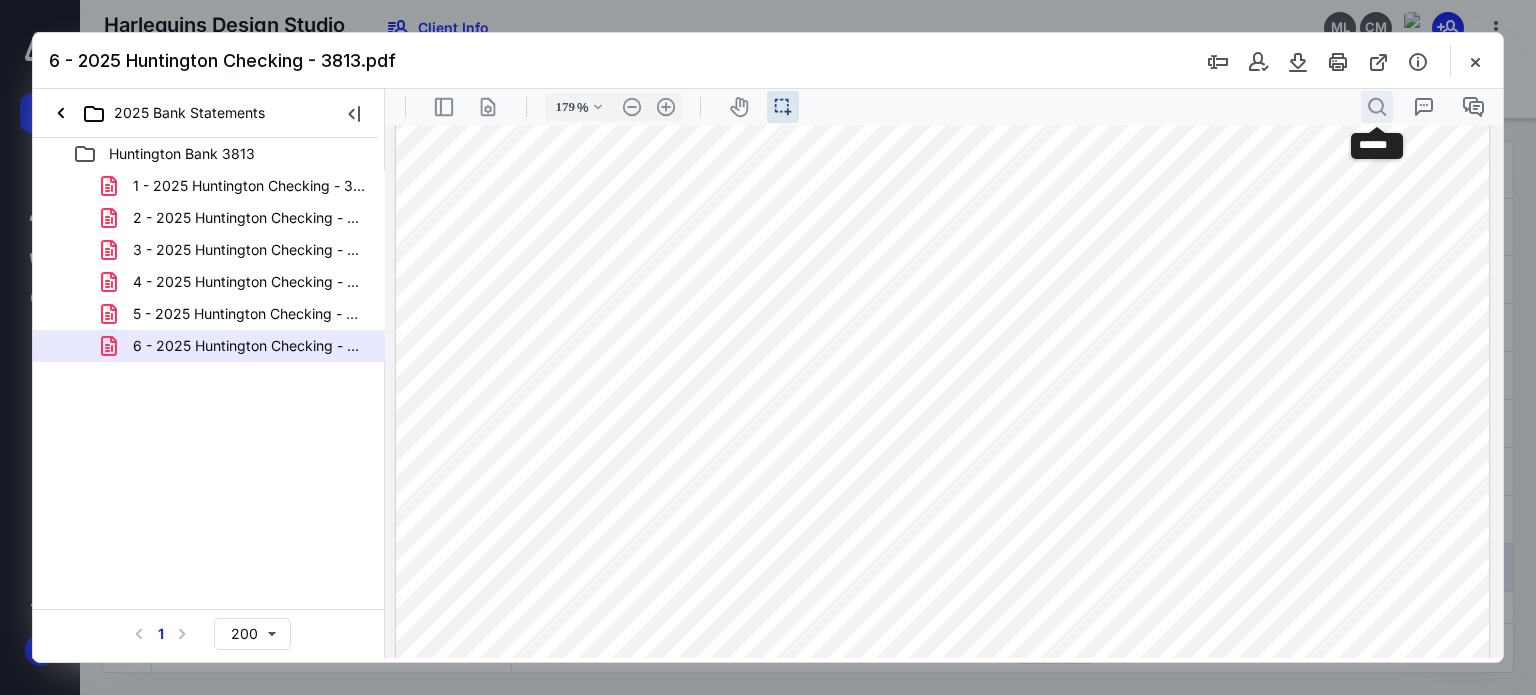 click on ".cls-1{fill:#abb0c4;} icon - header - search" at bounding box center (1377, 107) 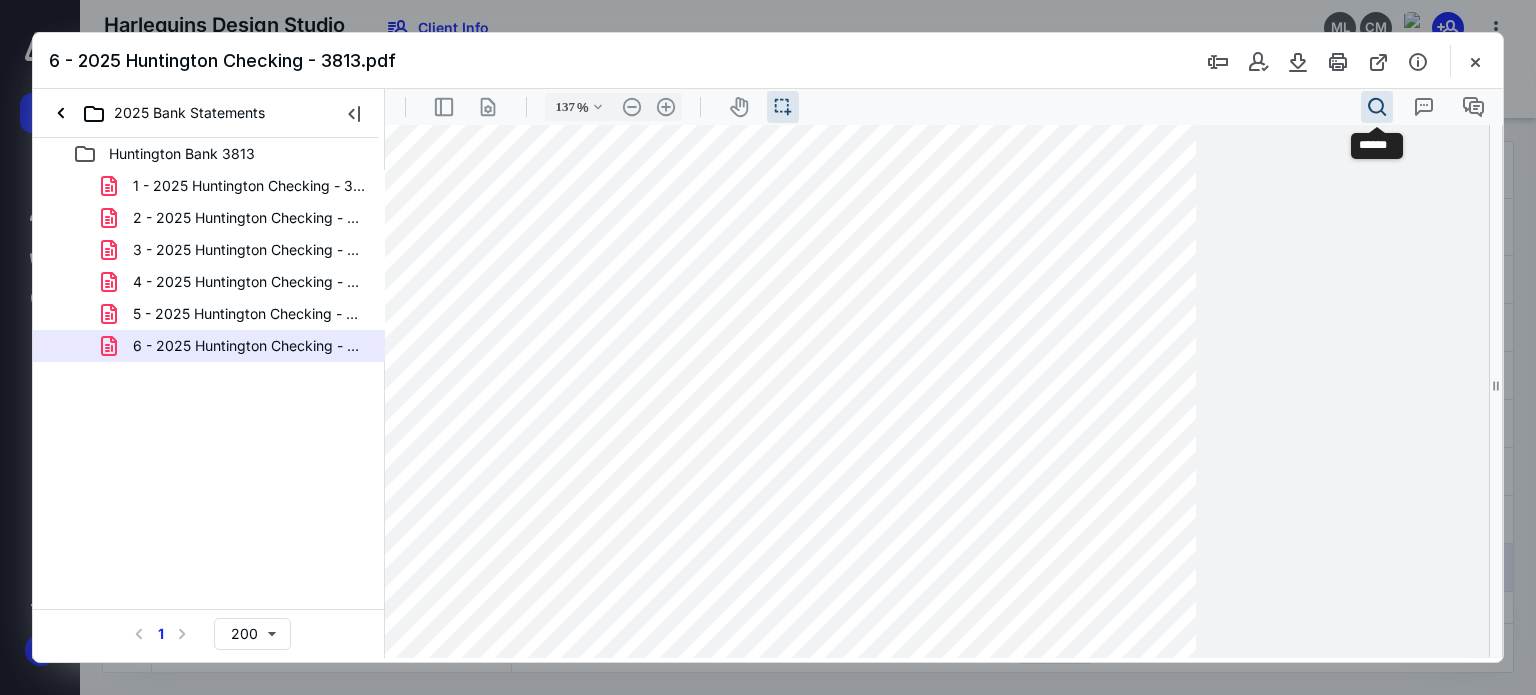 type on "129" 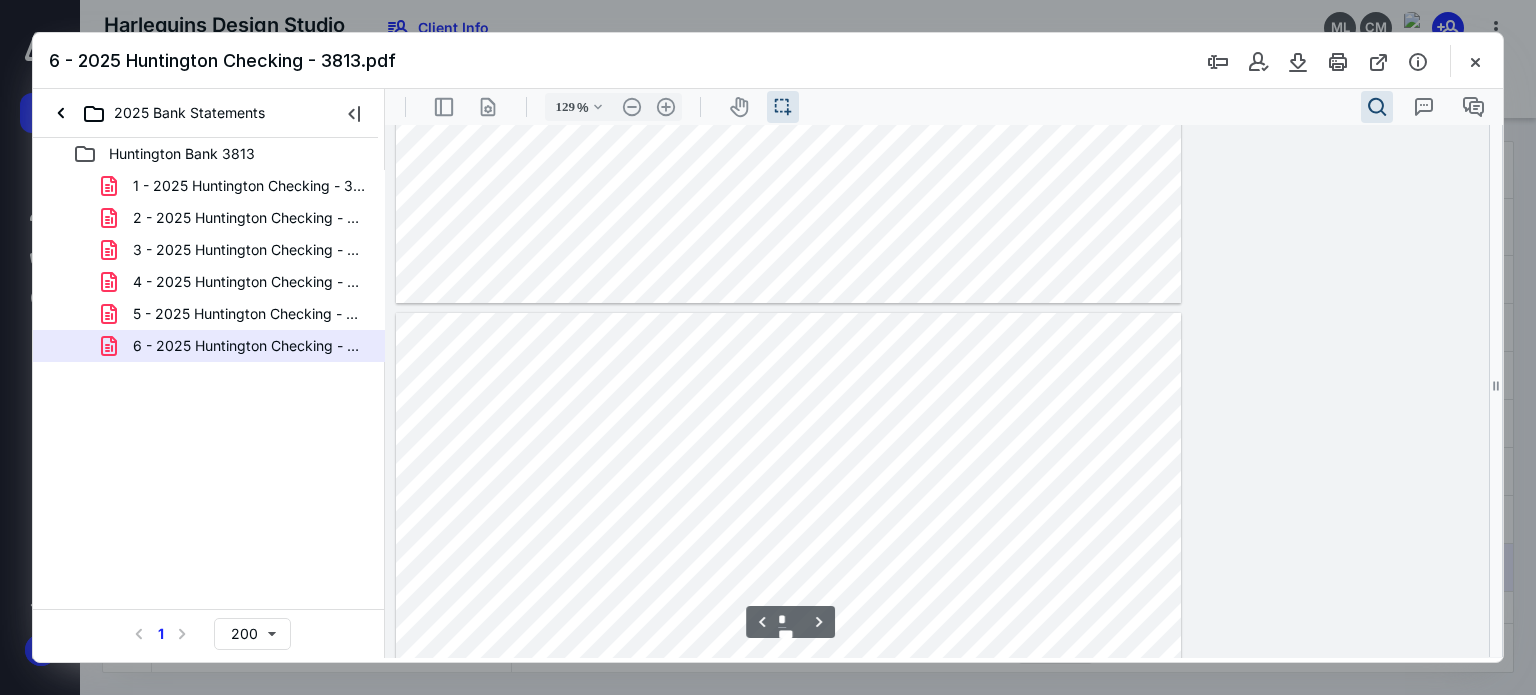 scroll, scrollTop: 841, scrollLeft: 0, axis: vertical 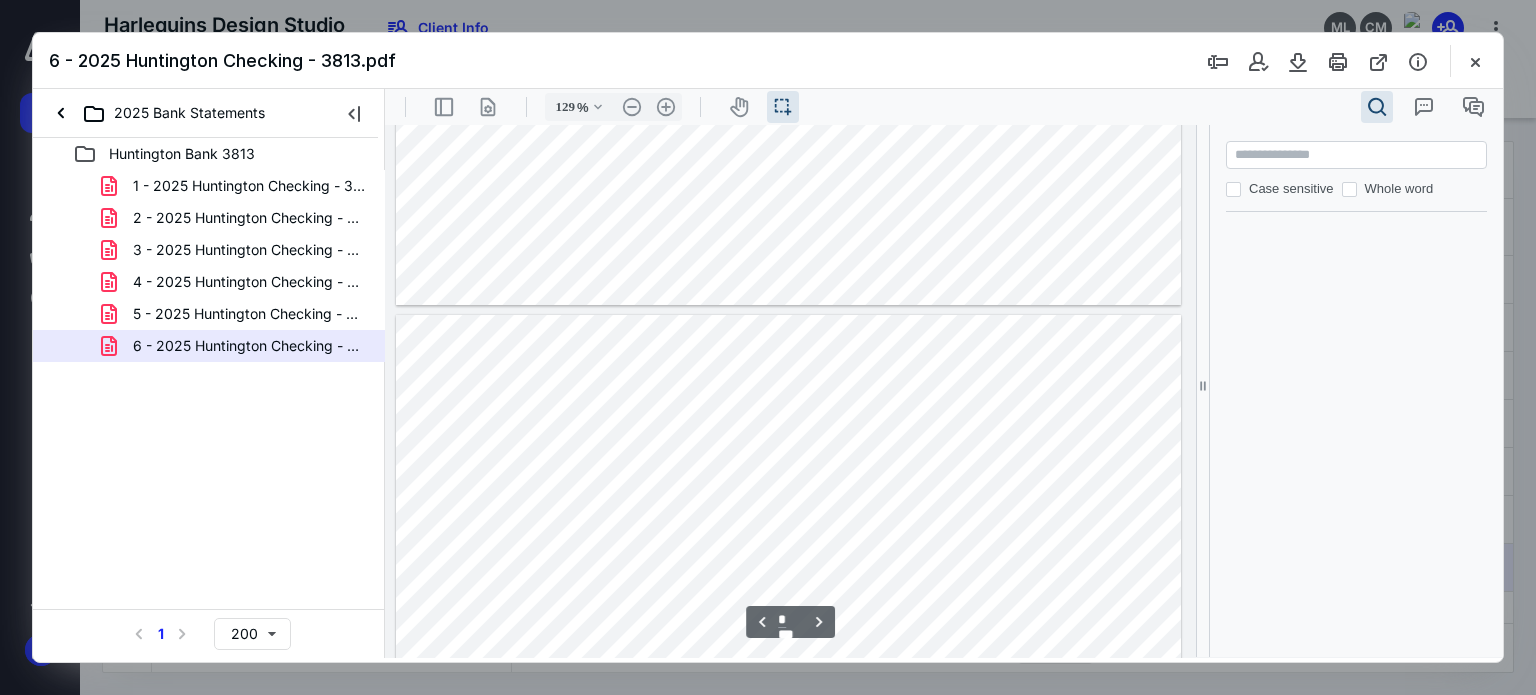 click at bounding box center (1358, 155) 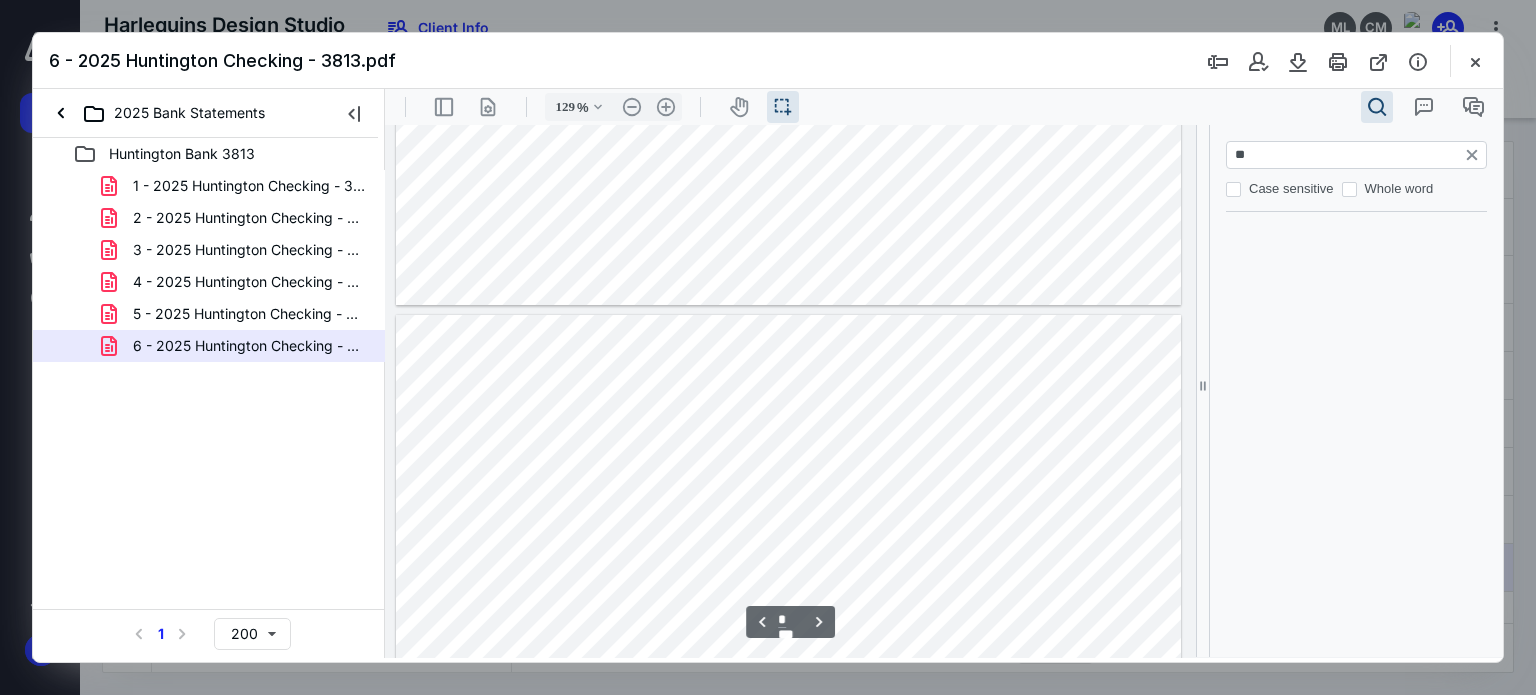 type on "**" 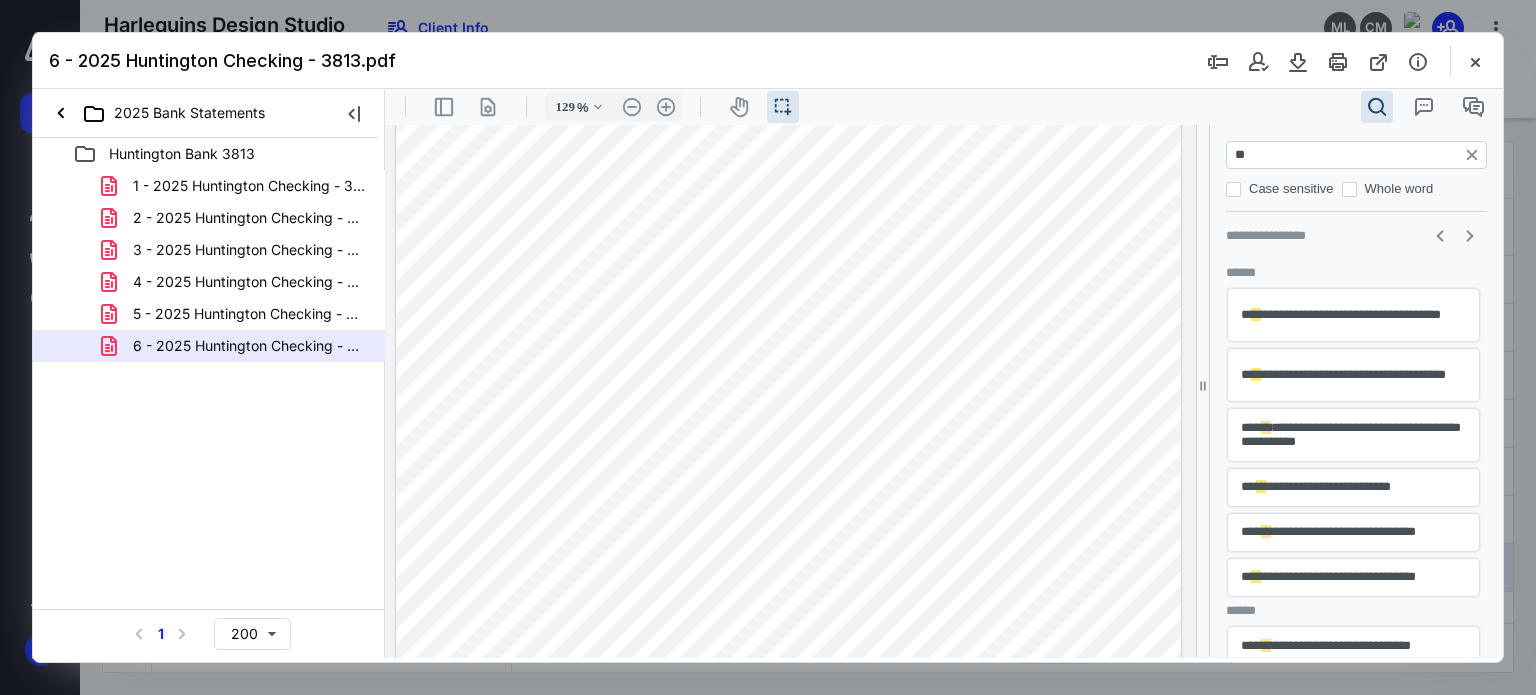 scroll, scrollTop: 414, scrollLeft: 0, axis: vertical 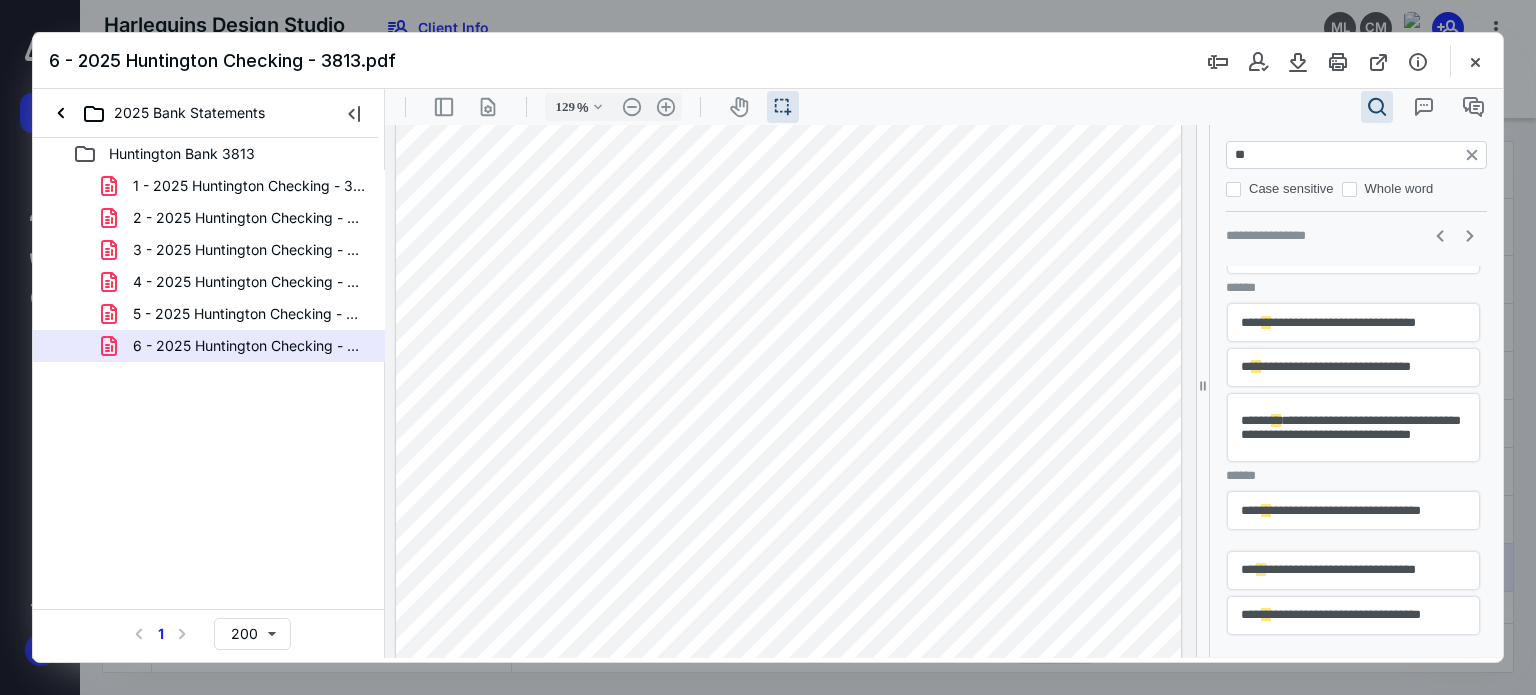 click on "**********" at bounding box center [1472, 155] 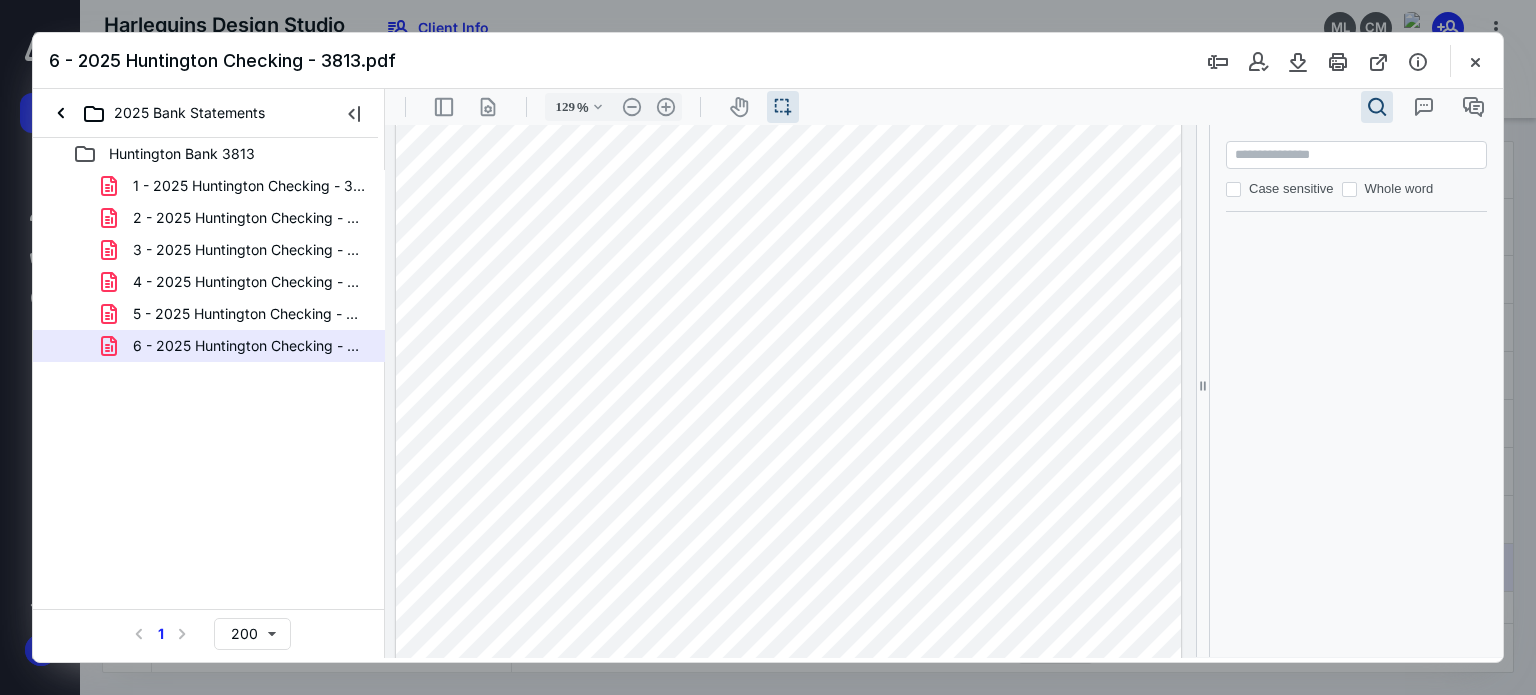 scroll, scrollTop: 0, scrollLeft: 0, axis: both 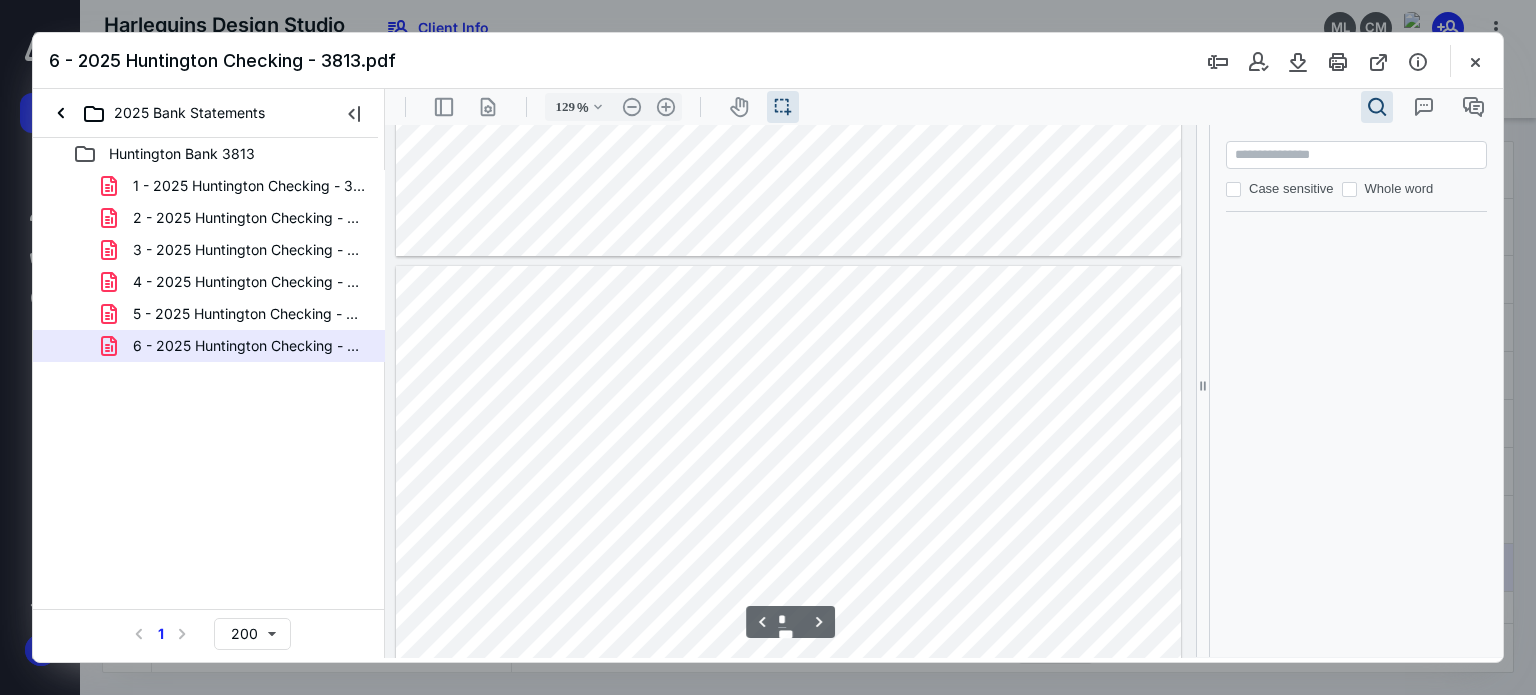 type on "*" 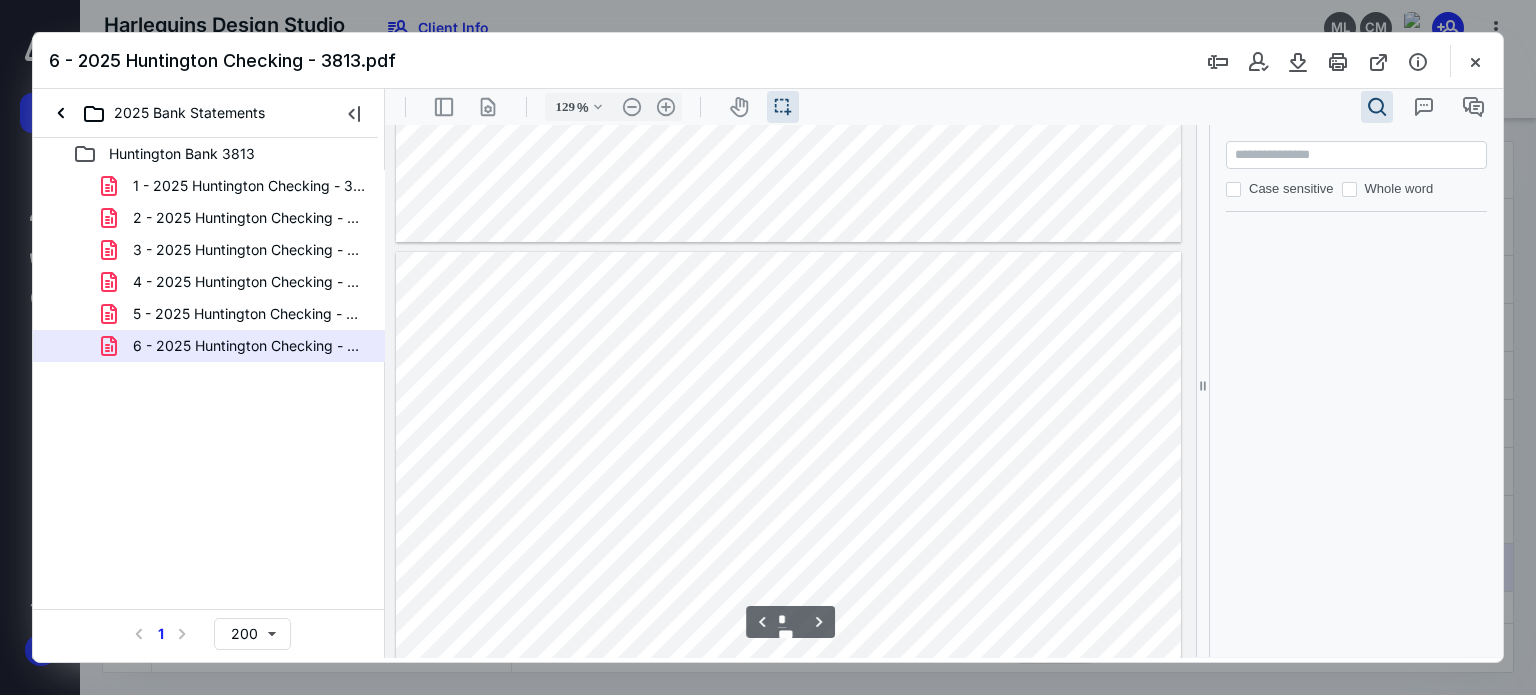 scroll, scrollTop: 2922, scrollLeft: 0, axis: vertical 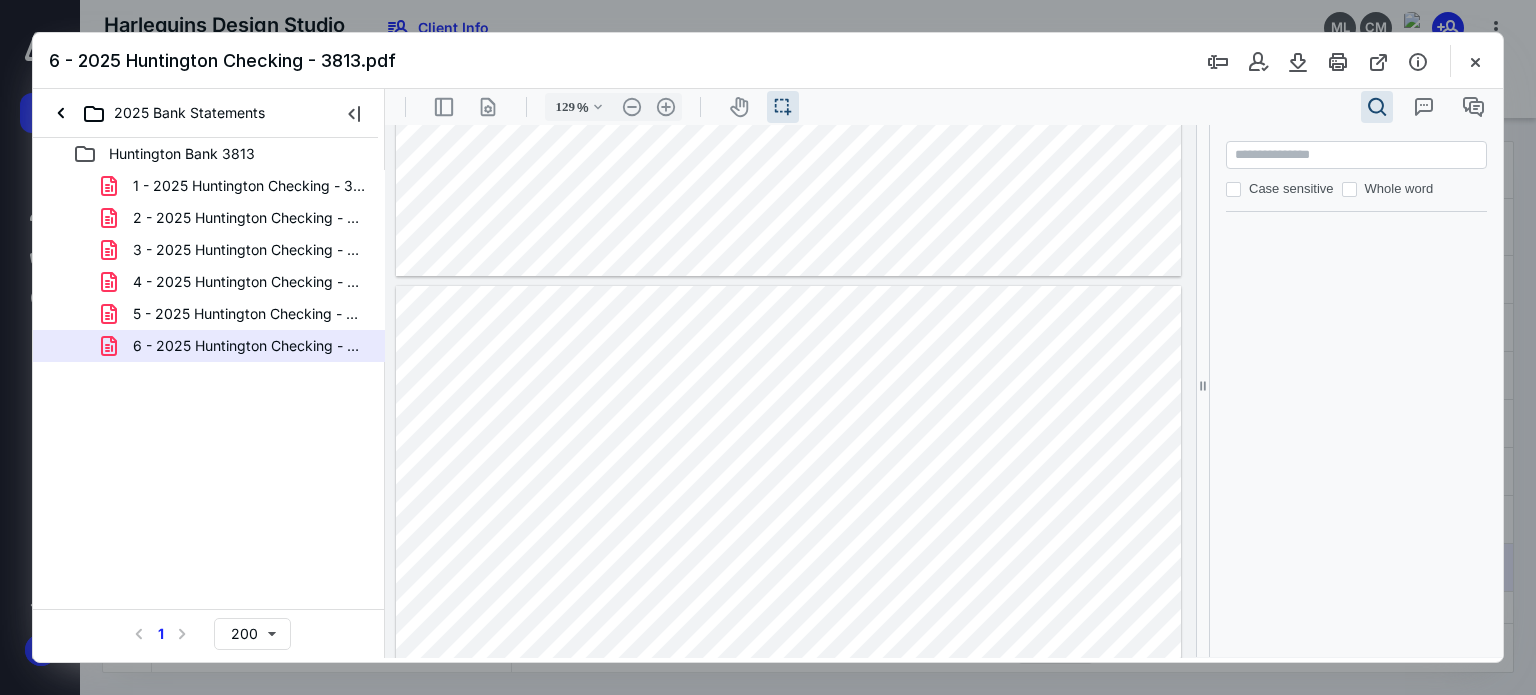 drag, startPoint x: 1473, startPoint y: 57, endPoint x: 644, endPoint y: 143, distance: 833.44885 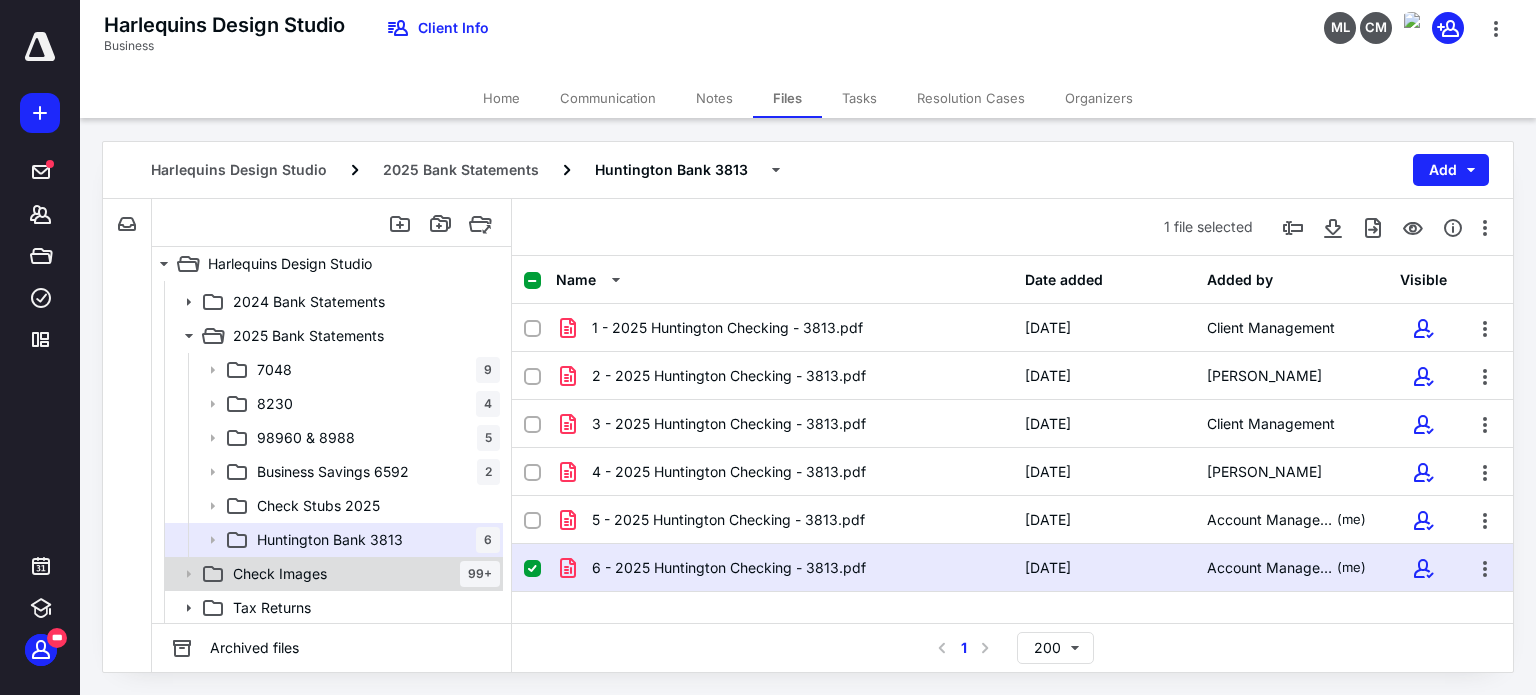 click on "Check Images 99+" at bounding box center (362, 574) 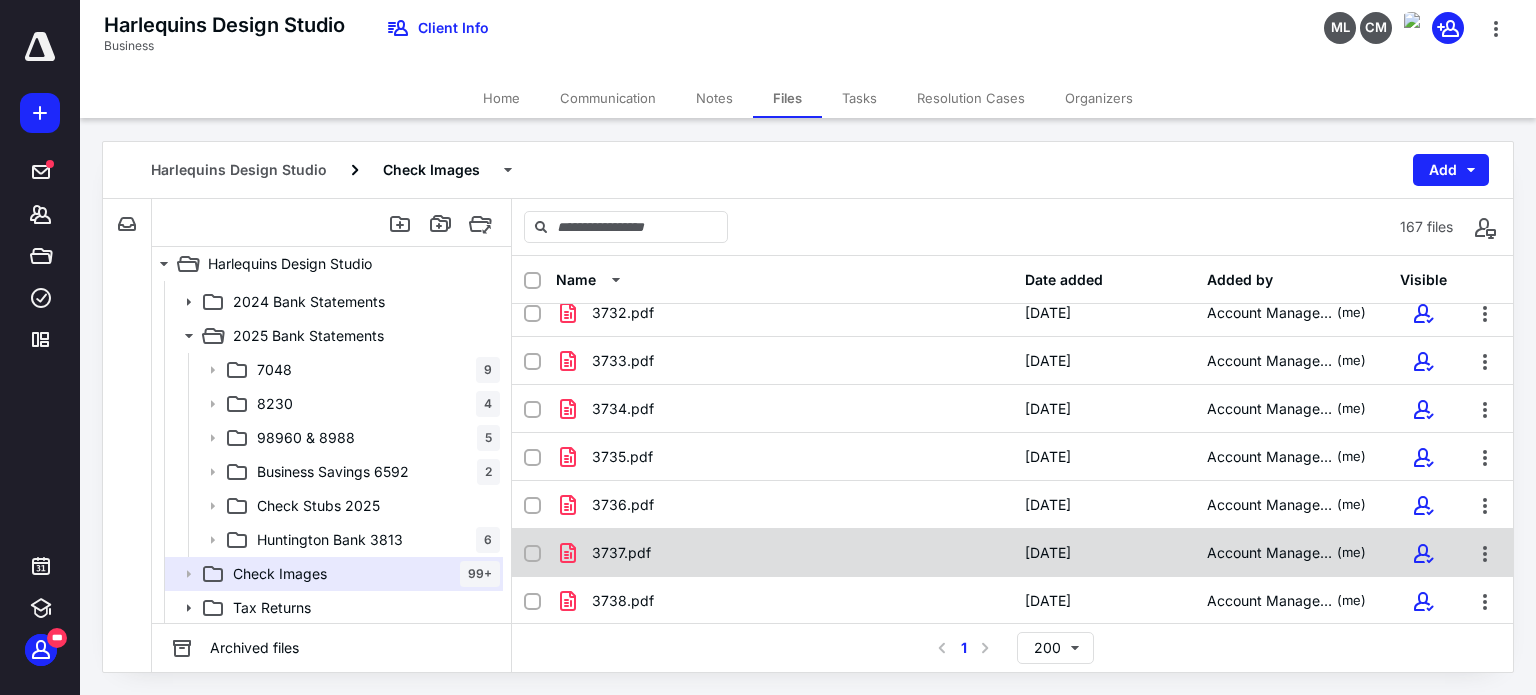 scroll, scrollTop: 2300, scrollLeft: 0, axis: vertical 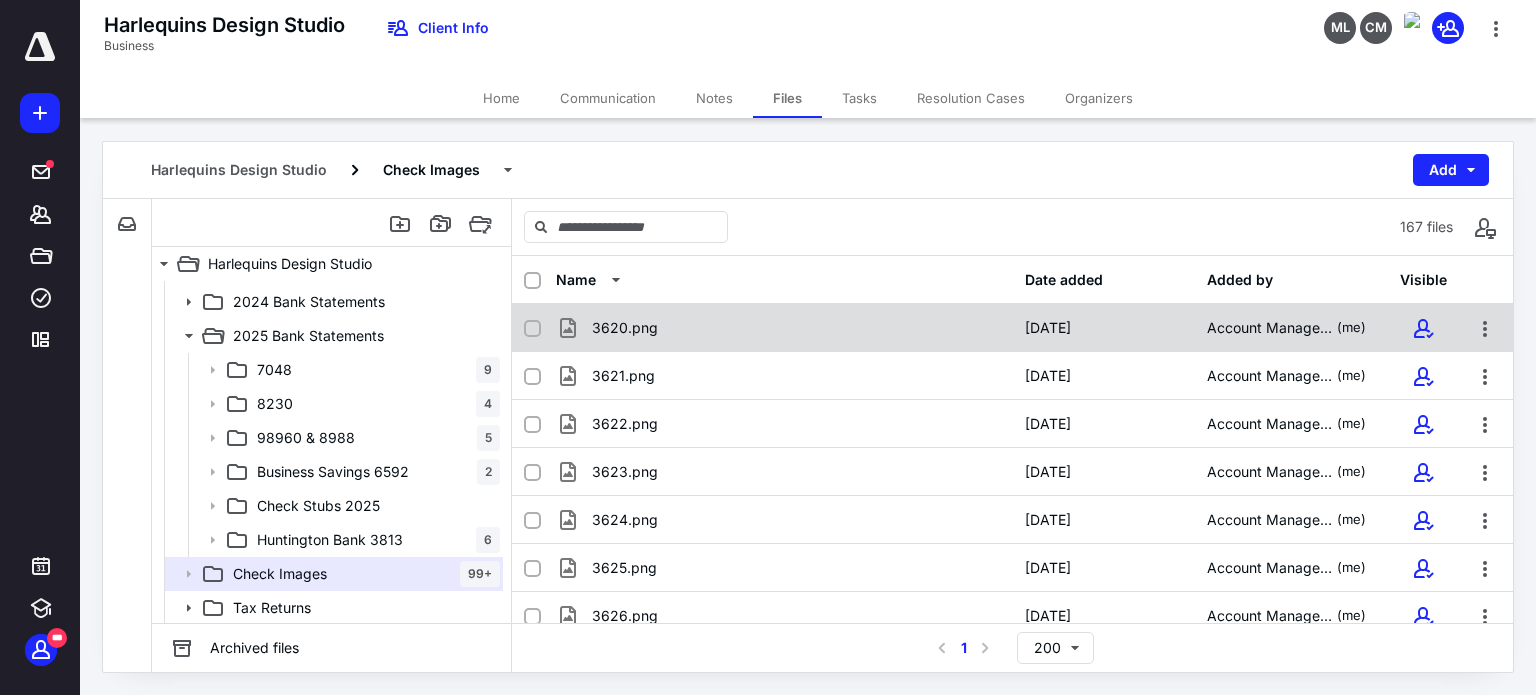 click on "3620.png" at bounding box center (625, 328) 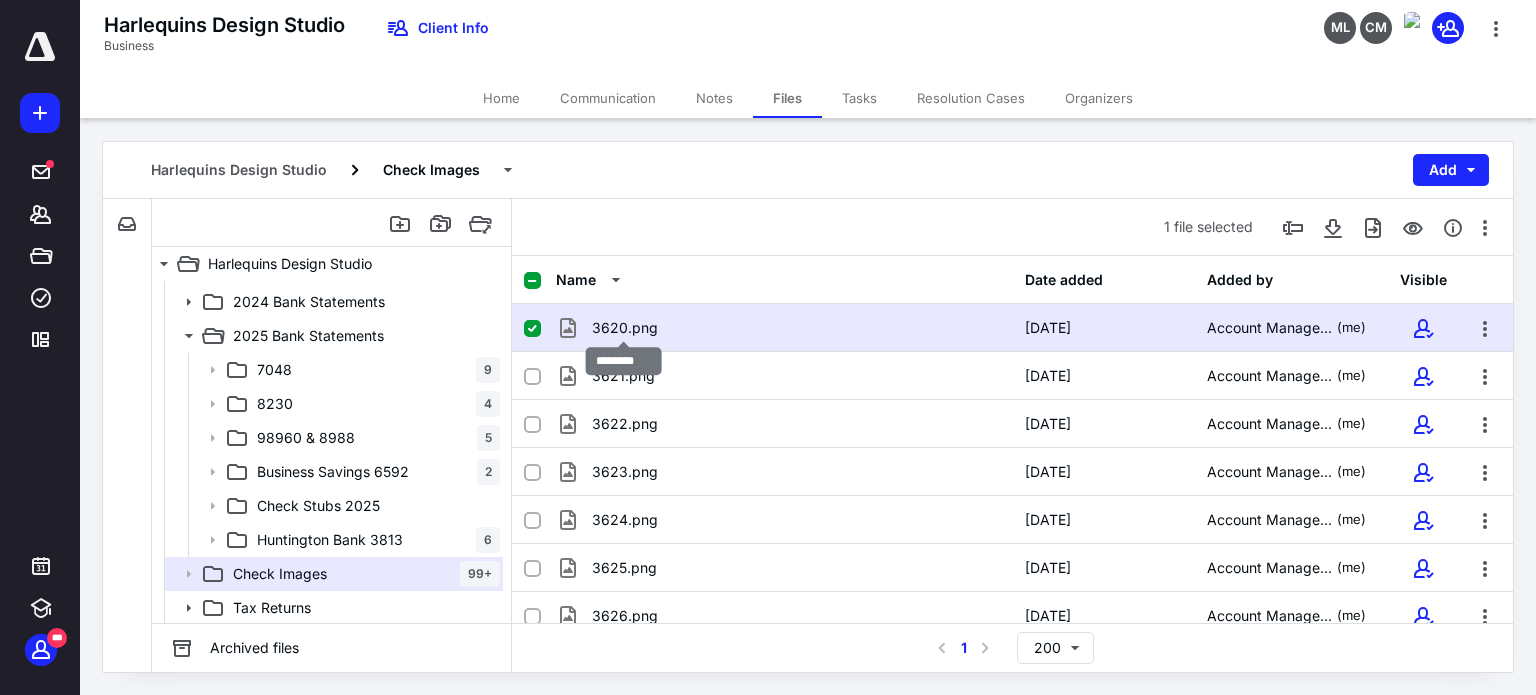 click on "3620.png" at bounding box center [625, 328] 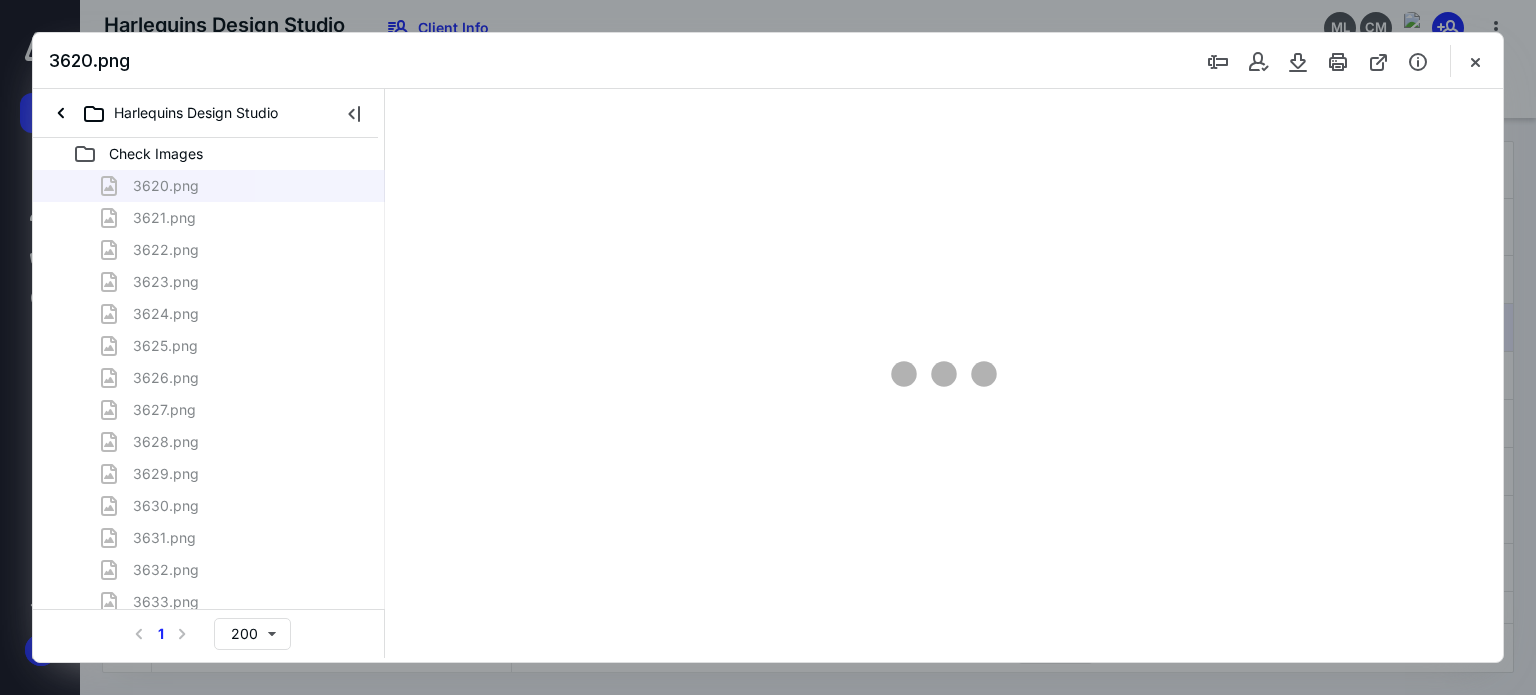scroll, scrollTop: 0, scrollLeft: 0, axis: both 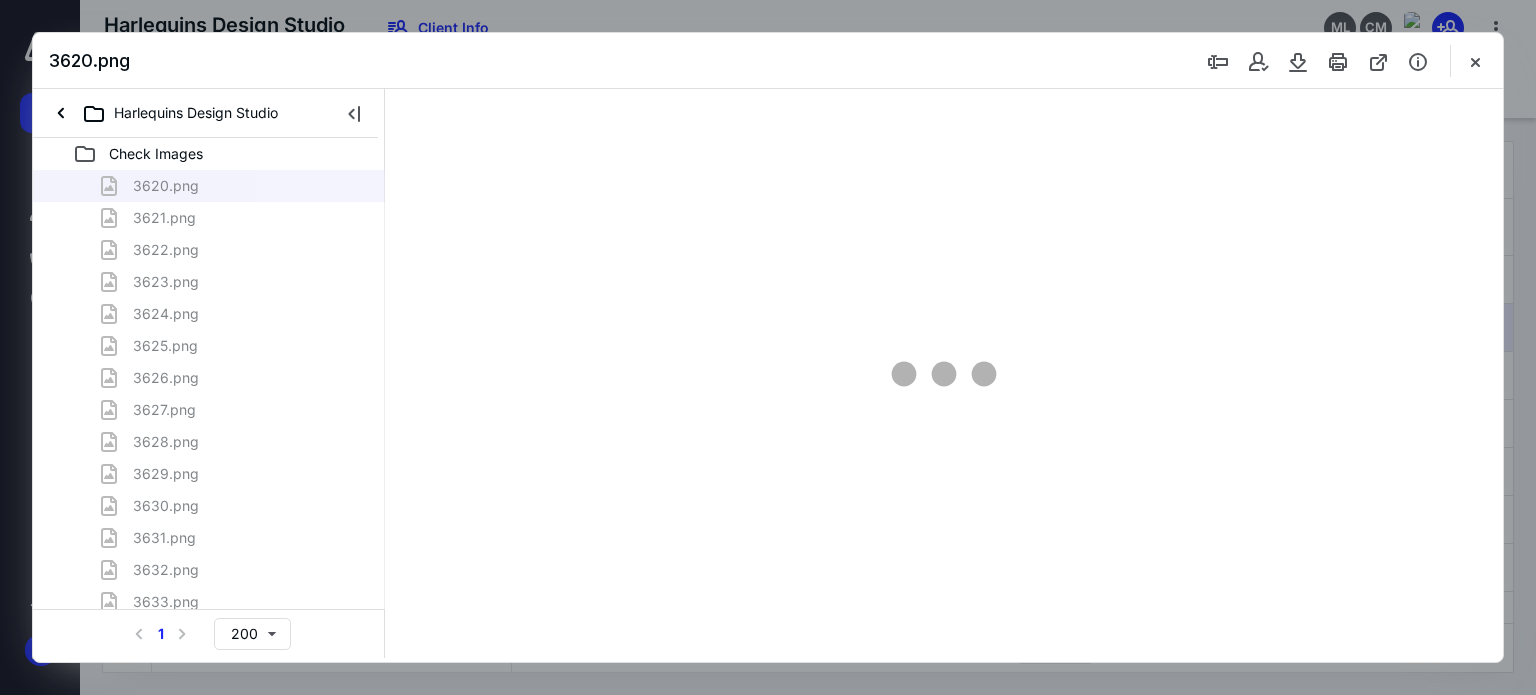 type on "179" 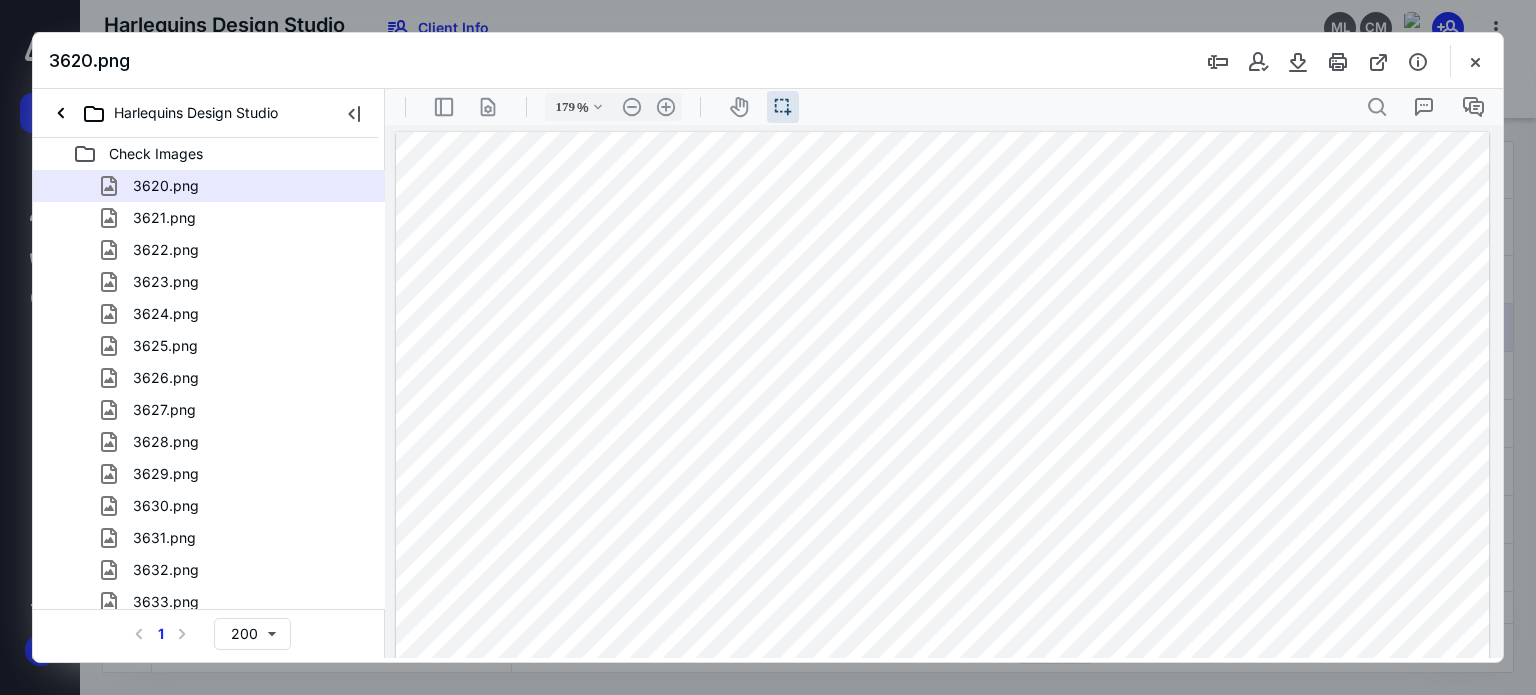 click on "3620.png" at bounding box center (768, 61) 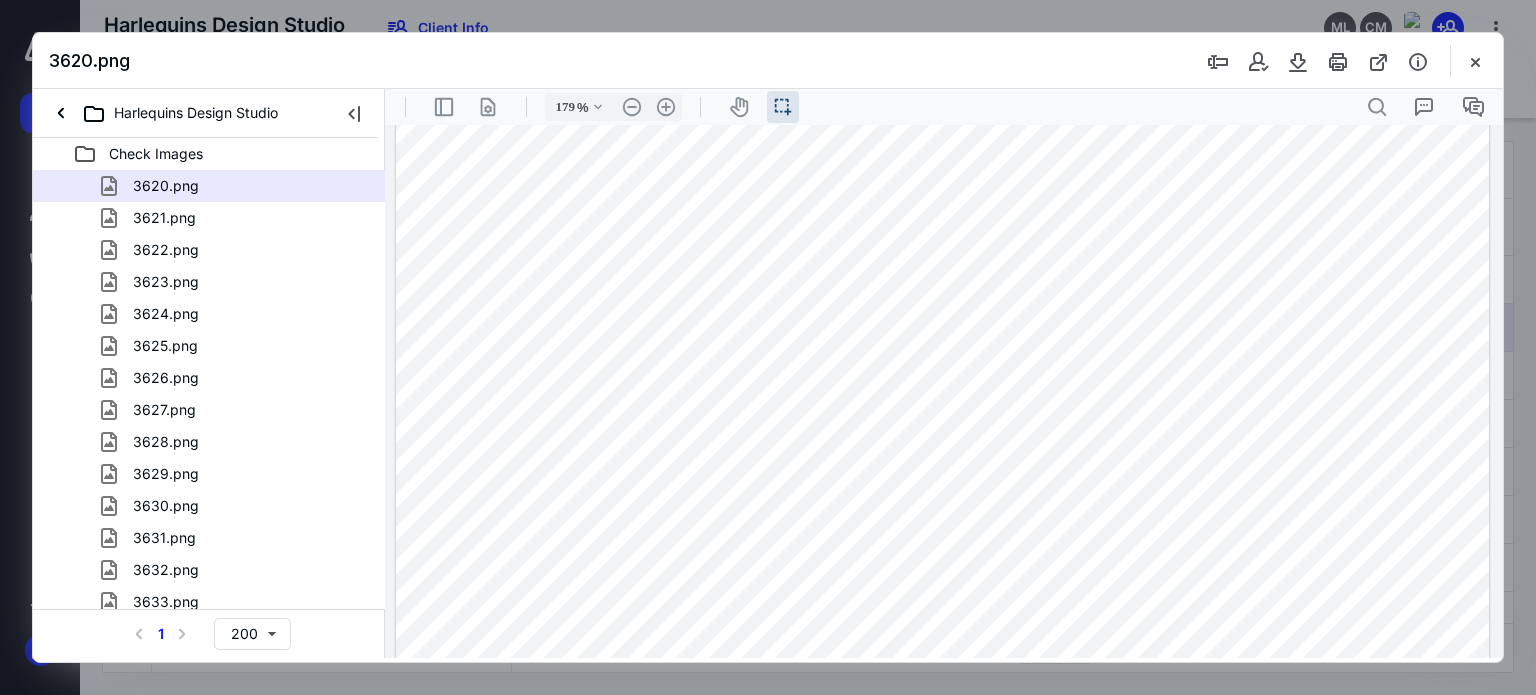 scroll, scrollTop: 0, scrollLeft: 0, axis: both 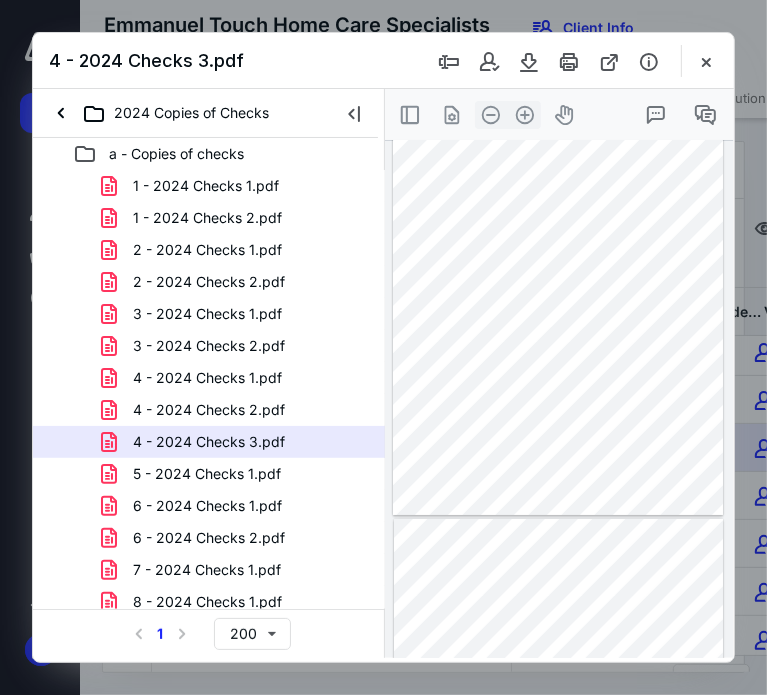 drag, startPoint x: 276, startPoint y: 191, endPoint x: 248, endPoint y: 203, distance: 30.463093 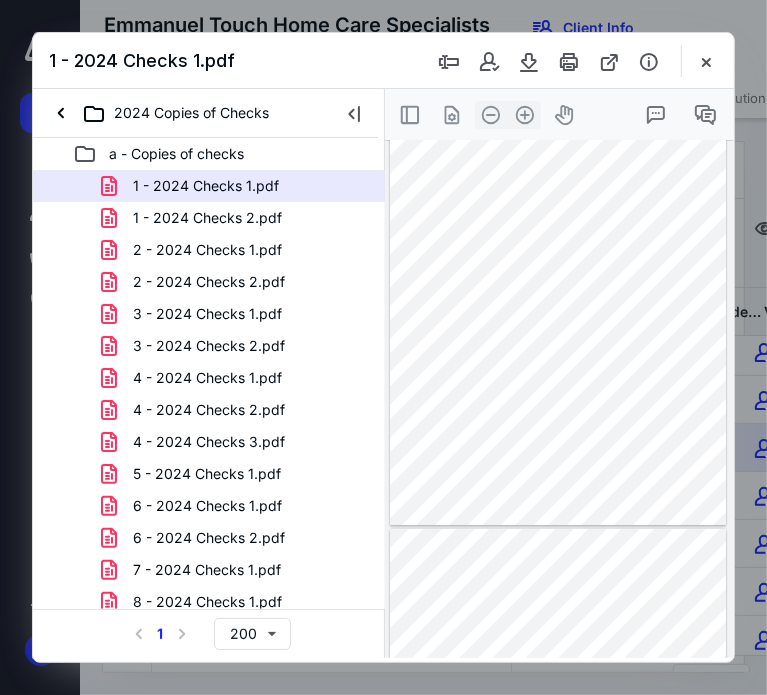scroll, scrollTop: 0, scrollLeft: 0, axis: both 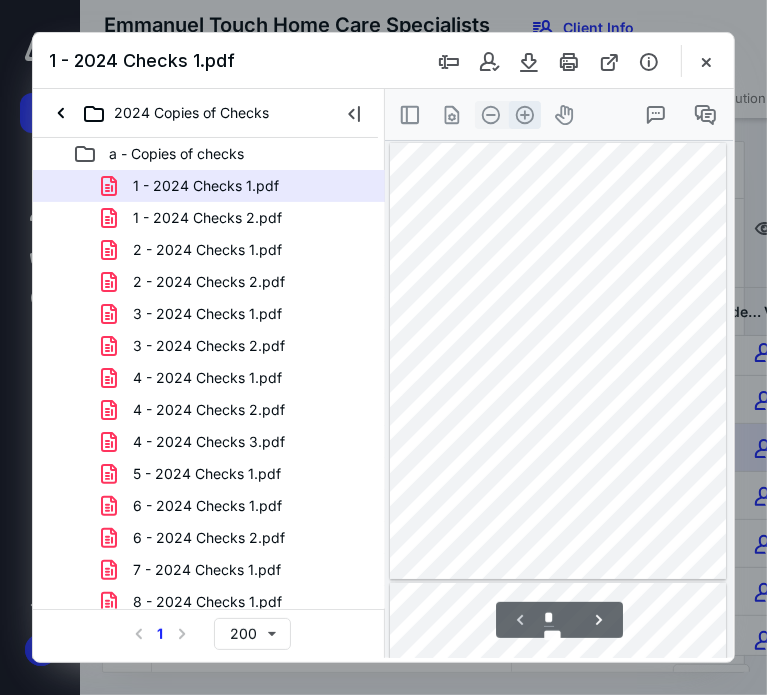 click on ".cls-1{fill:#abb0c4;} icon - header - zoom - in - line" at bounding box center (524, 114) 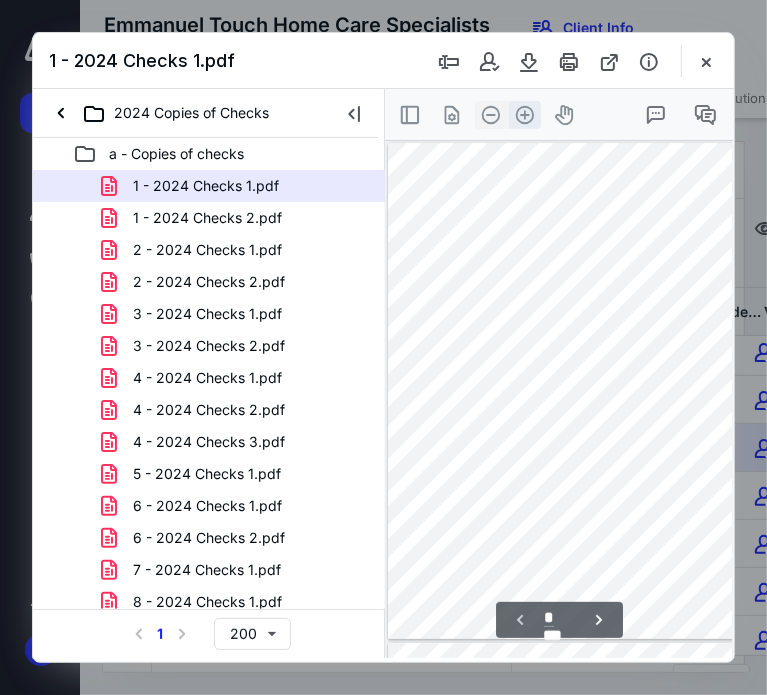 scroll, scrollTop: 32, scrollLeft: 24, axis: both 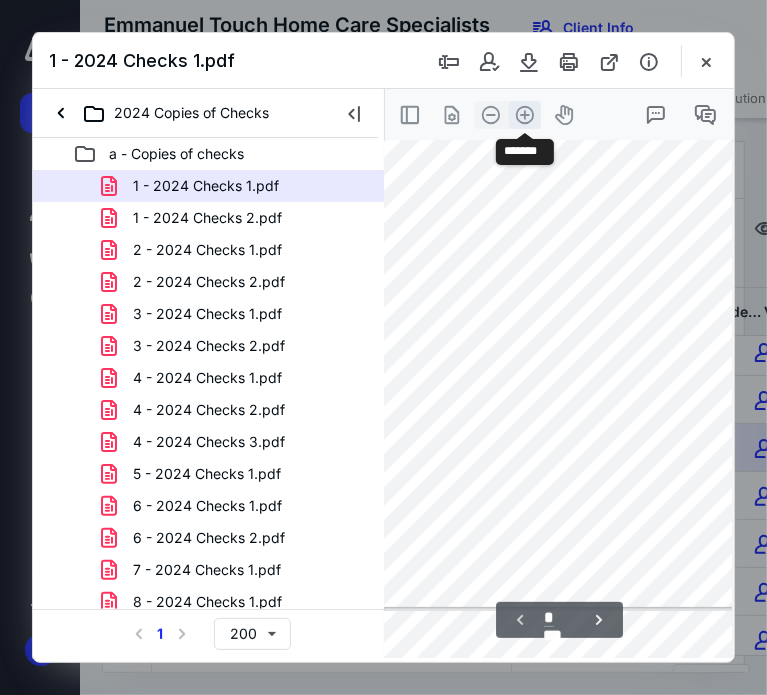 click on ".cls-1{fill:#abb0c4;} icon - header - zoom - in - line" at bounding box center (524, 114) 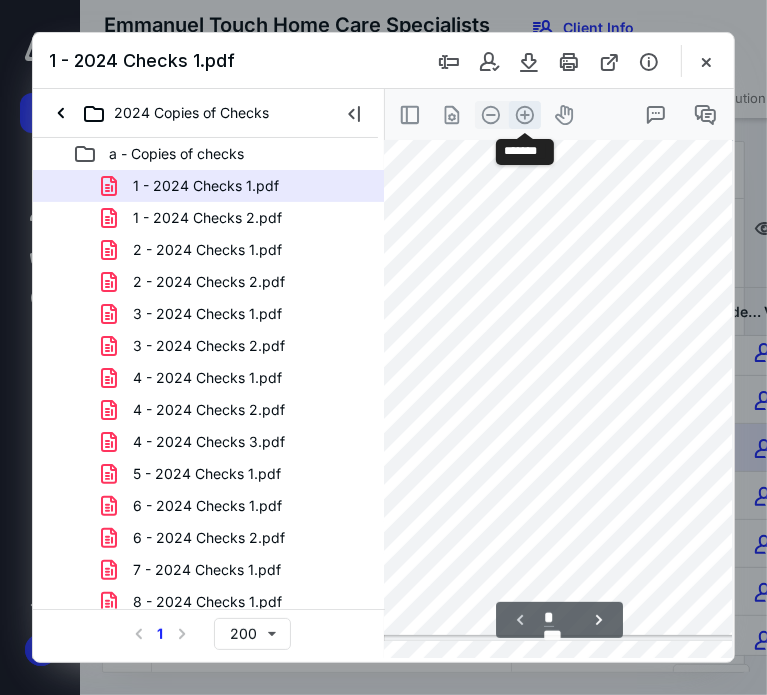 click on ".cls-1{fill:#abb0c4;} icon - header - zoom - in - line" at bounding box center (524, 114) 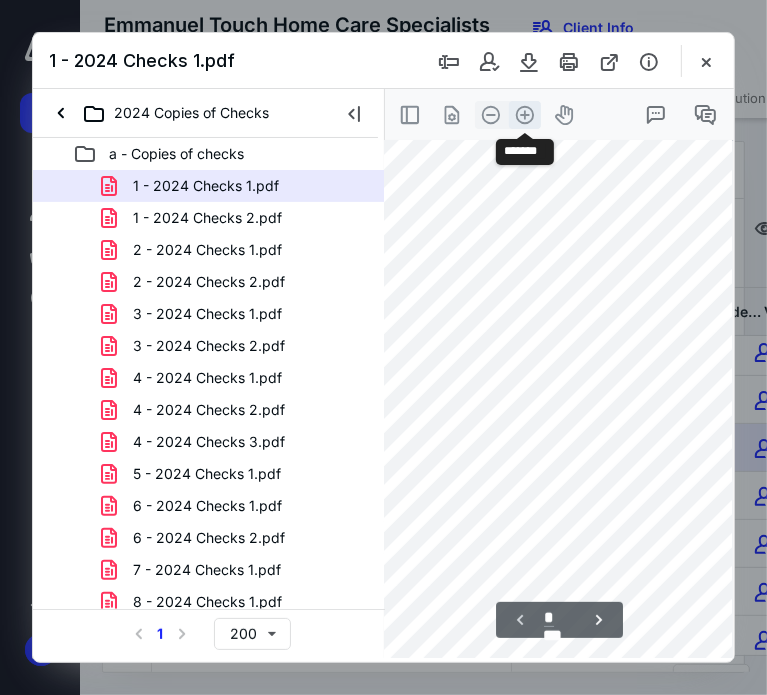 scroll, scrollTop: 96, scrollLeft: 72, axis: both 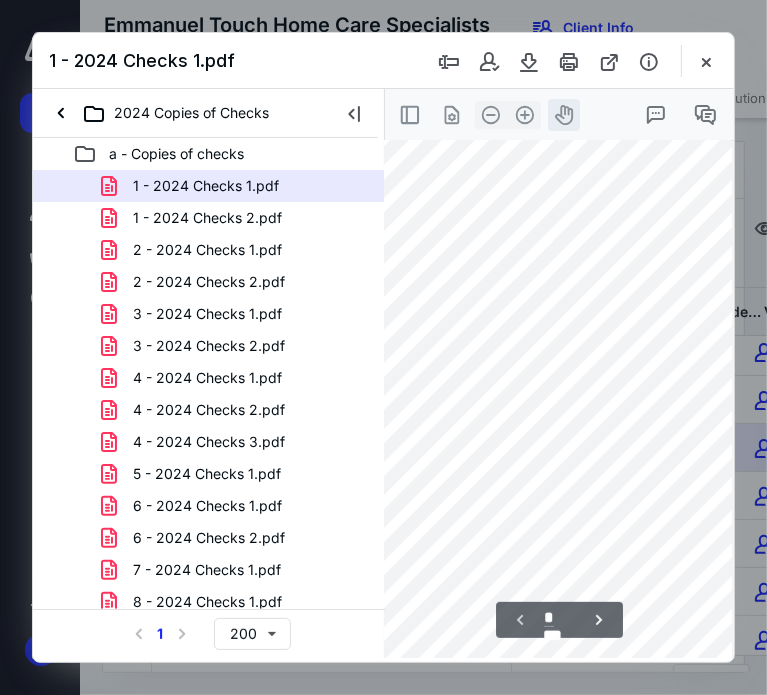 click on "icon-header-pan20" at bounding box center (563, 114) 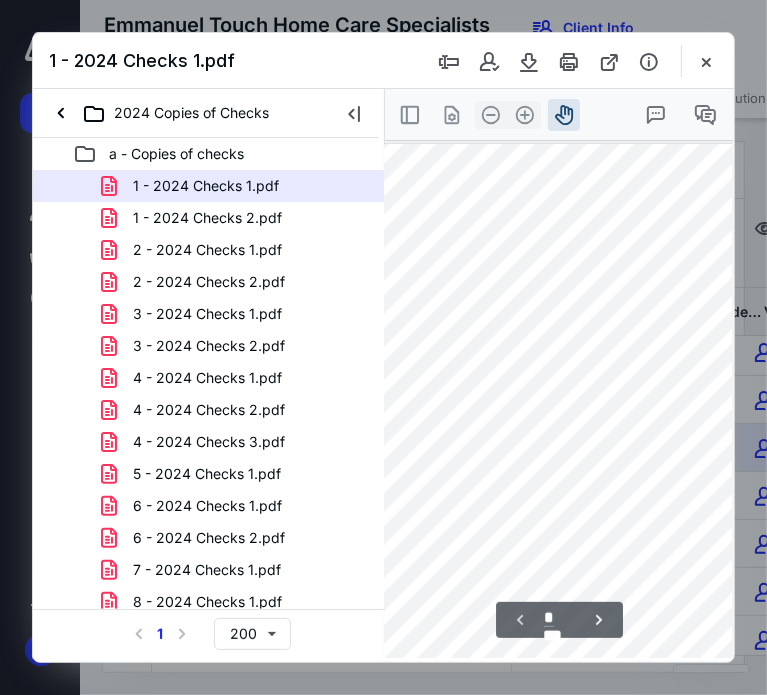 scroll, scrollTop: 0, scrollLeft: 40, axis: horizontal 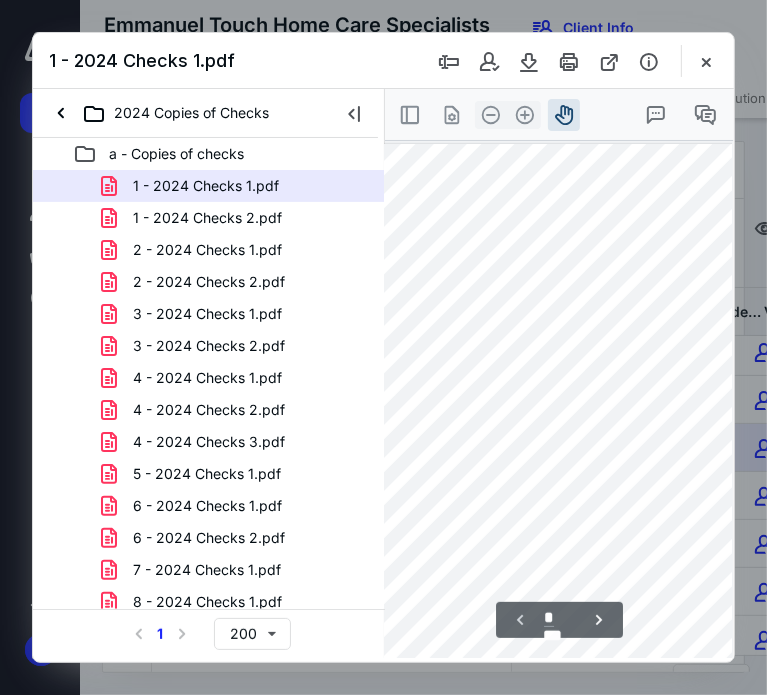 drag, startPoint x: 568, startPoint y: 208, endPoint x: 600, endPoint y: 422, distance: 216.3793 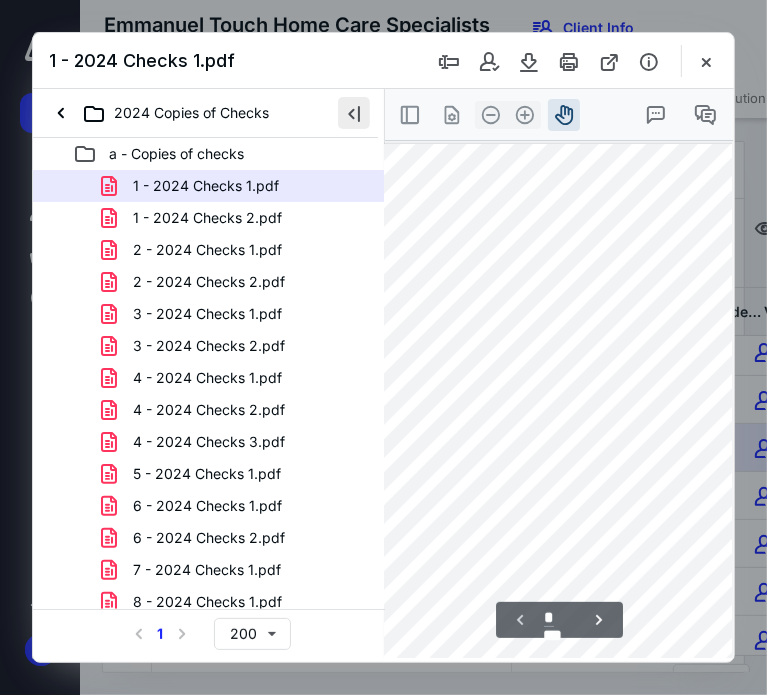 click at bounding box center (354, 113) 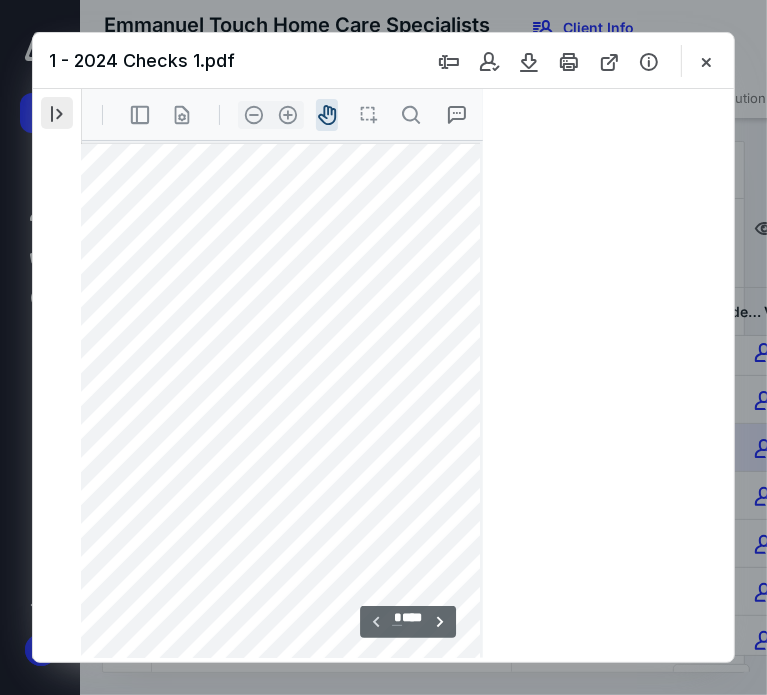 scroll, scrollTop: 0, scrollLeft: 0, axis: both 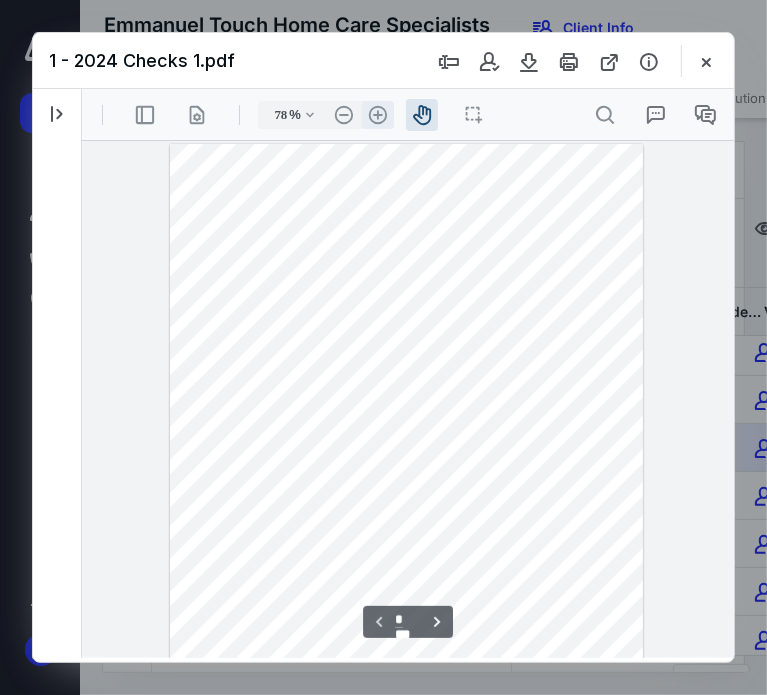 click on ".cls-1{fill:#abb0c4;} icon - header - zoom - in - line" at bounding box center (377, 114) 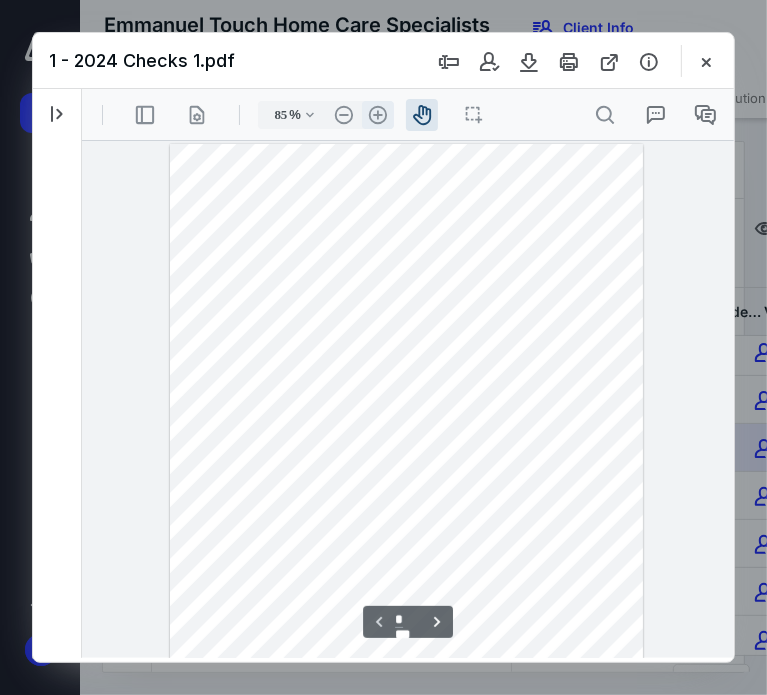 scroll, scrollTop: 22, scrollLeft: 0, axis: vertical 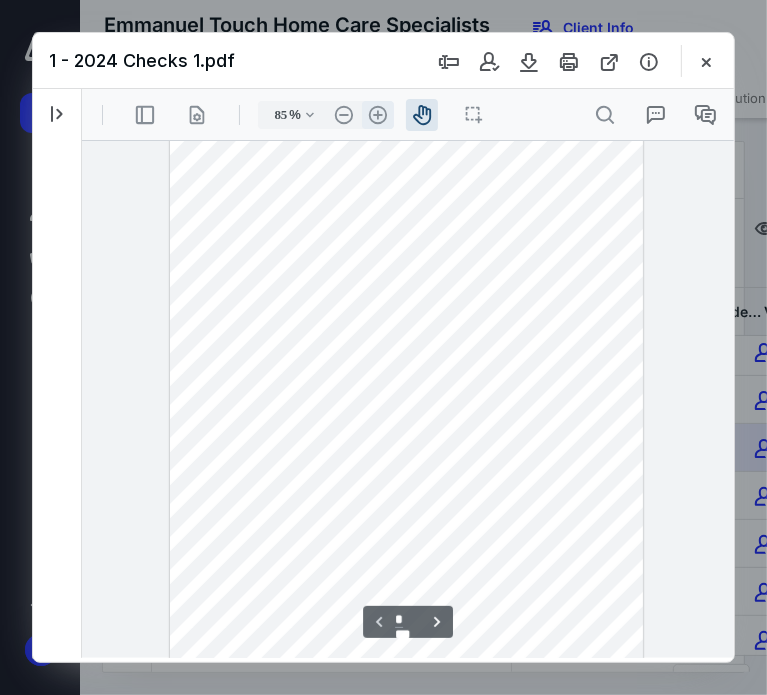 click on ".cls-1{fill:#abb0c4;} icon - header - zoom - in - line" at bounding box center [377, 114] 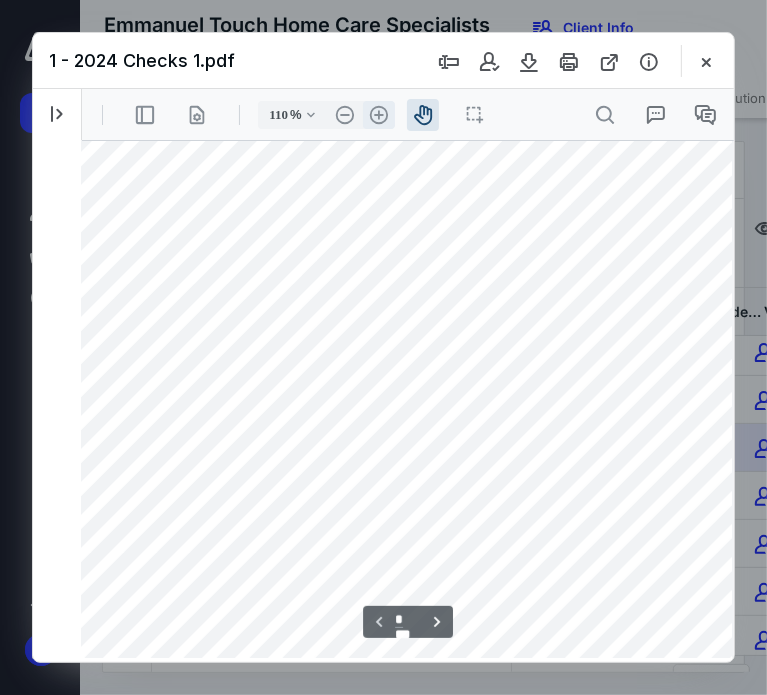 click on ".cls-1{fill:#abb0c4;} icon - header - zoom - in - line" at bounding box center (378, 114) 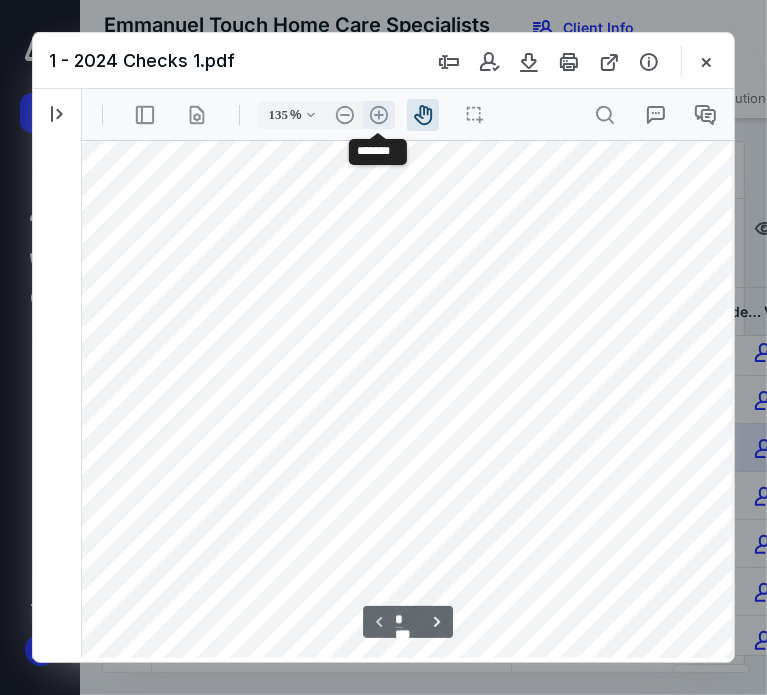 click on ".cls-1{fill:#abb0c4;} icon - header - zoom - in - line" at bounding box center (378, 114) 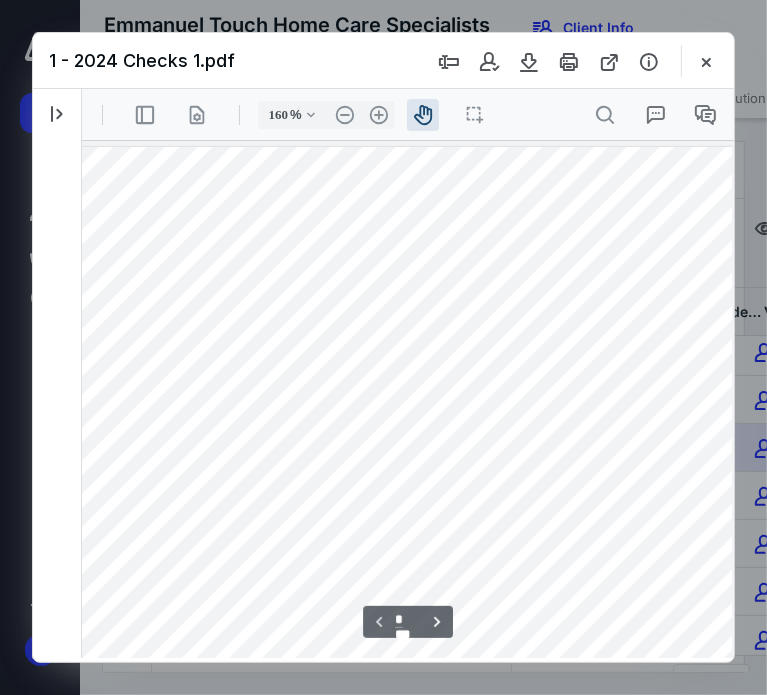 scroll, scrollTop: 0, scrollLeft: 106, axis: horizontal 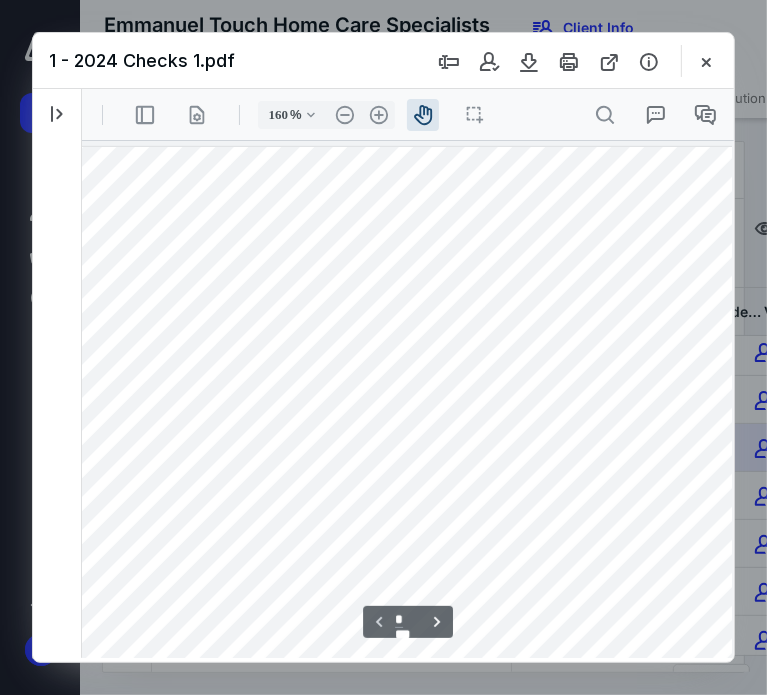 drag, startPoint x: 457, startPoint y: 363, endPoint x: 500, endPoint y: 520, distance: 162.78206 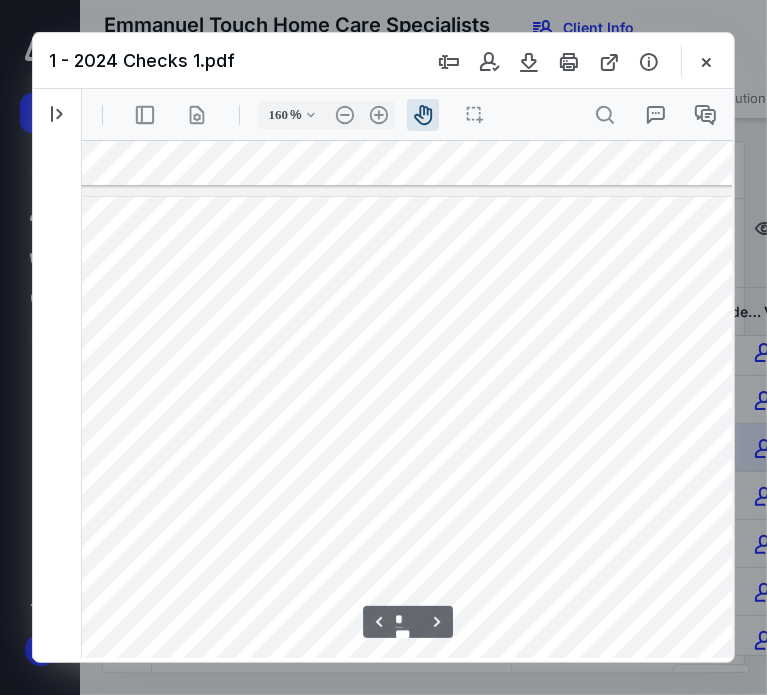 scroll, scrollTop: 3800, scrollLeft: 106, axis: both 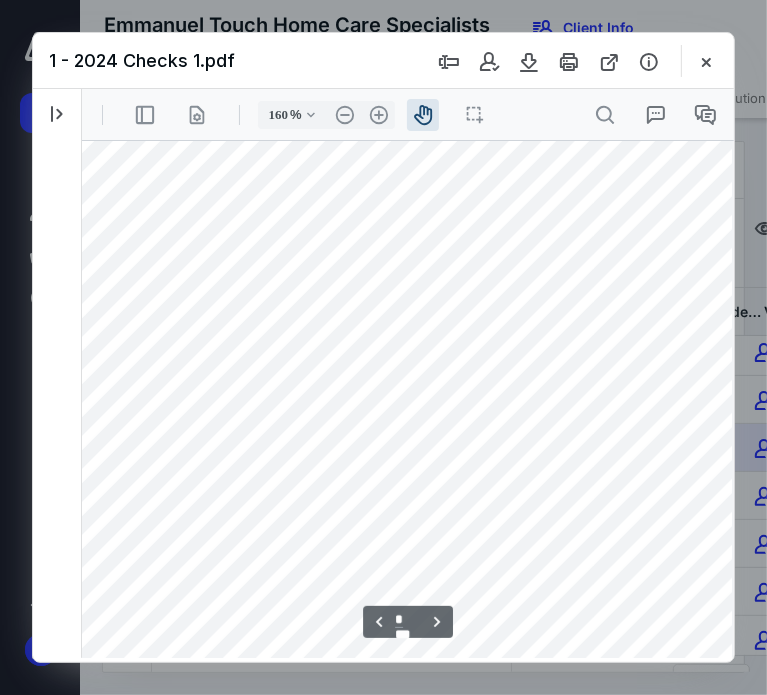 drag, startPoint x: 562, startPoint y: 359, endPoint x: 417, endPoint y: 369, distance: 145.34442 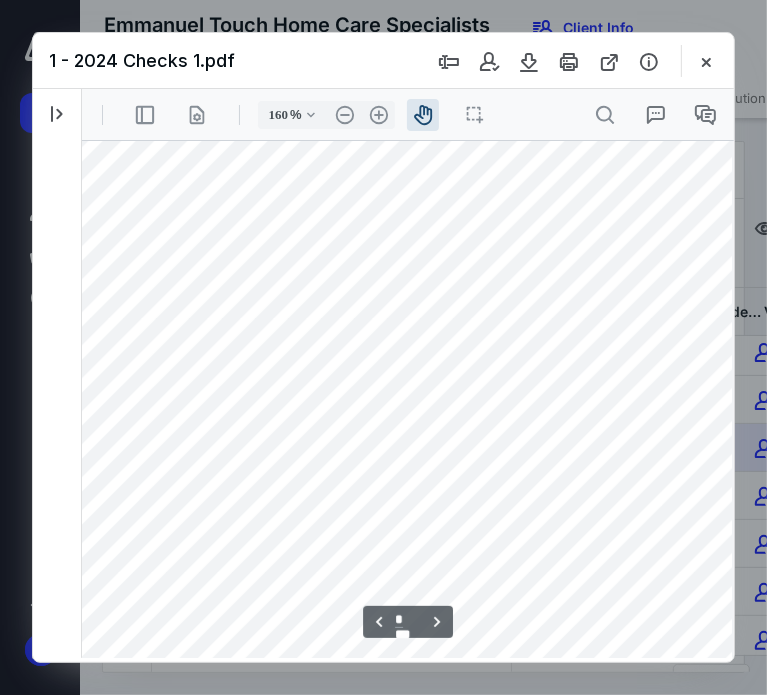 scroll, scrollTop: 2833, scrollLeft: 190, axis: both 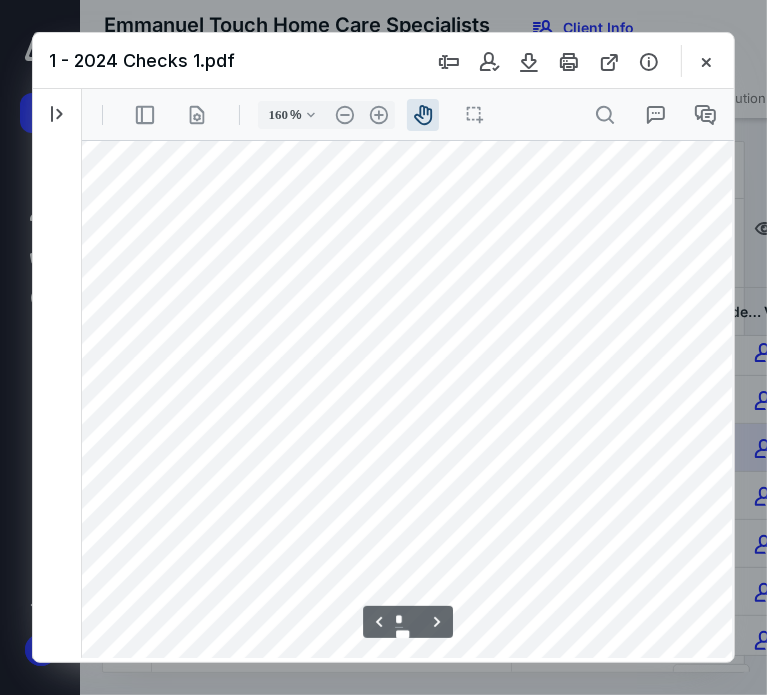 drag, startPoint x: 252, startPoint y: 394, endPoint x: 325, endPoint y: 500, distance: 128.7051 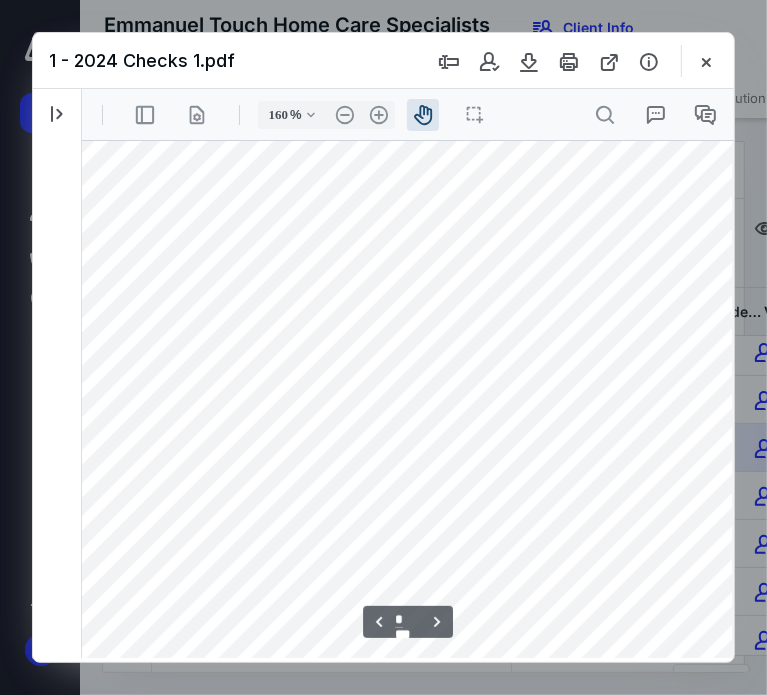scroll, scrollTop: 2650, scrollLeft: 170, axis: both 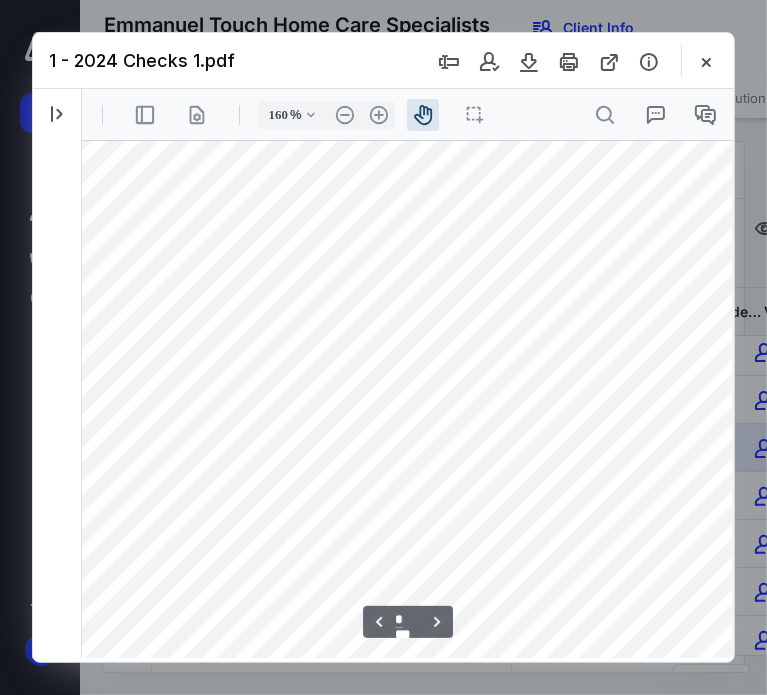 drag, startPoint x: 367, startPoint y: 381, endPoint x: 387, endPoint y: 564, distance: 184.08965 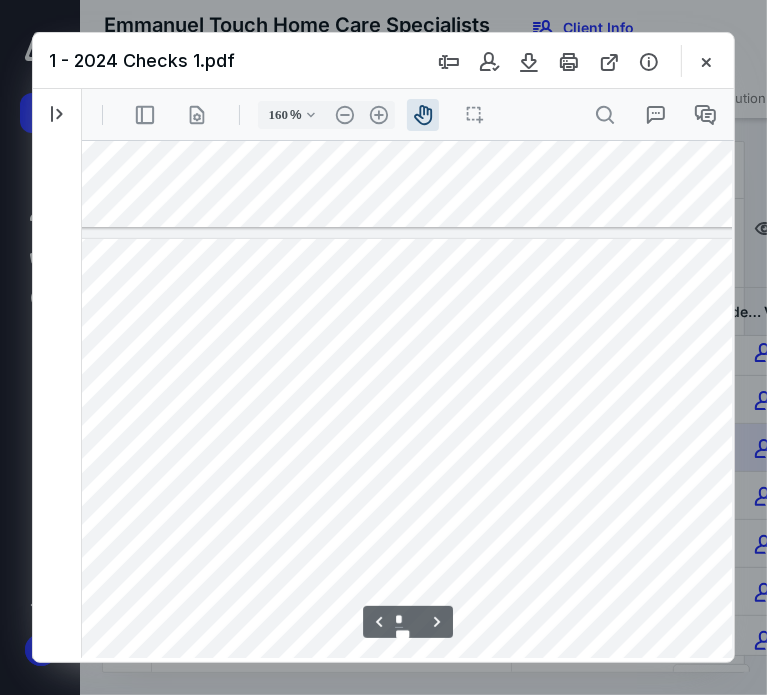 scroll, scrollTop: 3850, scrollLeft: 170, axis: both 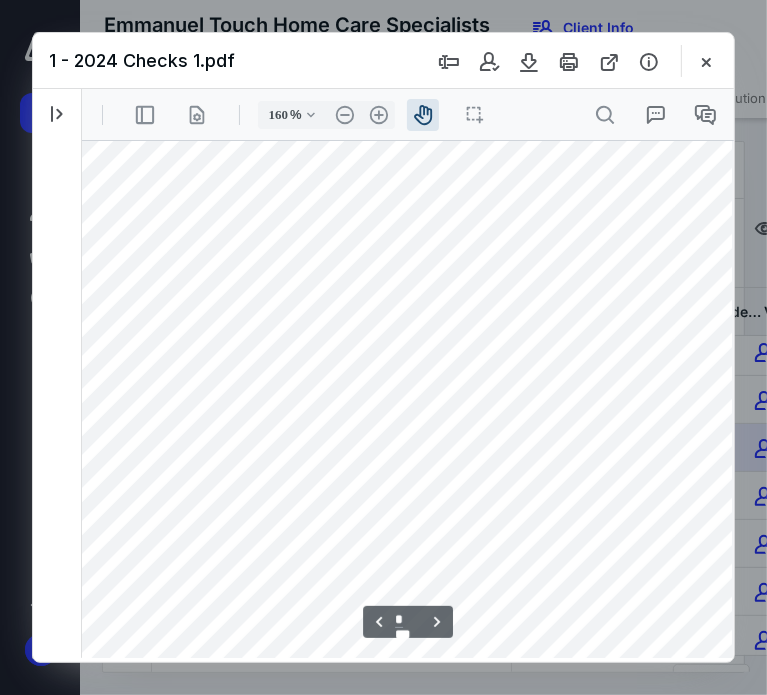 drag, startPoint x: 345, startPoint y: 446, endPoint x: 345, endPoint y: 377, distance: 69 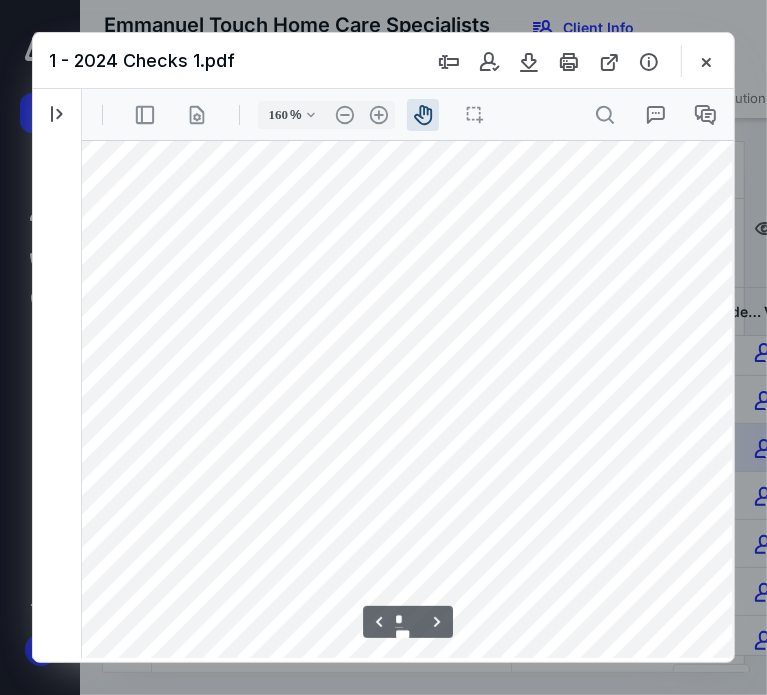 scroll, scrollTop: 4619, scrollLeft: 170, axis: both 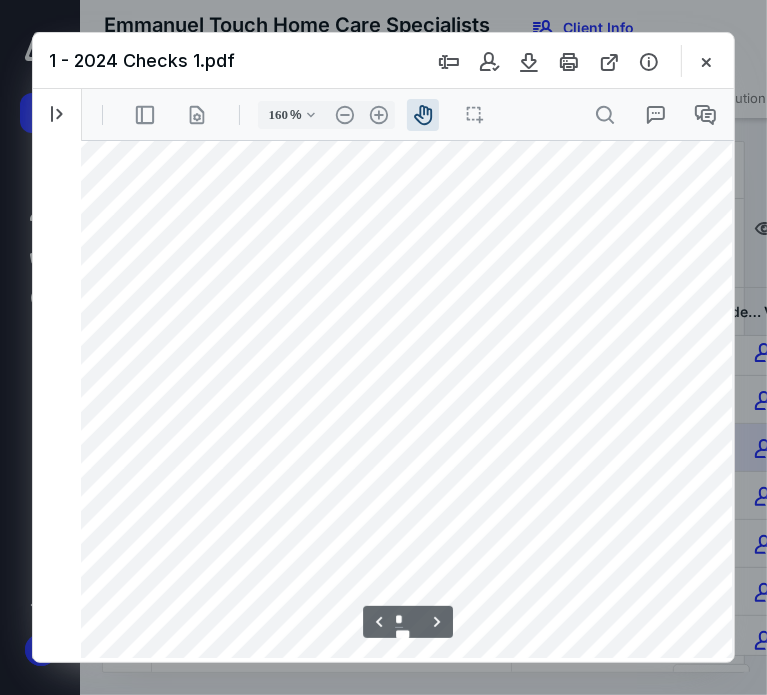 drag, startPoint x: 408, startPoint y: 473, endPoint x: 401, endPoint y: 502, distance: 29.832869 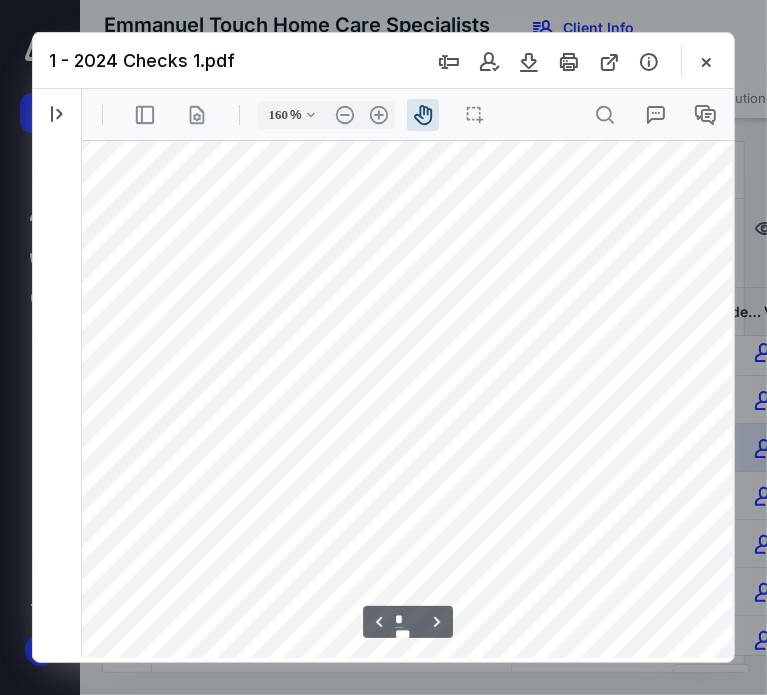 scroll, scrollTop: 5153, scrollLeft: 168, axis: both 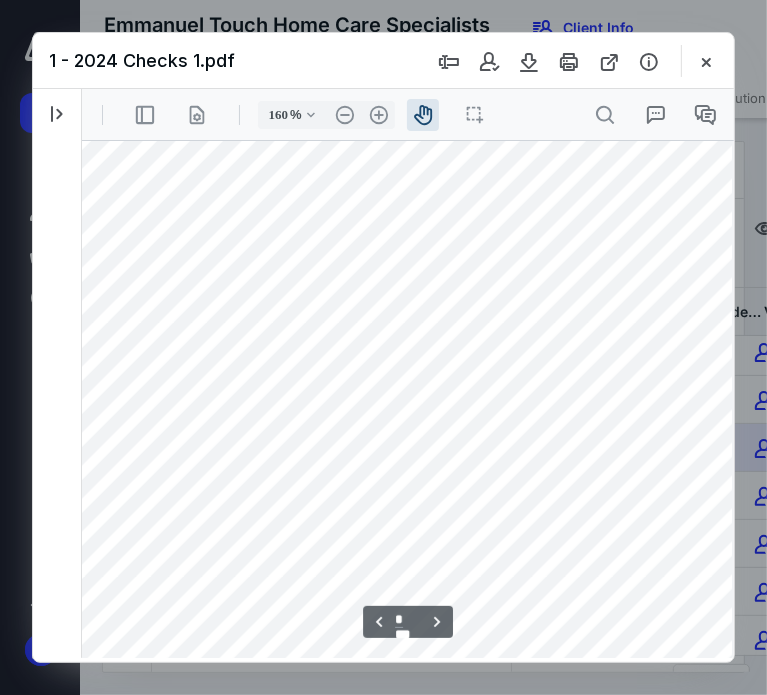 drag, startPoint x: 543, startPoint y: 338, endPoint x: 419, endPoint y: 384, distance: 132.25732 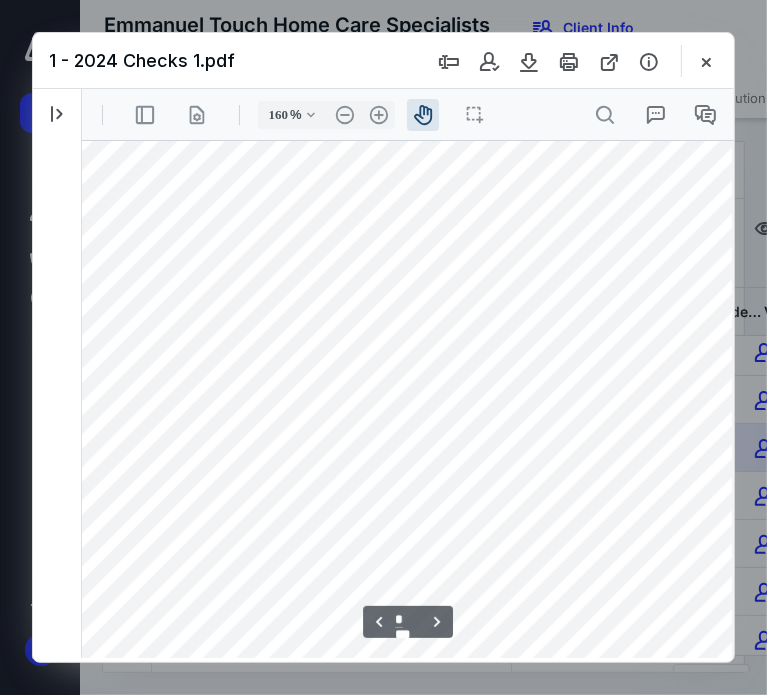 scroll, scrollTop: 5247, scrollLeft: 128, axis: both 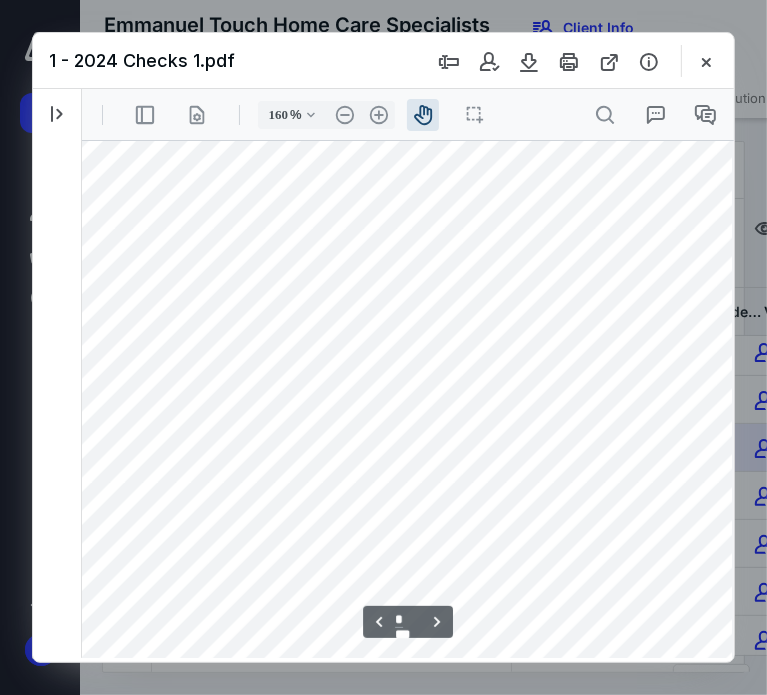 drag, startPoint x: 374, startPoint y: 454, endPoint x: 249, endPoint y: 360, distance: 156.40013 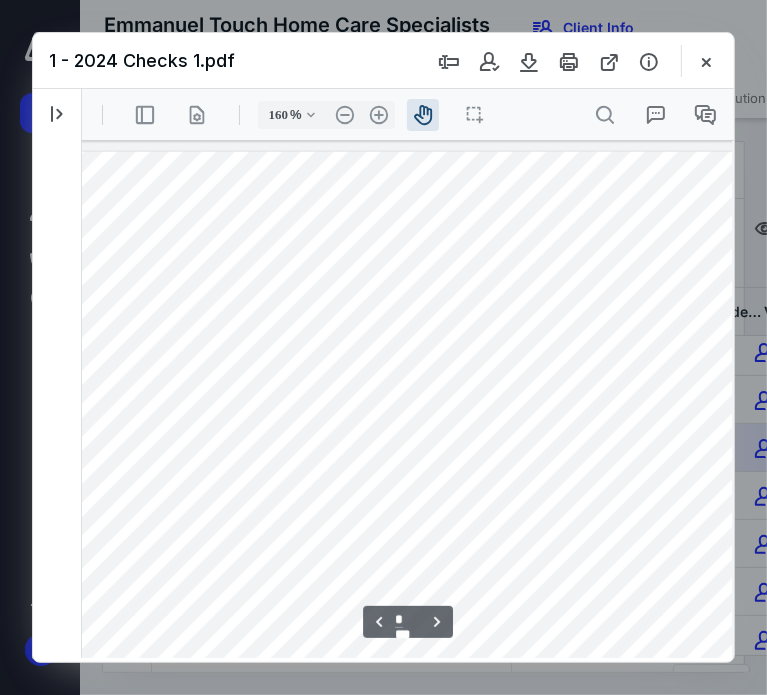 scroll, scrollTop: 5121, scrollLeft: 200, axis: both 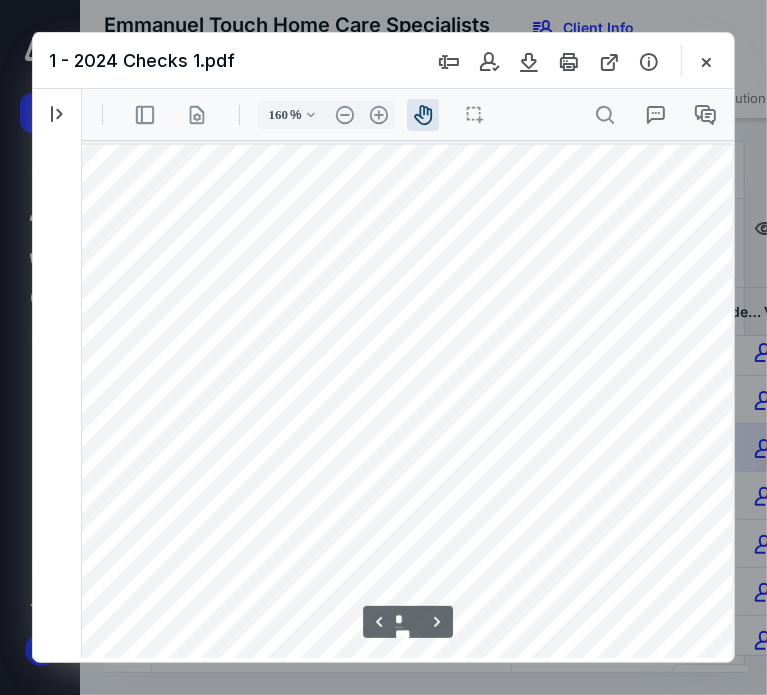 drag, startPoint x: 544, startPoint y: 261, endPoint x: 470, endPoint y: 387, distance: 146.12323 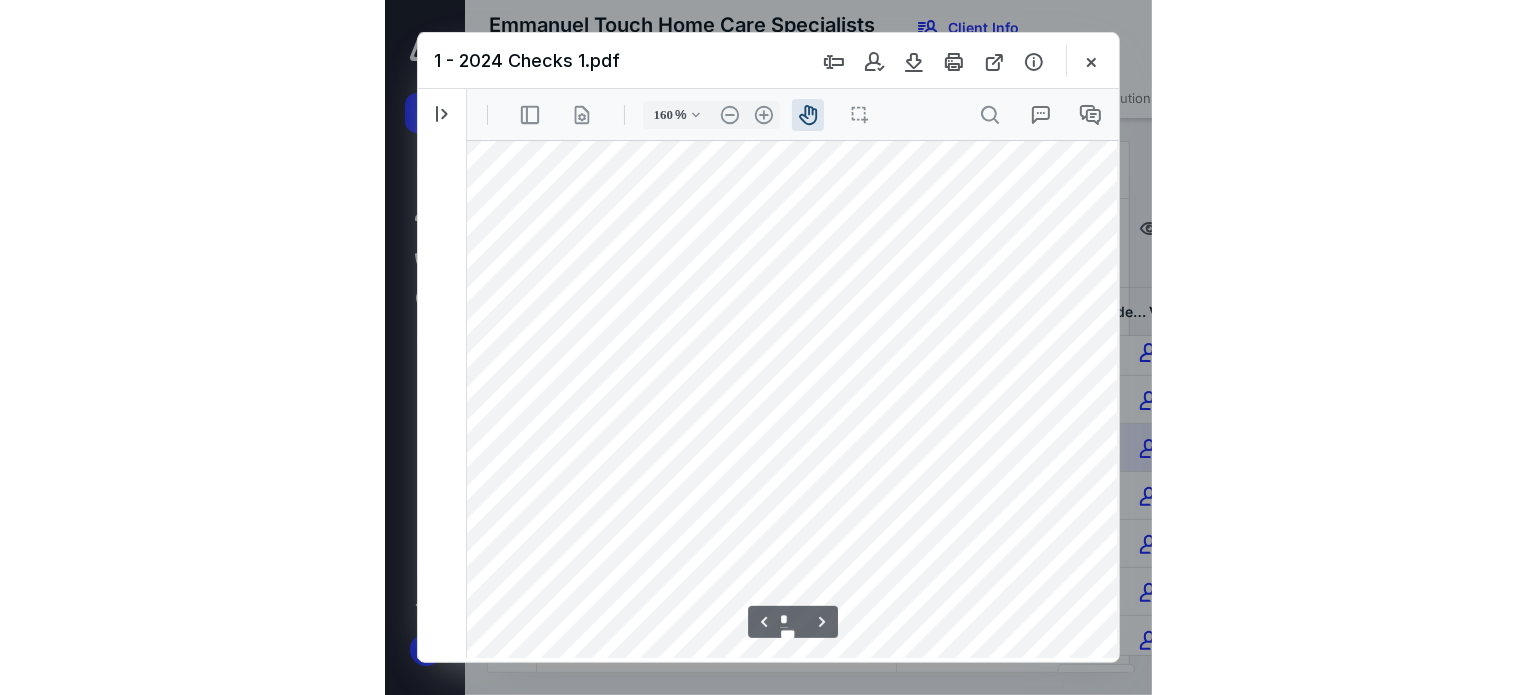 scroll, scrollTop: 6421, scrollLeft: 200, axis: both 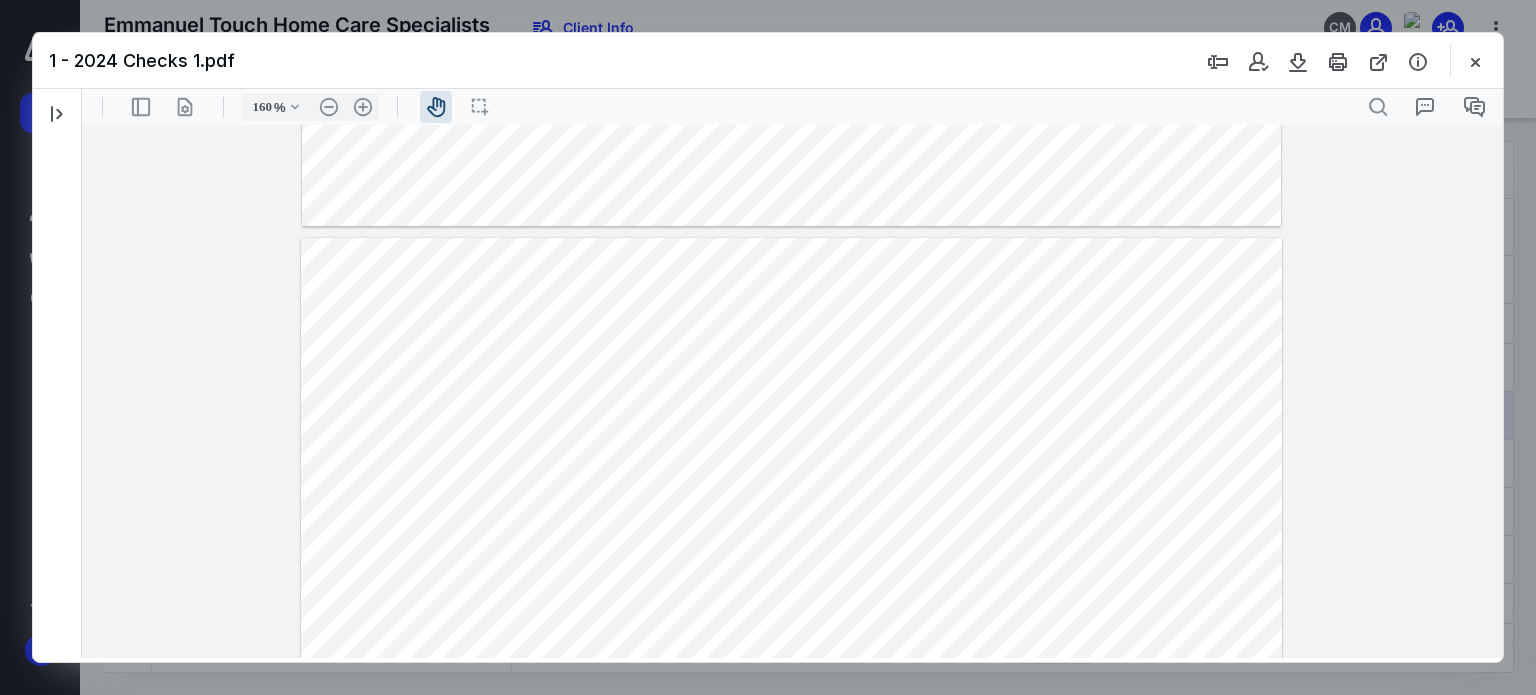click at bounding box center (790, 871) 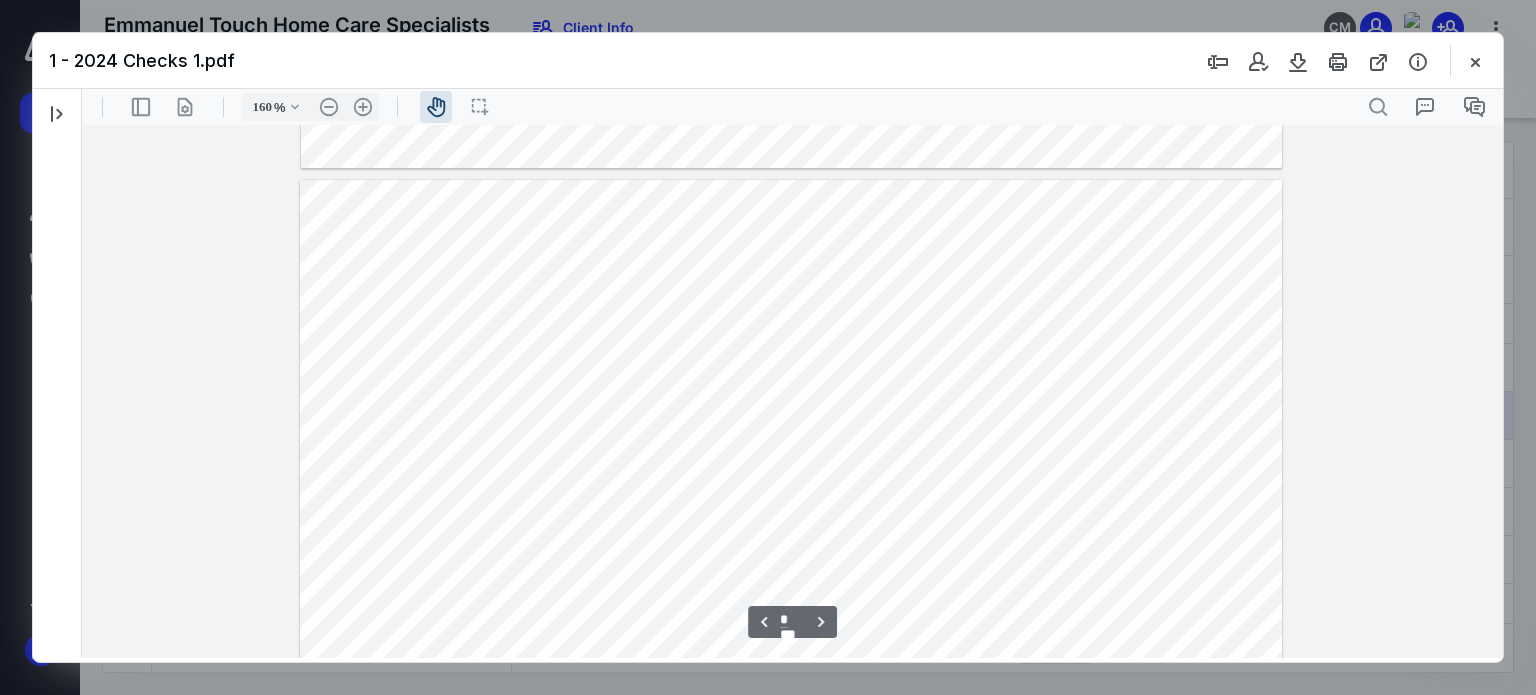 scroll, scrollTop: 6221, scrollLeft: 0, axis: vertical 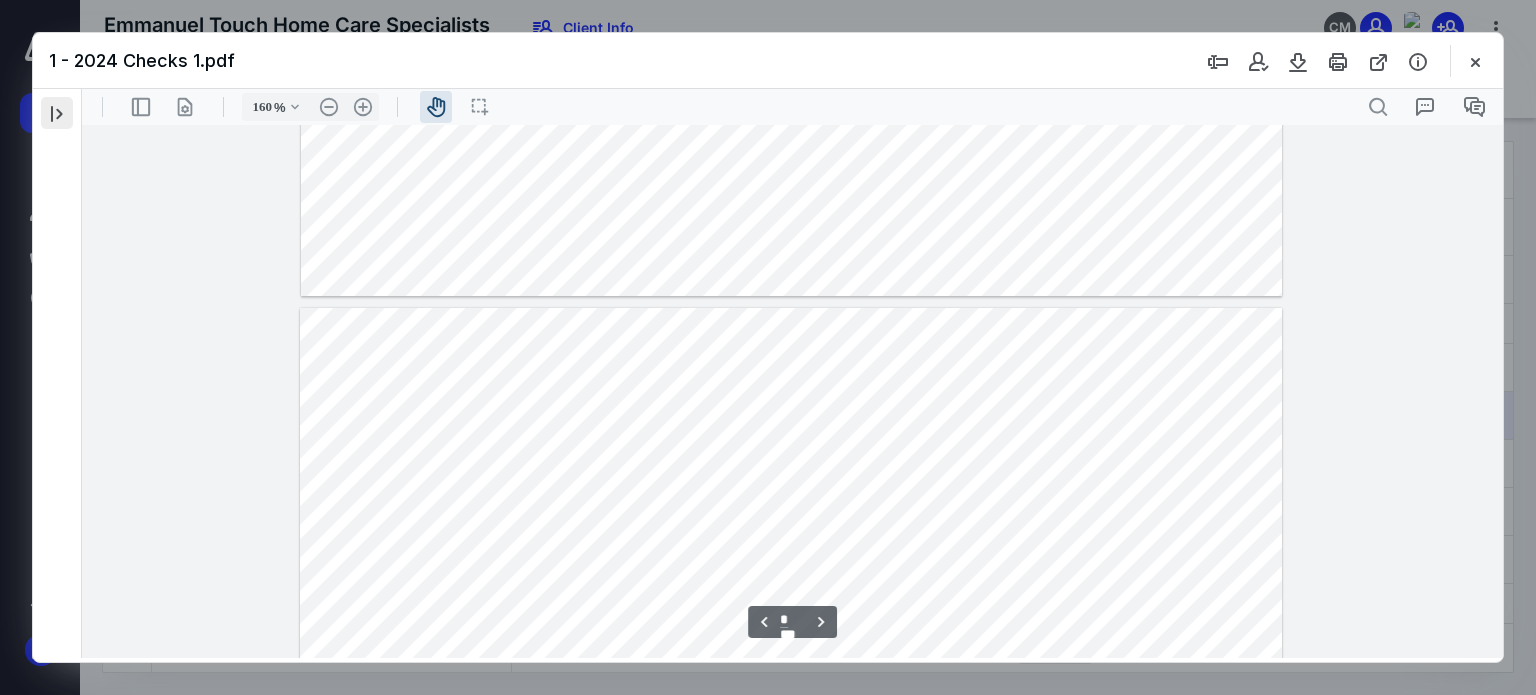 click at bounding box center (57, 113) 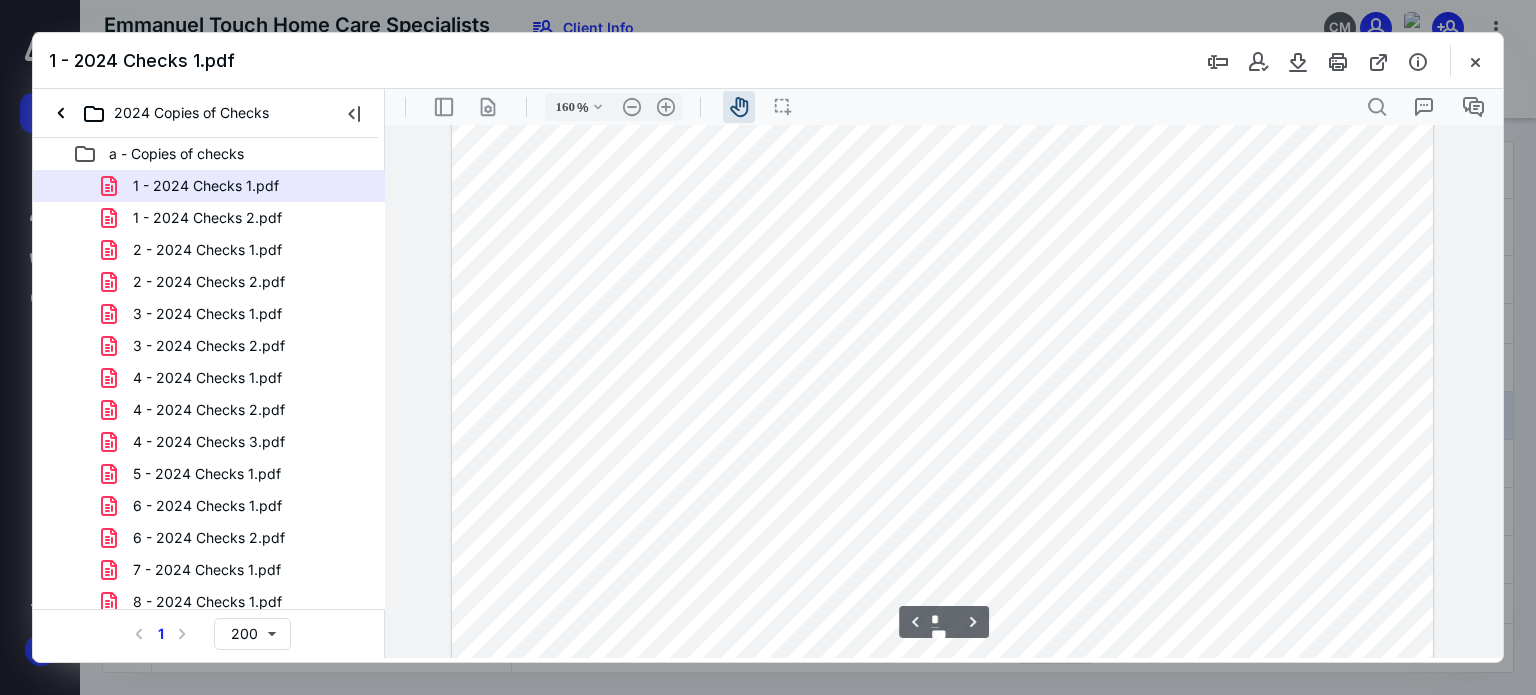 scroll, scrollTop: 5221, scrollLeft: 0, axis: vertical 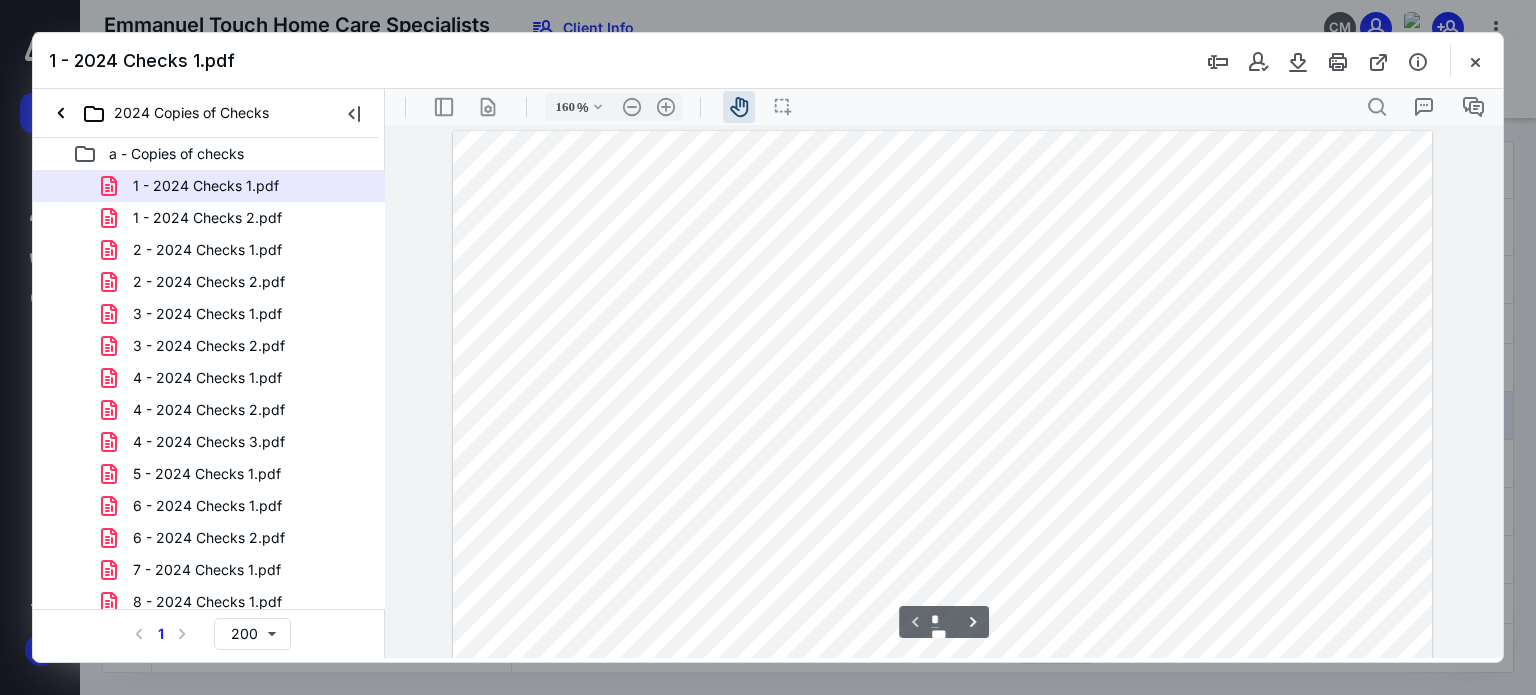 drag, startPoint x: 1497, startPoint y: 379, endPoint x: 1896, endPoint y: 175, distance: 448.1261 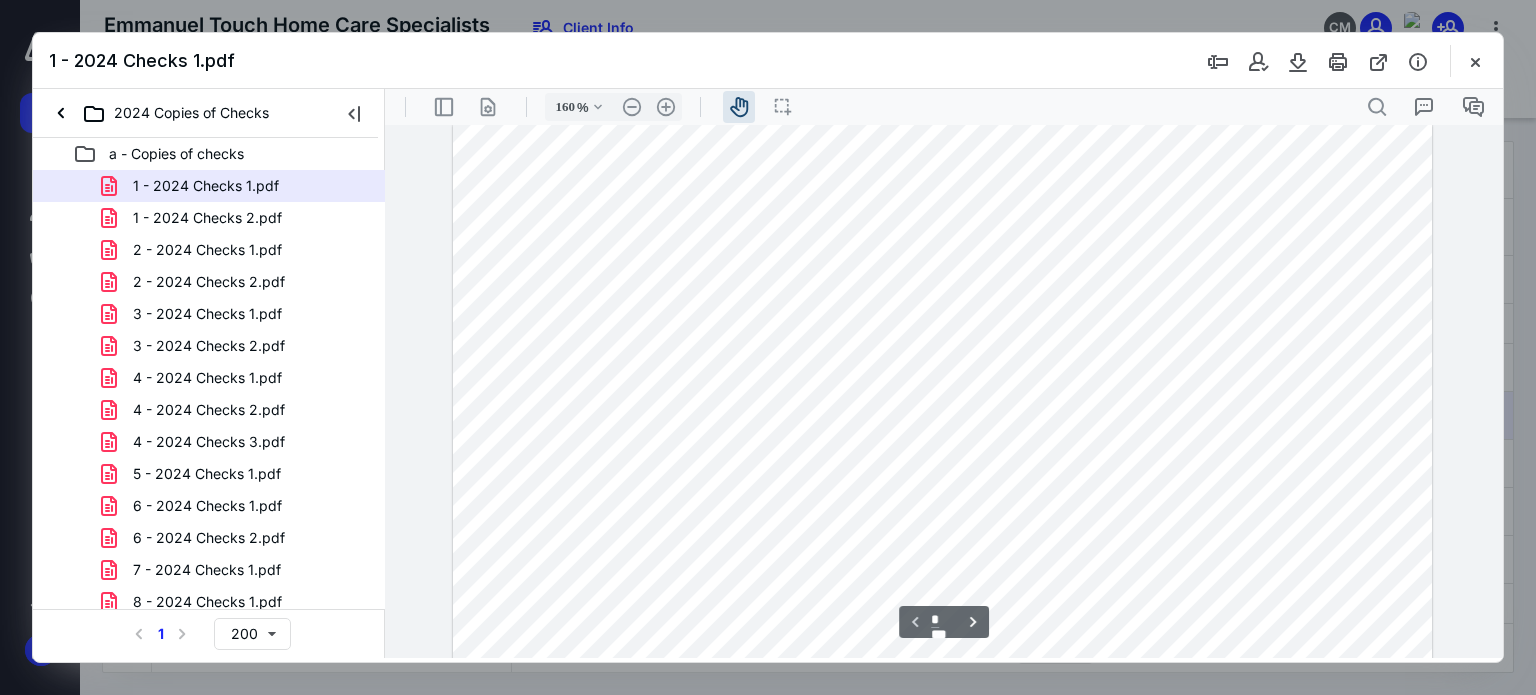 scroll, scrollTop: 0, scrollLeft: 0, axis: both 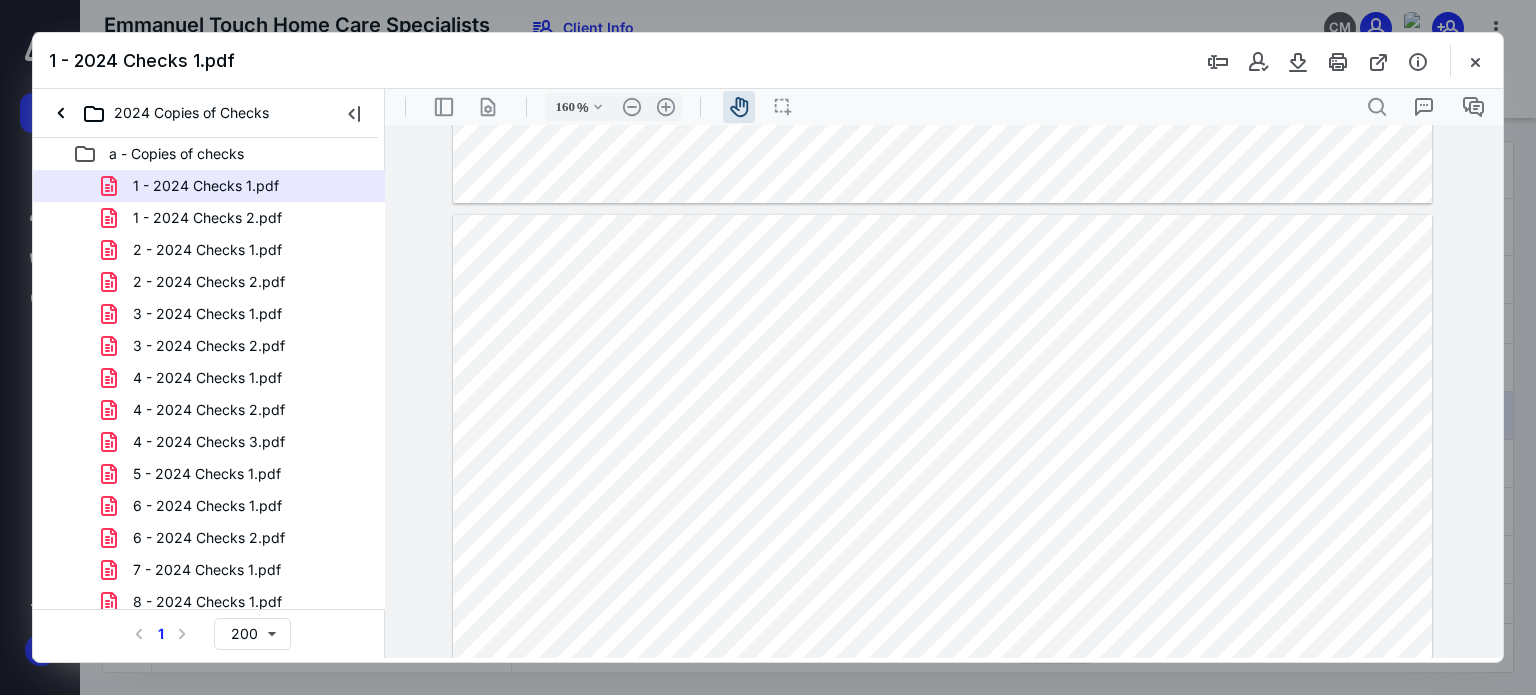 type on "*" 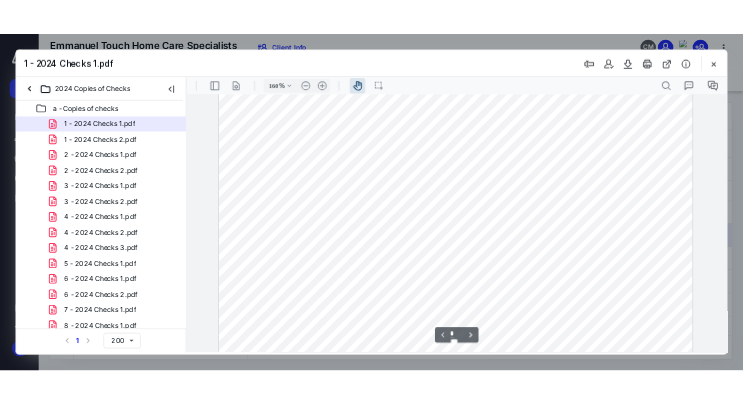 scroll, scrollTop: 100, scrollLeft: 0, axis: vertical 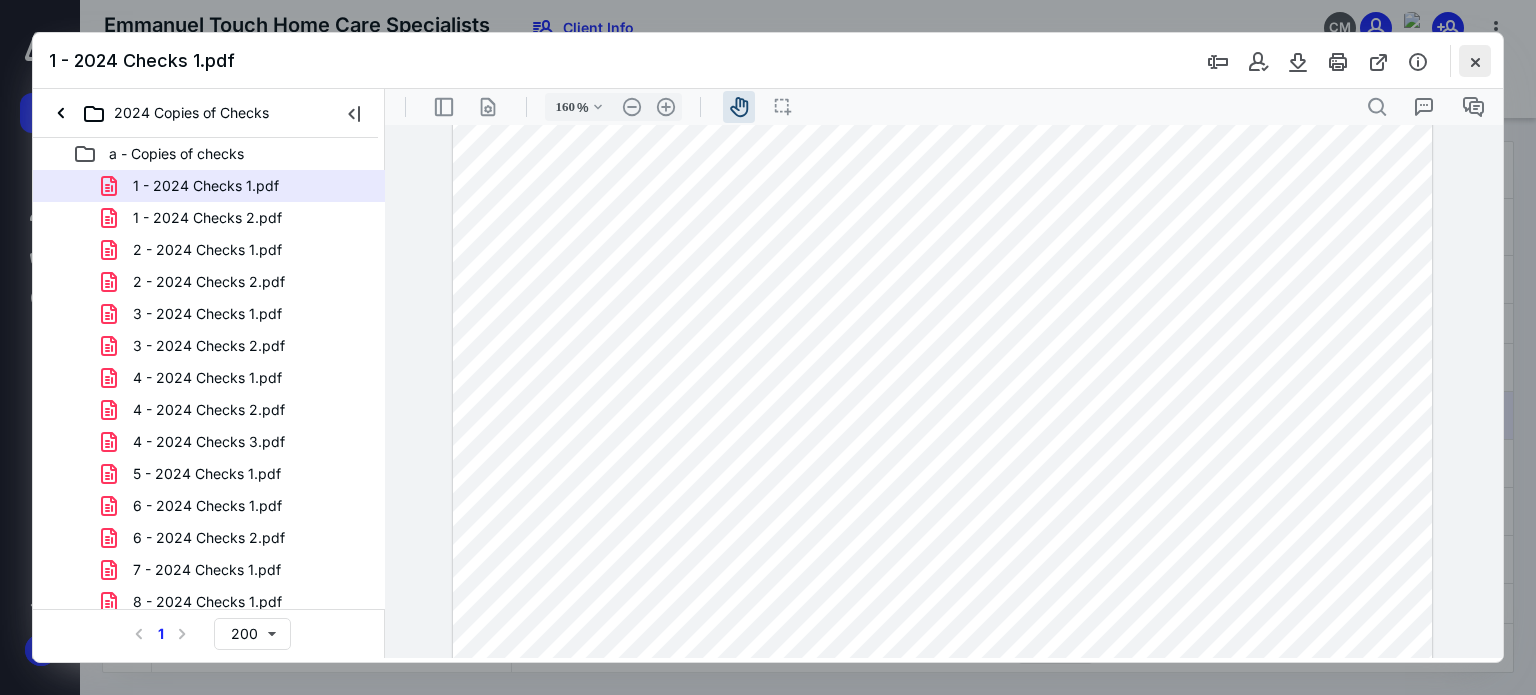click at bounding box center (1475, 61) 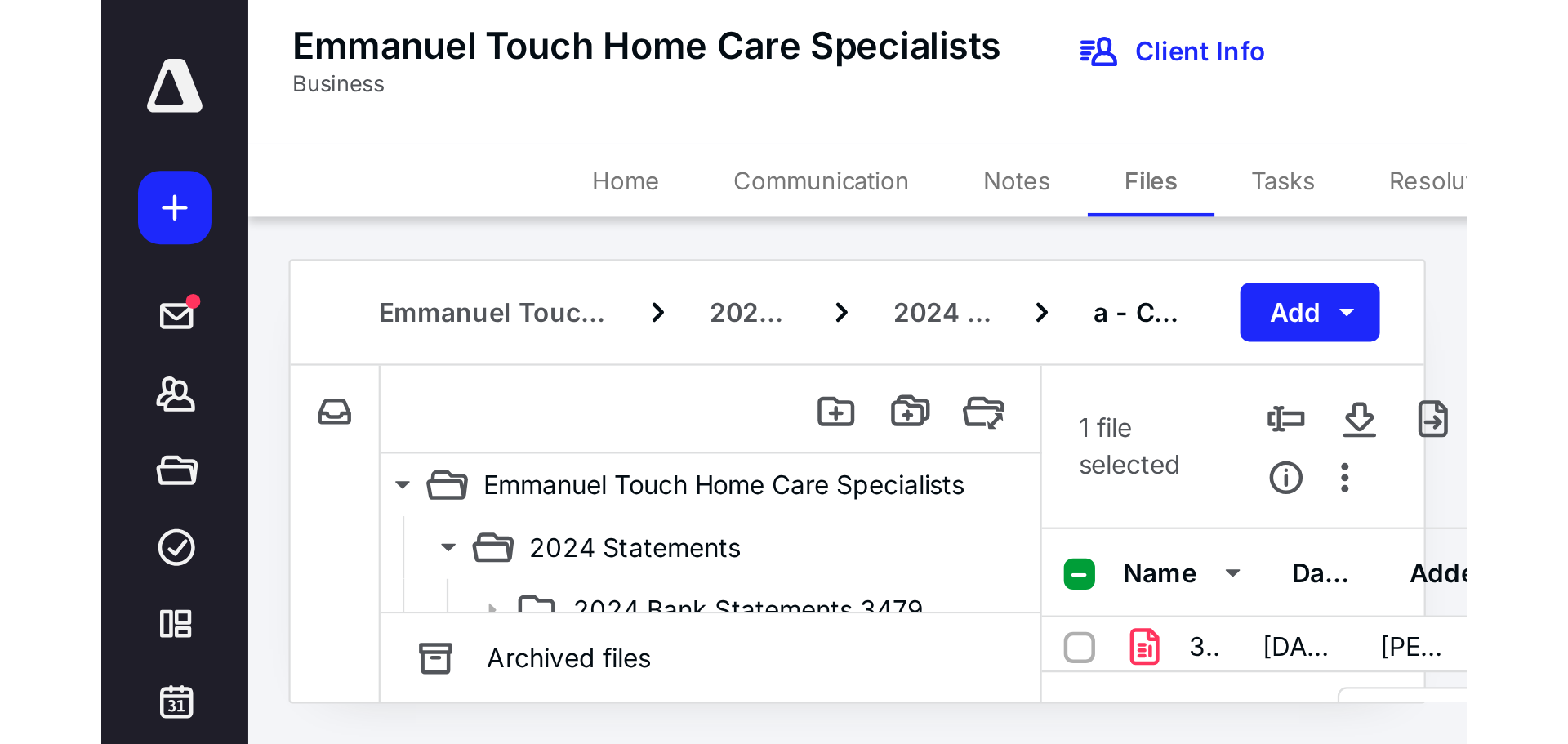 scroll, scrollTop: 163, scrollLeft: 0, axis: vertical 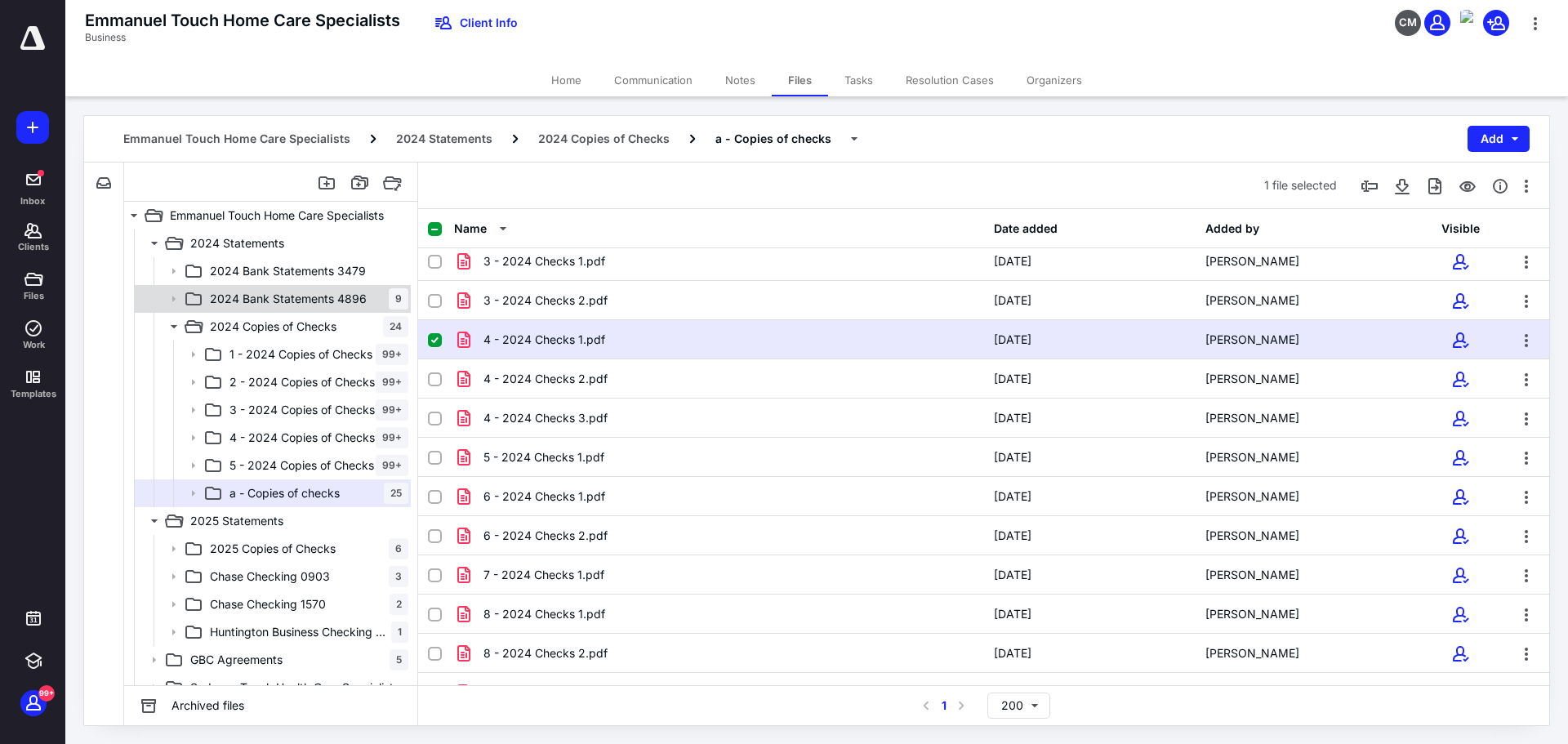 click on "2024 Bank Statements 4896" at bounding box center [288, 299] 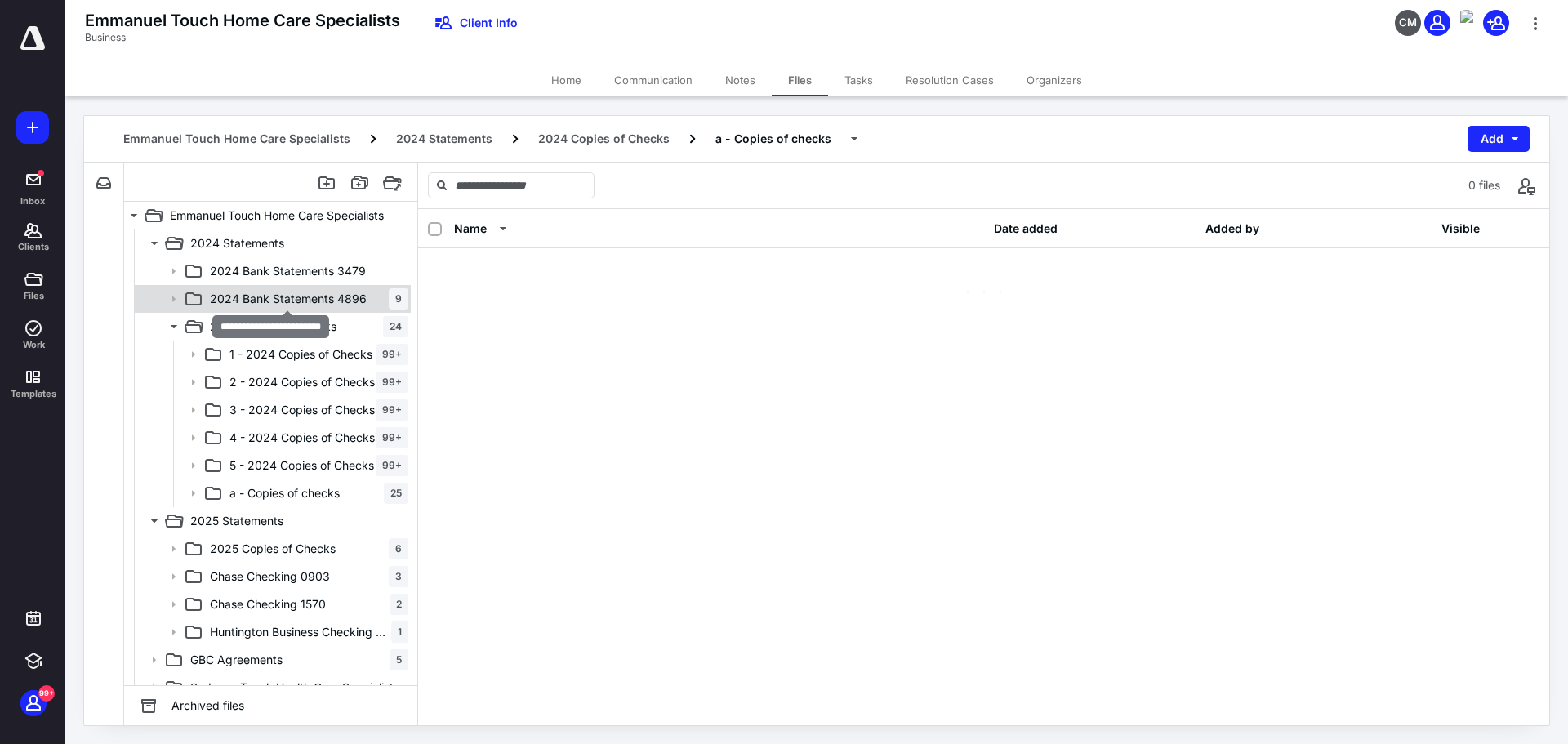 scroll, scrollTop: 0, scrollLeft: 0, axis: both 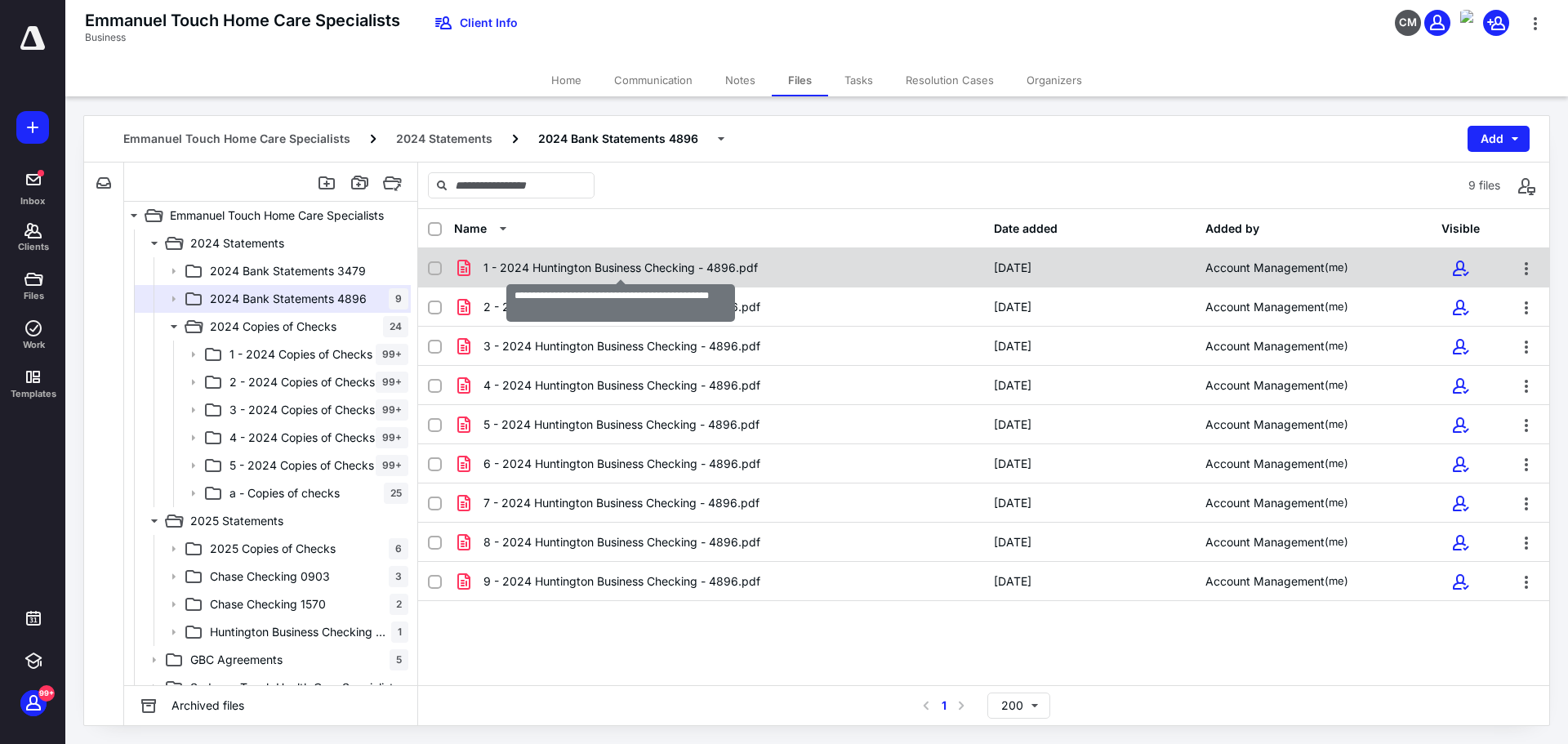 click on "1 - 2024 Huntington Business Checking - 4896.pdf" at bounding box center [621, 268] 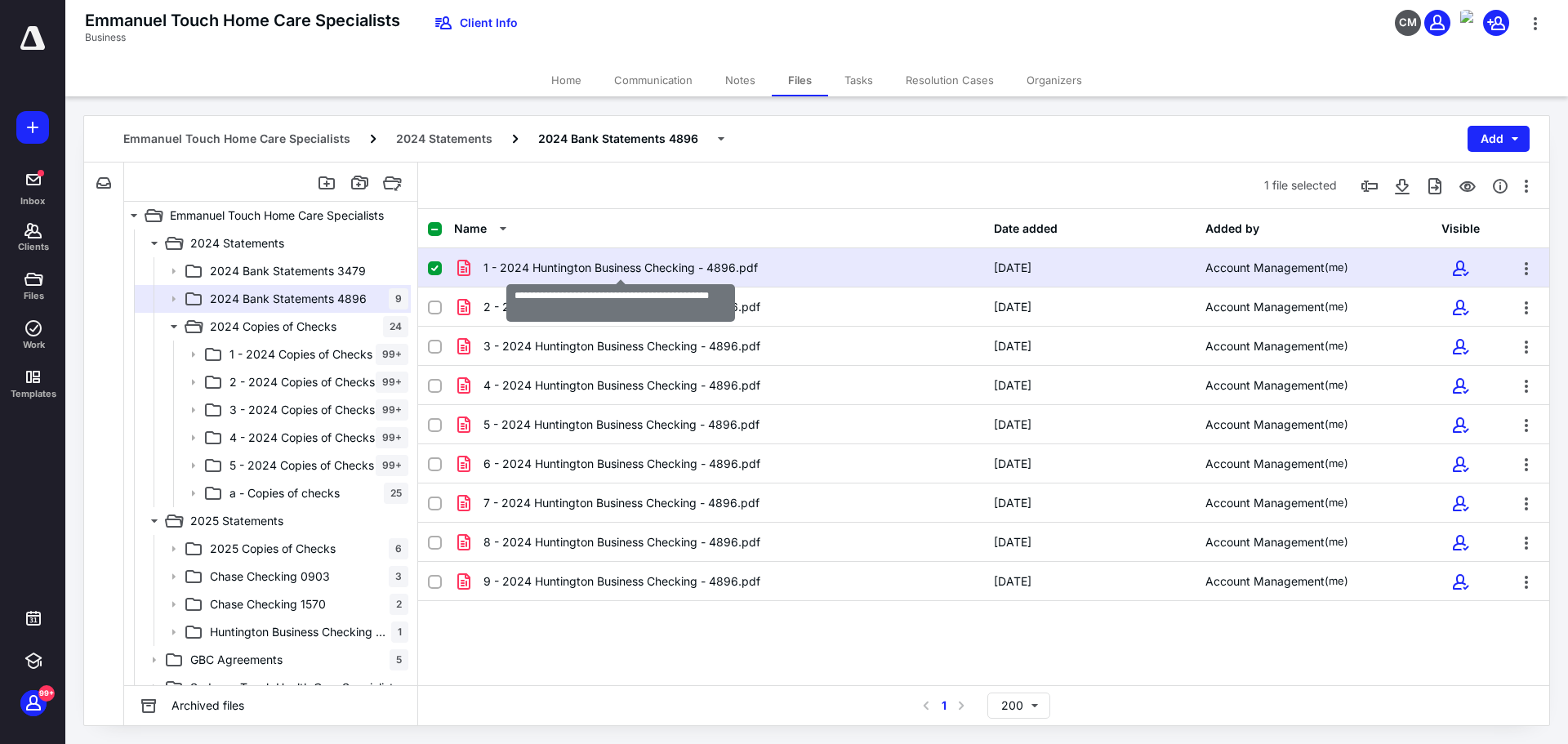 click on "1 - 2024 Huntington Business Checking - 4896.pdf" at bounding box center [621, 268] 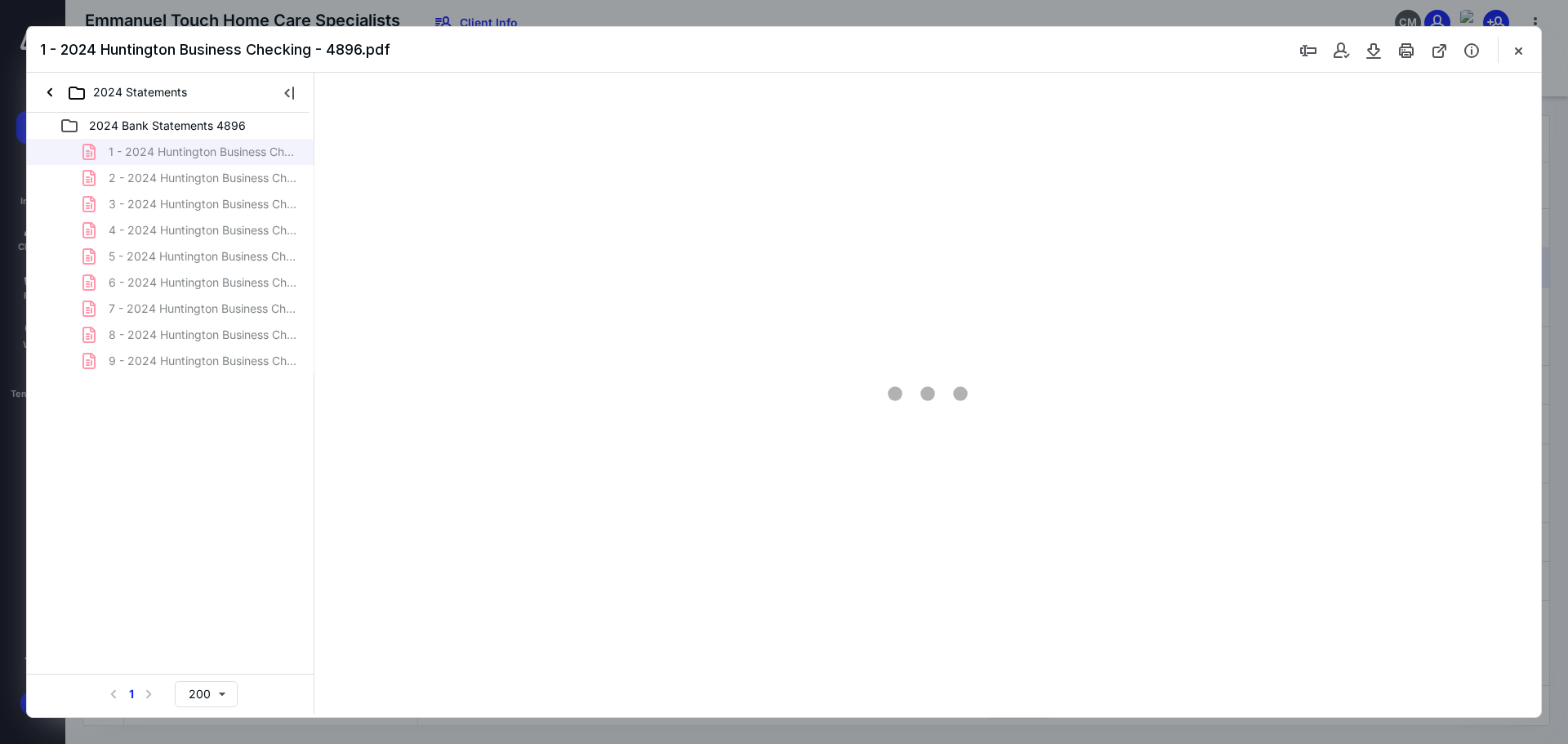 scroll, scrollTop: 0, scrollLeft: 0, axis: both 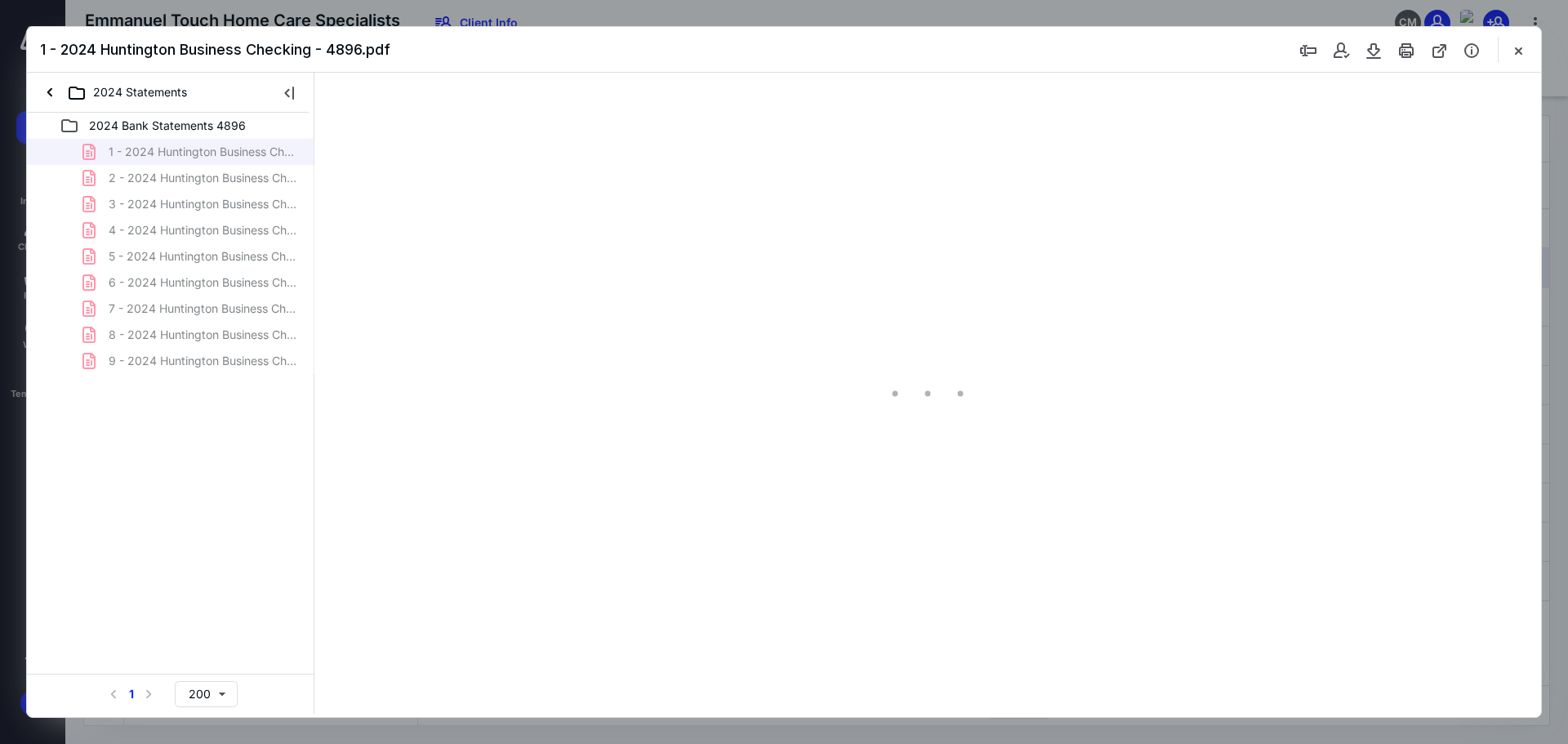 type on "241" 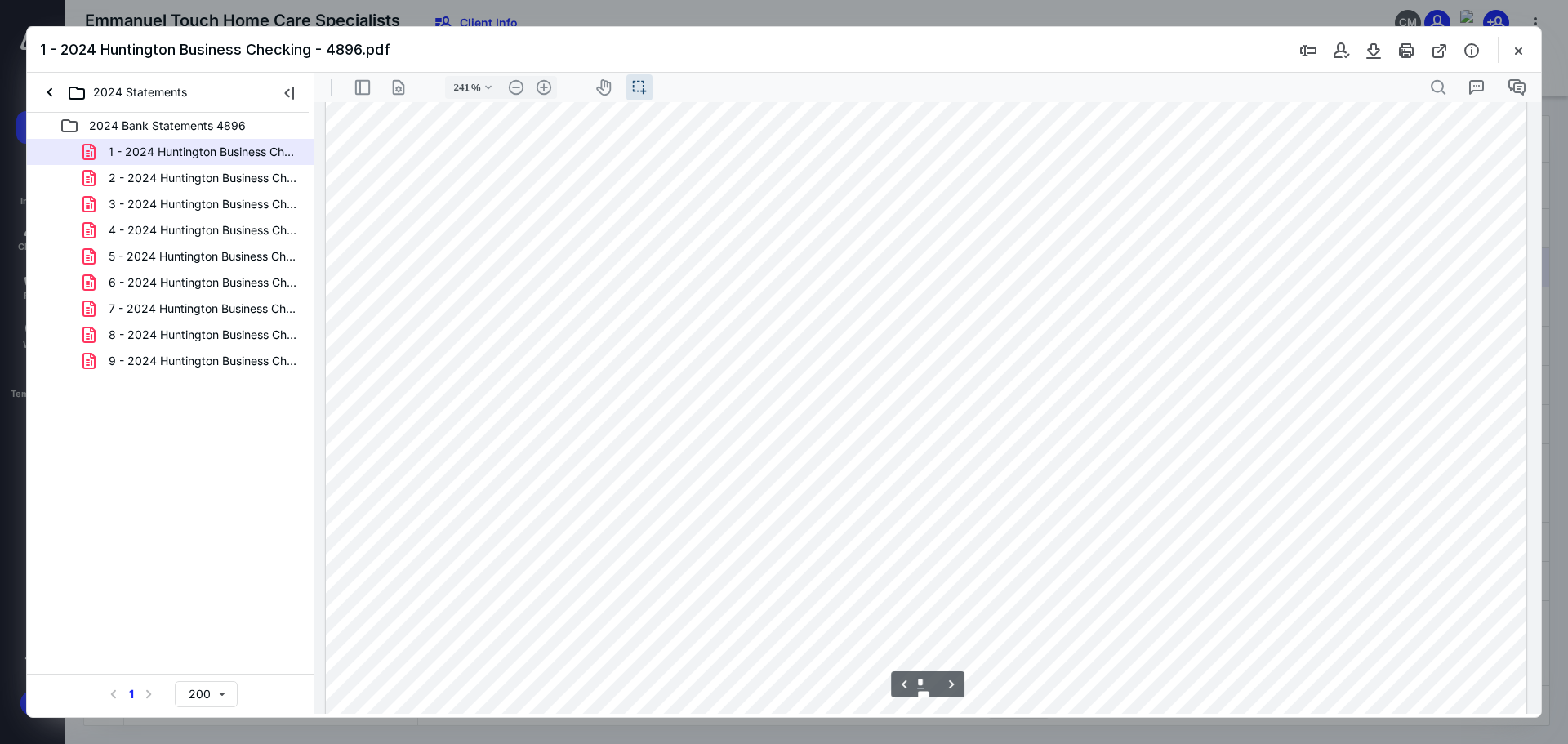scroll, scrollTop: 2733, scrollLeft: 0, axis: vertical 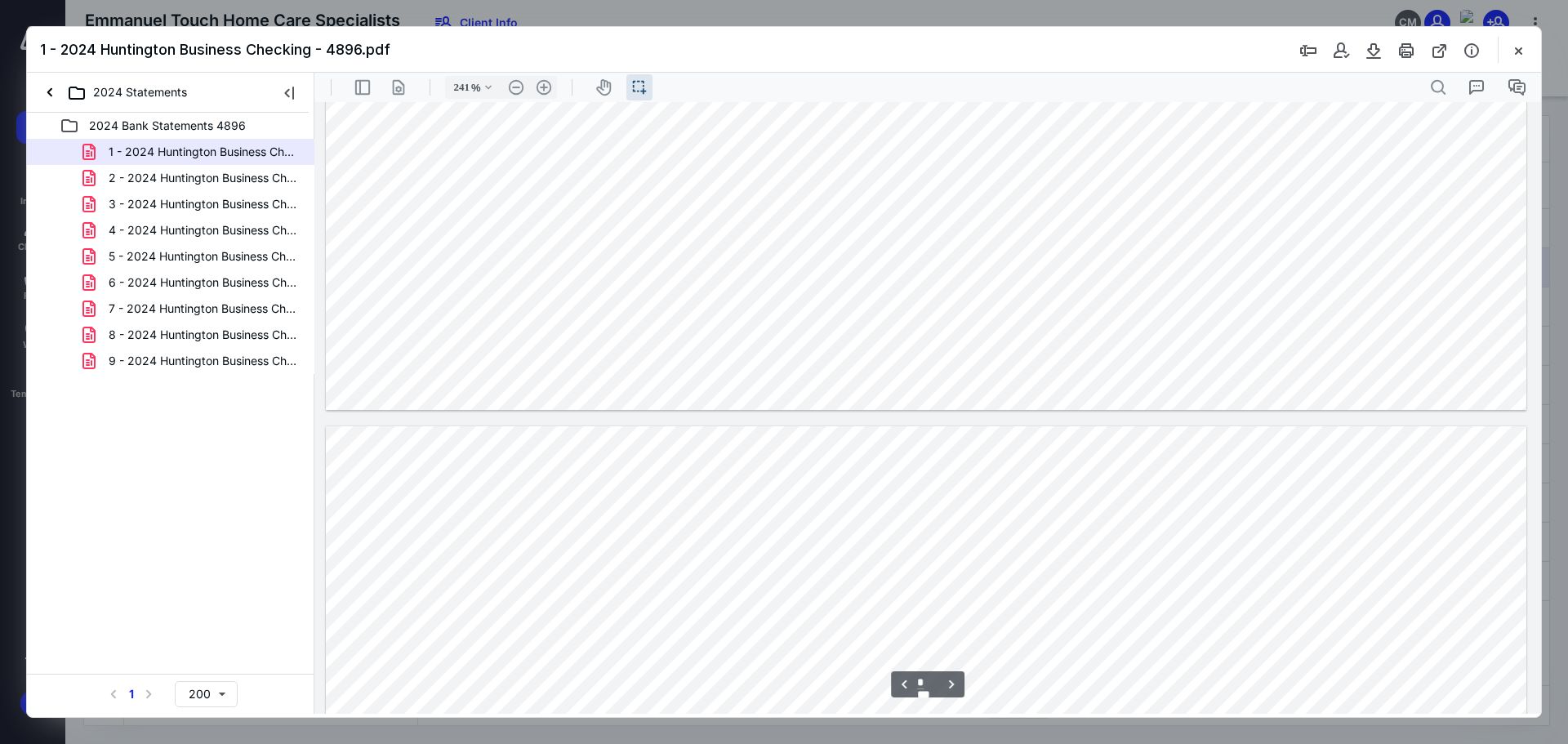 type on "*" 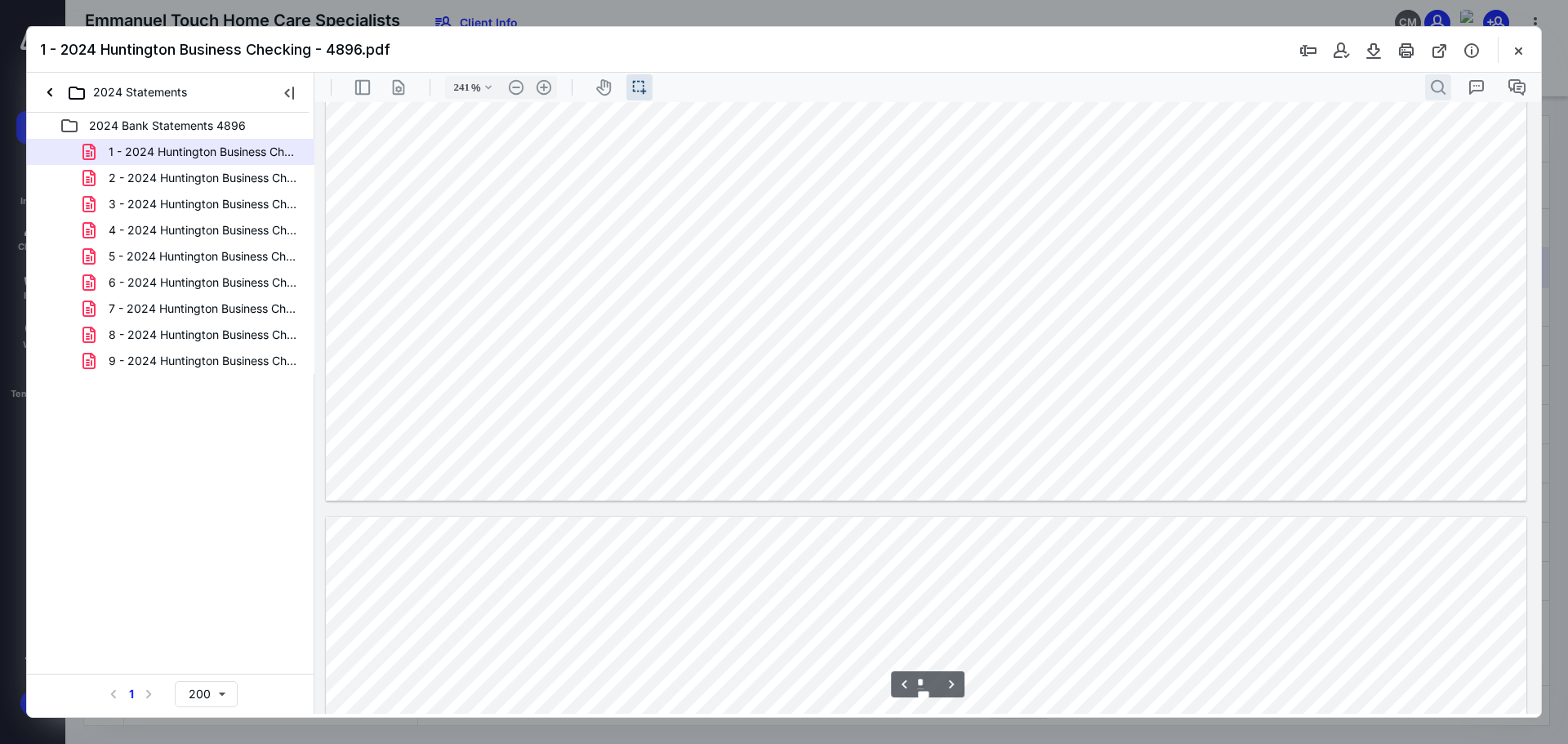 click on ".cls-1{fill:#abb0c4;} icon - header - search" at bounding box center (1438, 87) 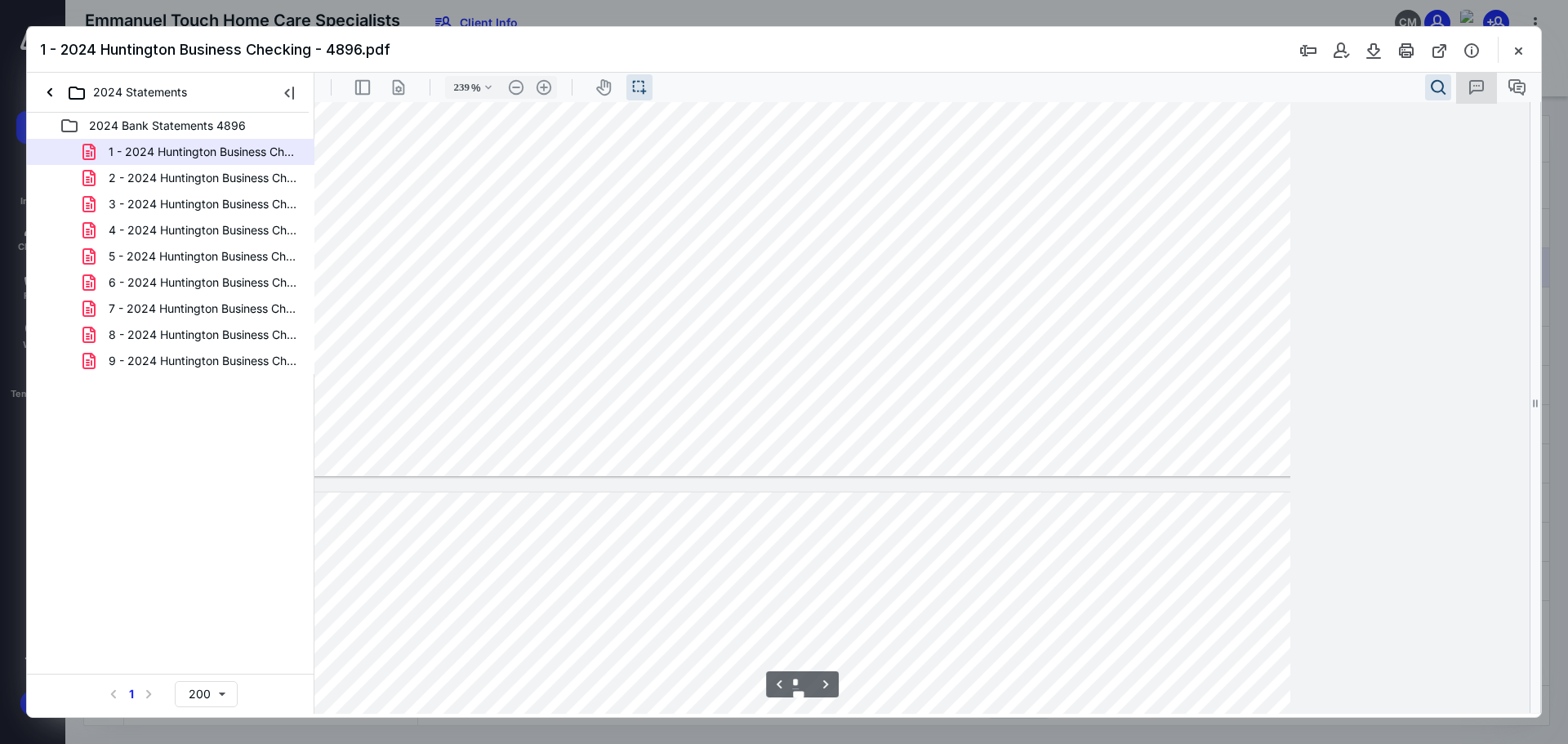 type on "197" 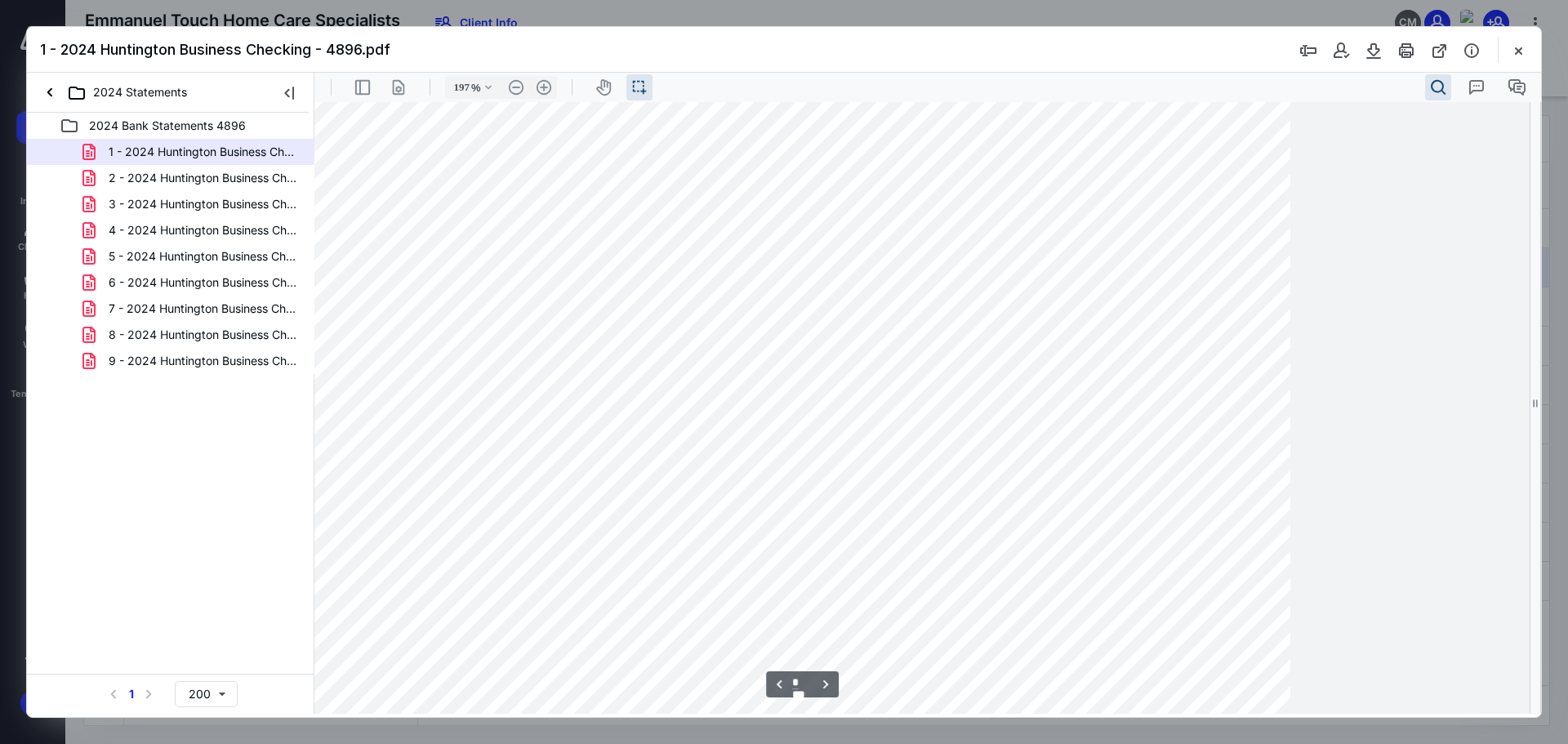 type on "*" 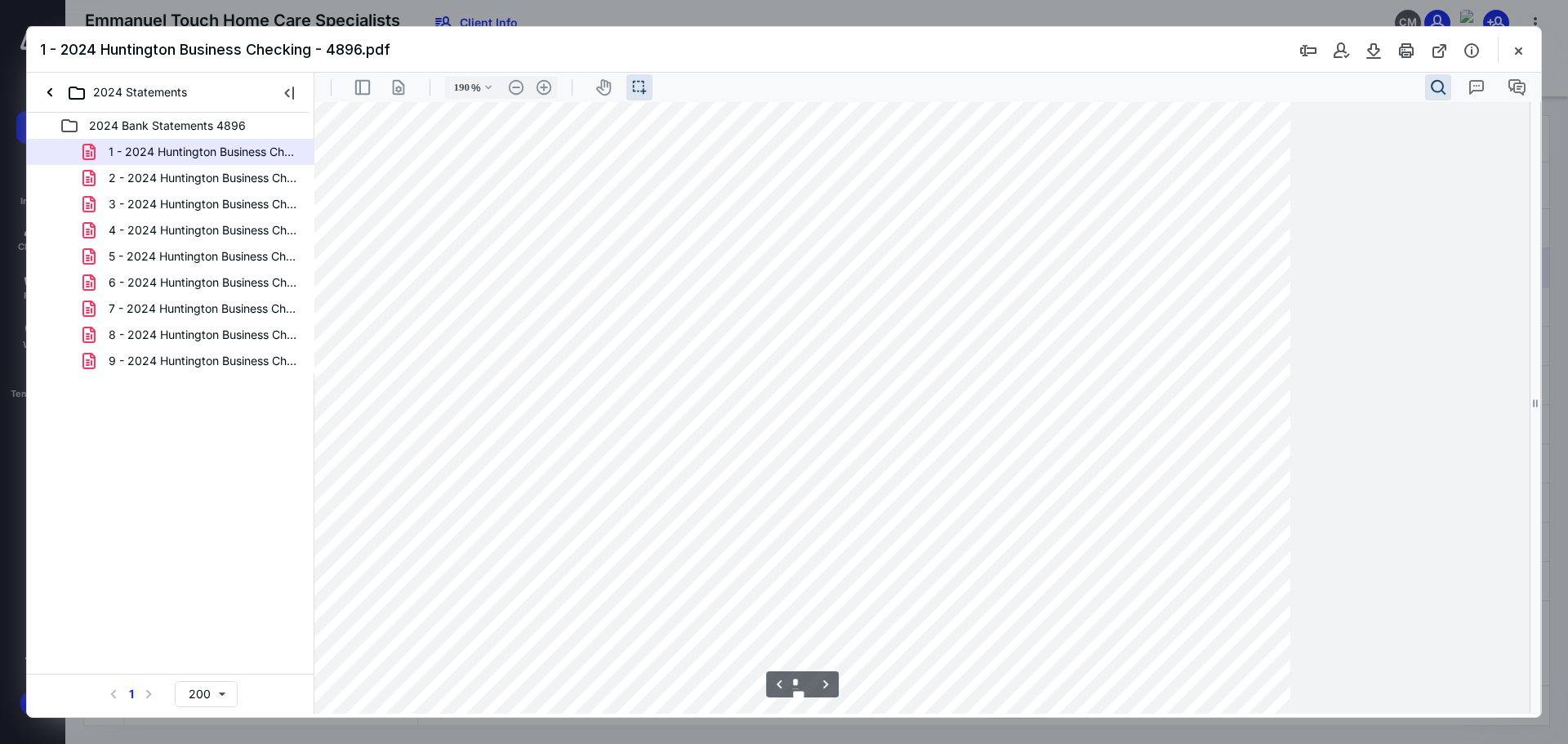 scroll, scrollTop: 2356, scrollLeft: 0, axis: vertical 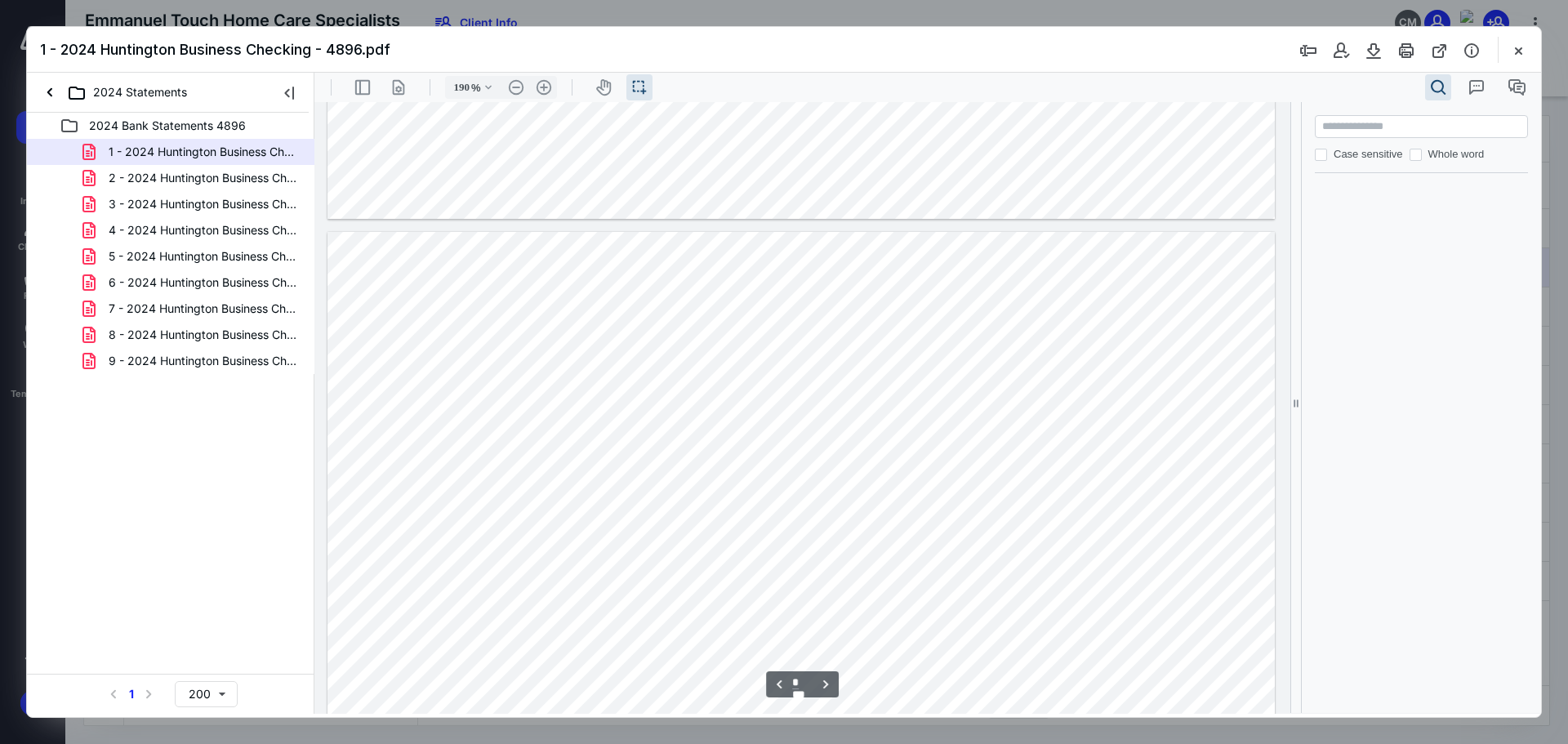 click at bounding box center (1423, 127) 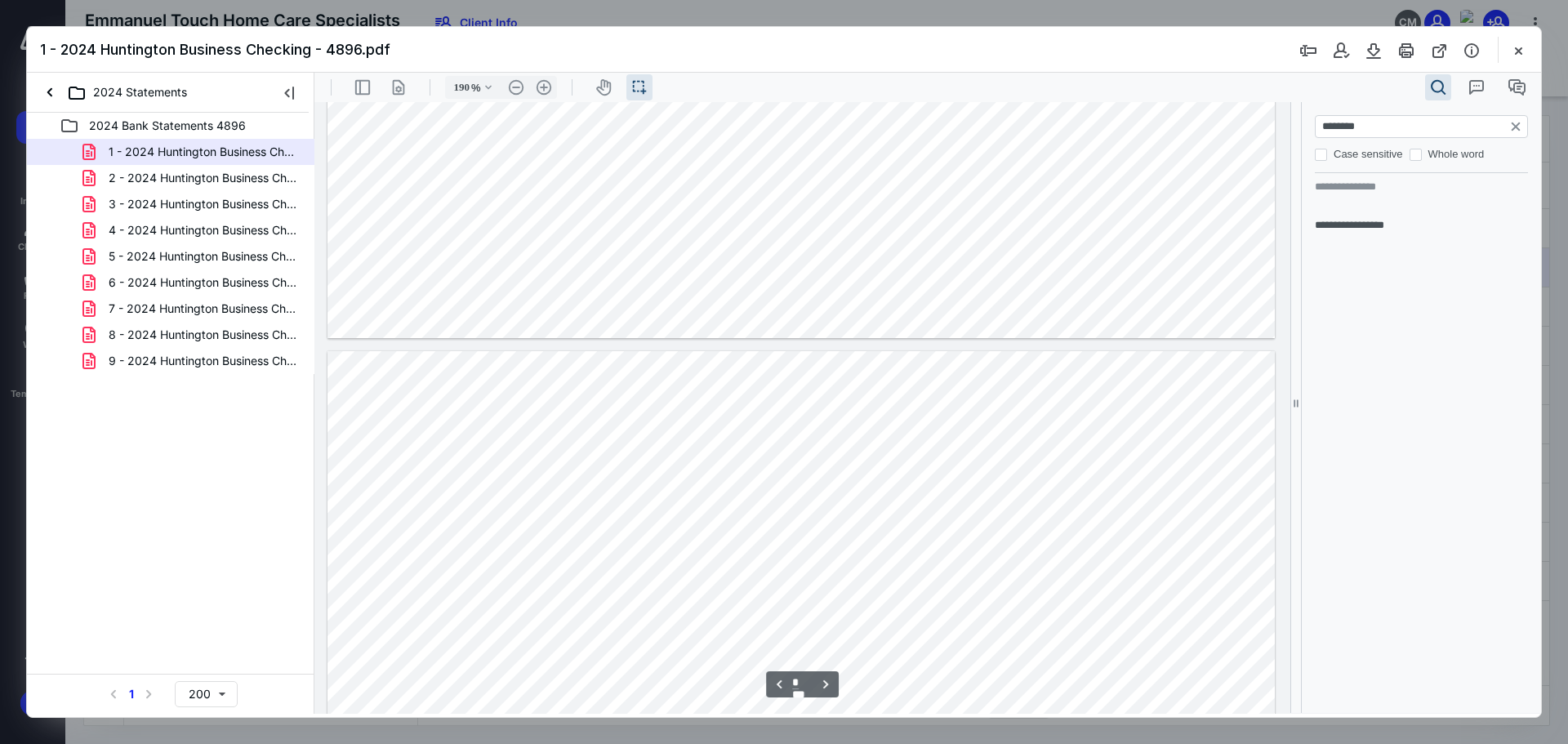scroll, scrollTop: 2193, scrollLeft: 0, axis: vertical 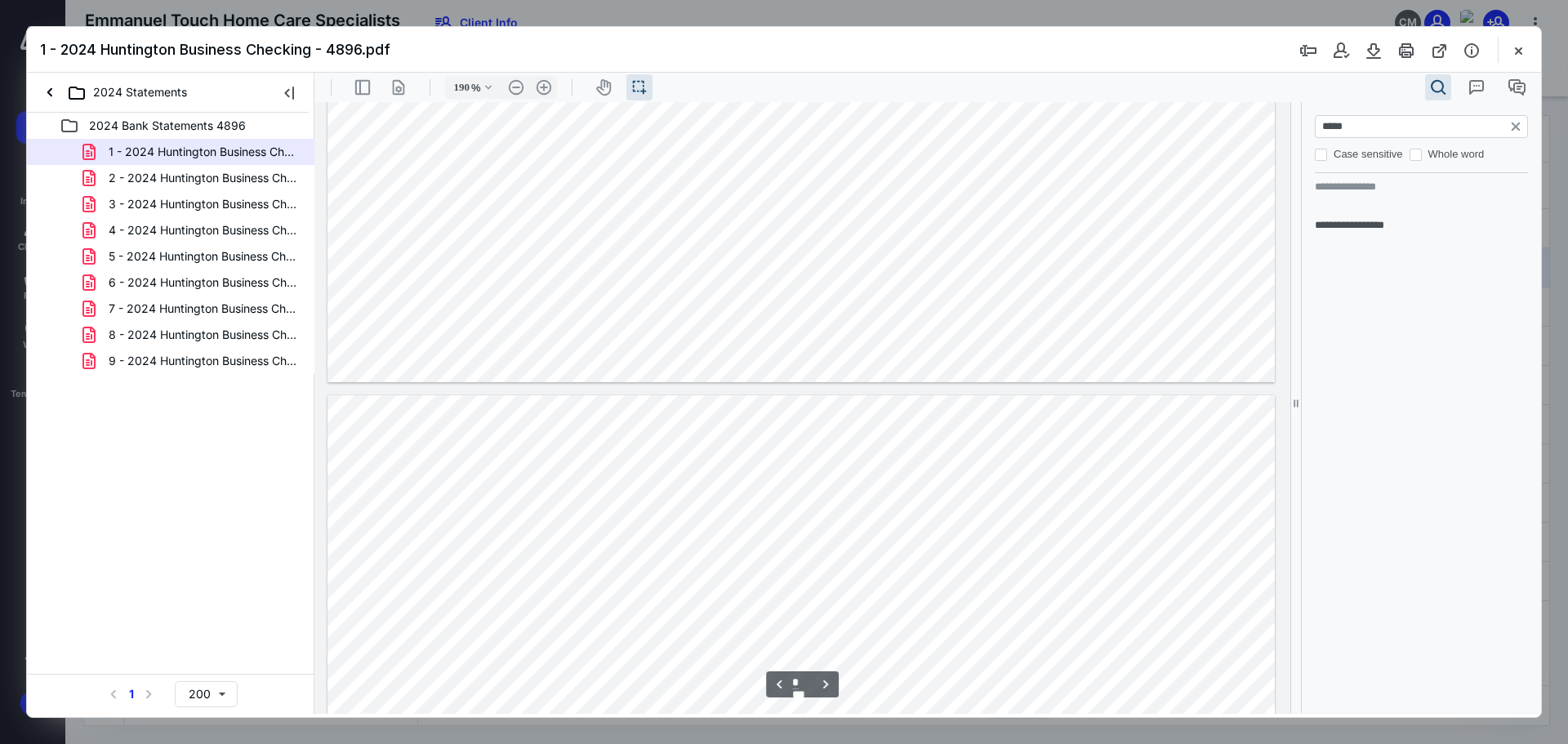 type on "*****" 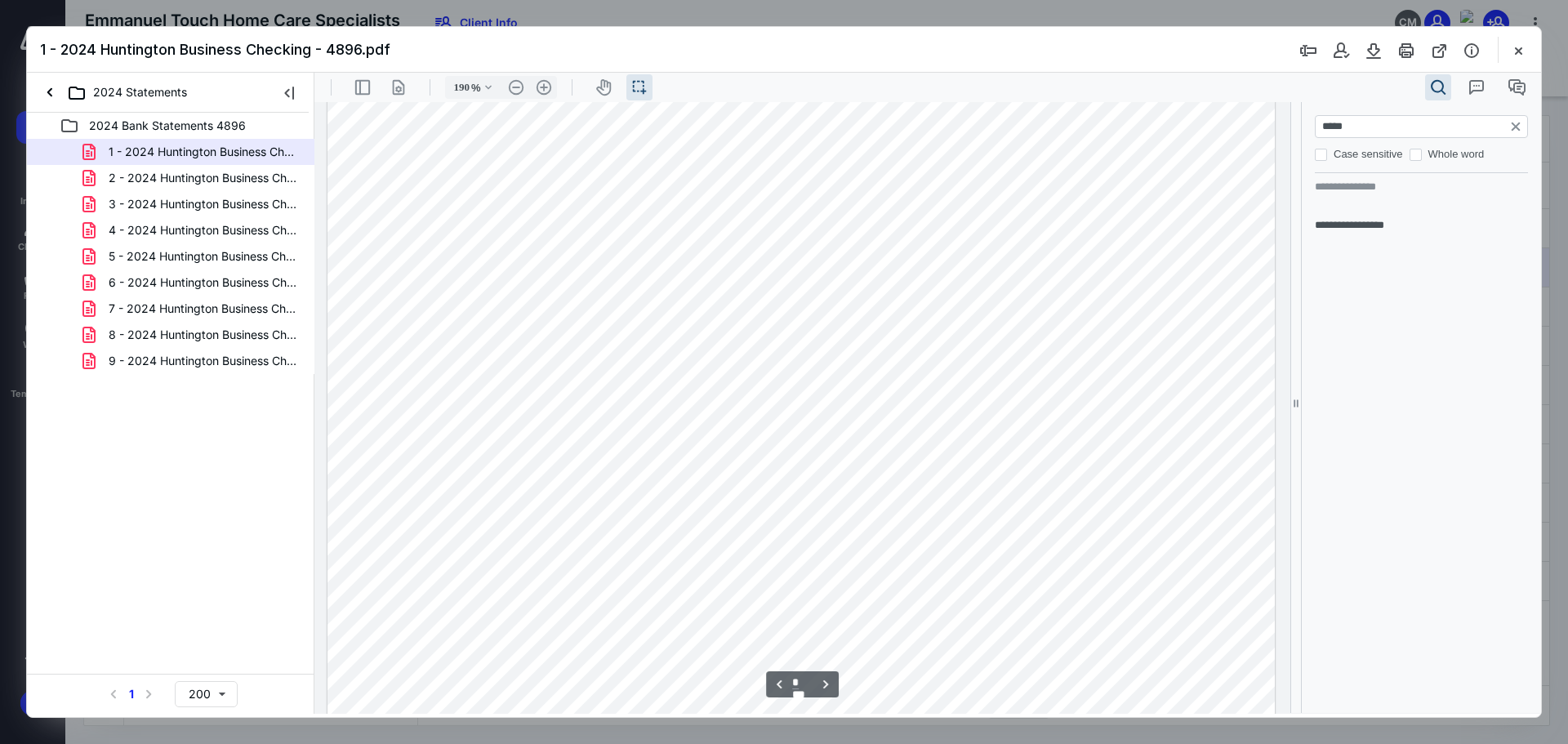 scroll, scrollTop: 2601, scrollLeft: 0, axis: vertical 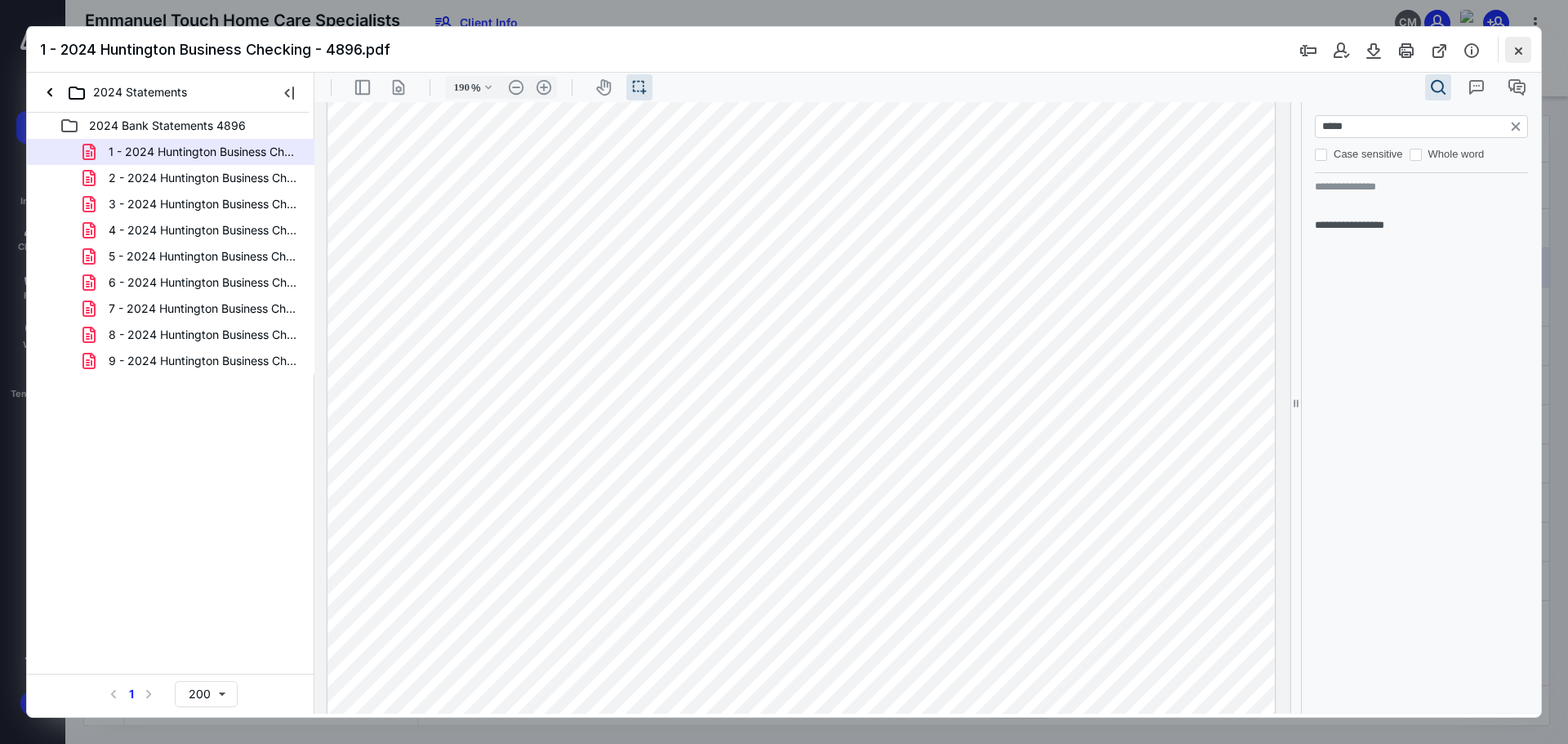 click at bounding box center (1518, 50) 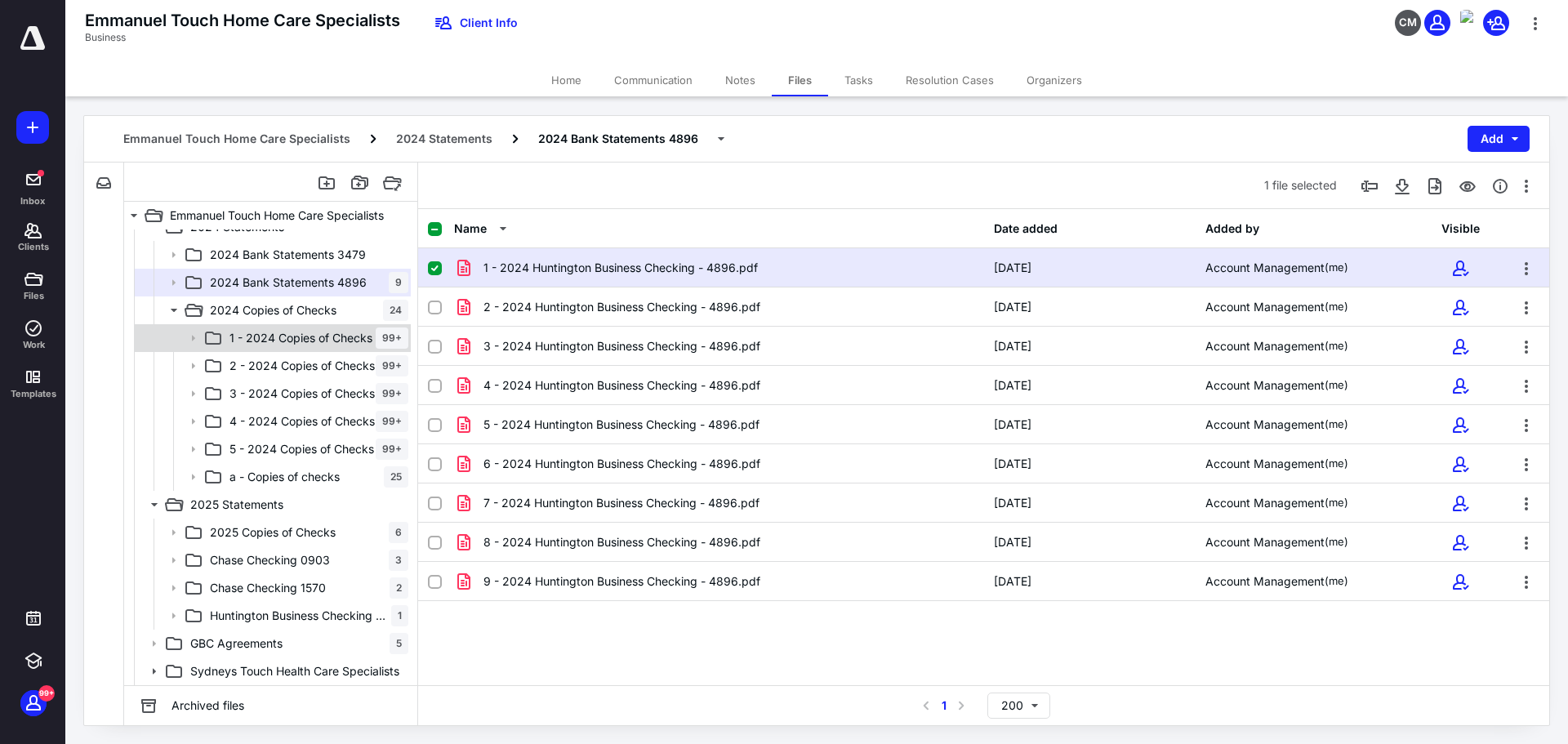 scroll, scrollTop: 0, scrollLeft: 0, axis: both 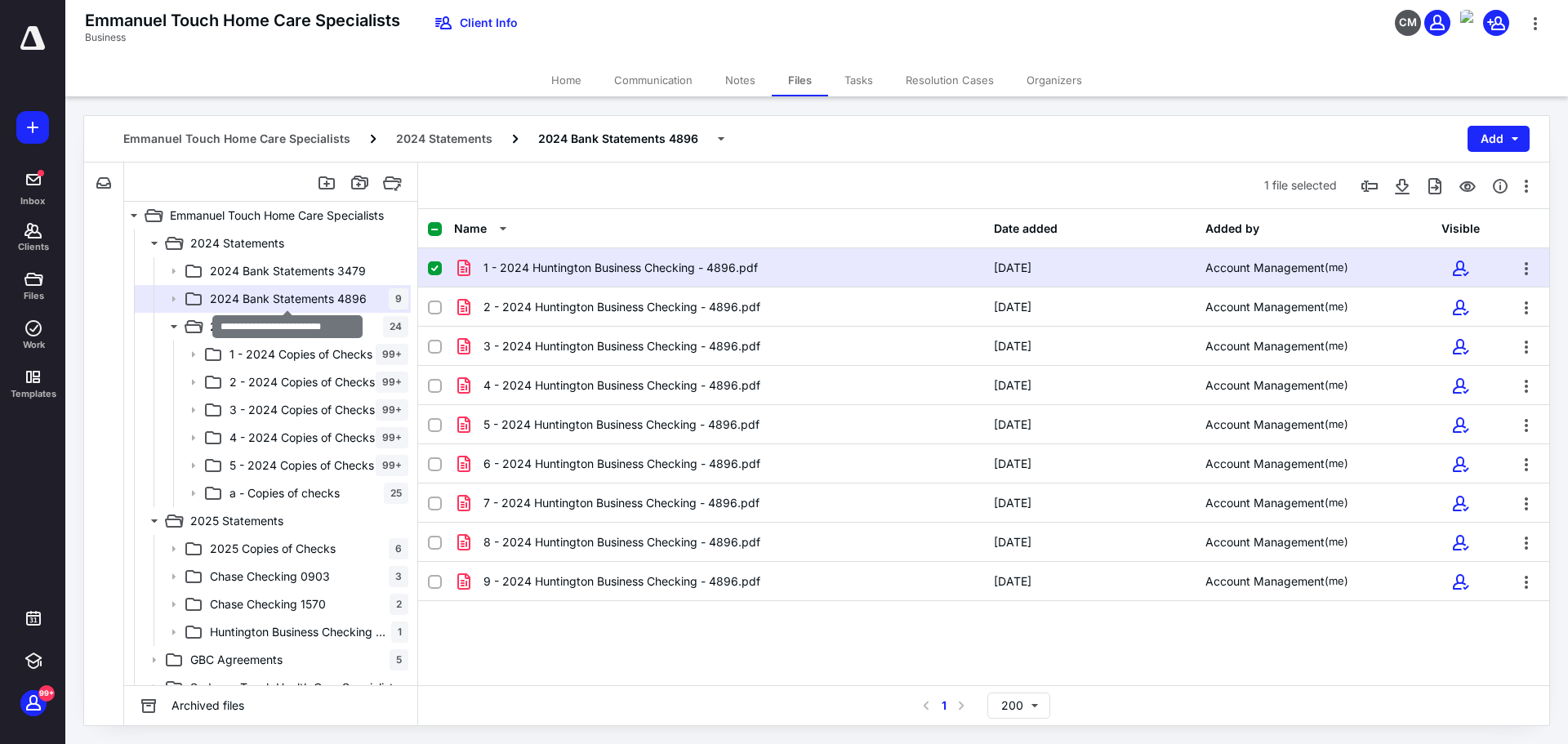 click on "2024 Bank Statements 4896" at bounding box center (288, 299) 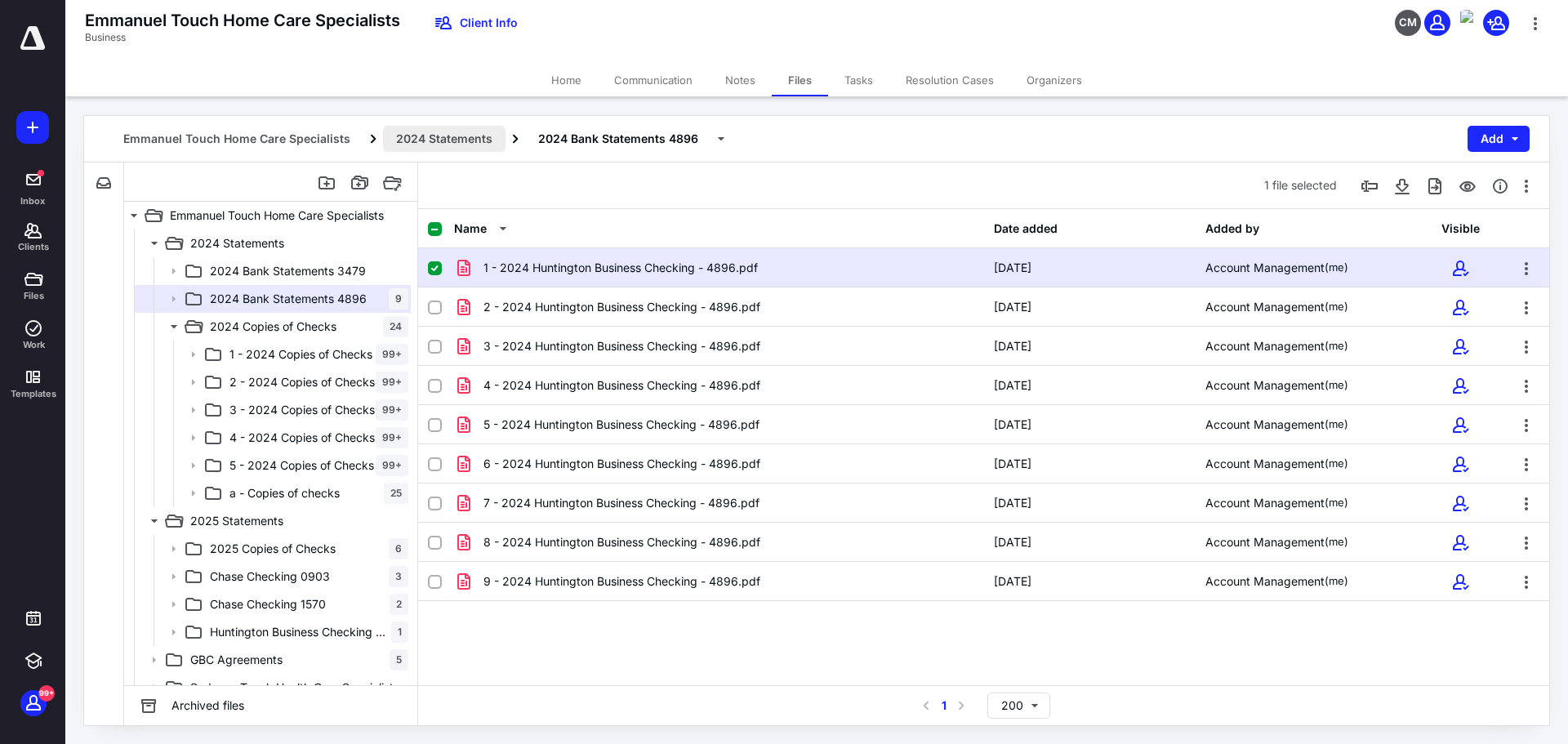 click on "2024 Statements" at bounding box center (444, 139) 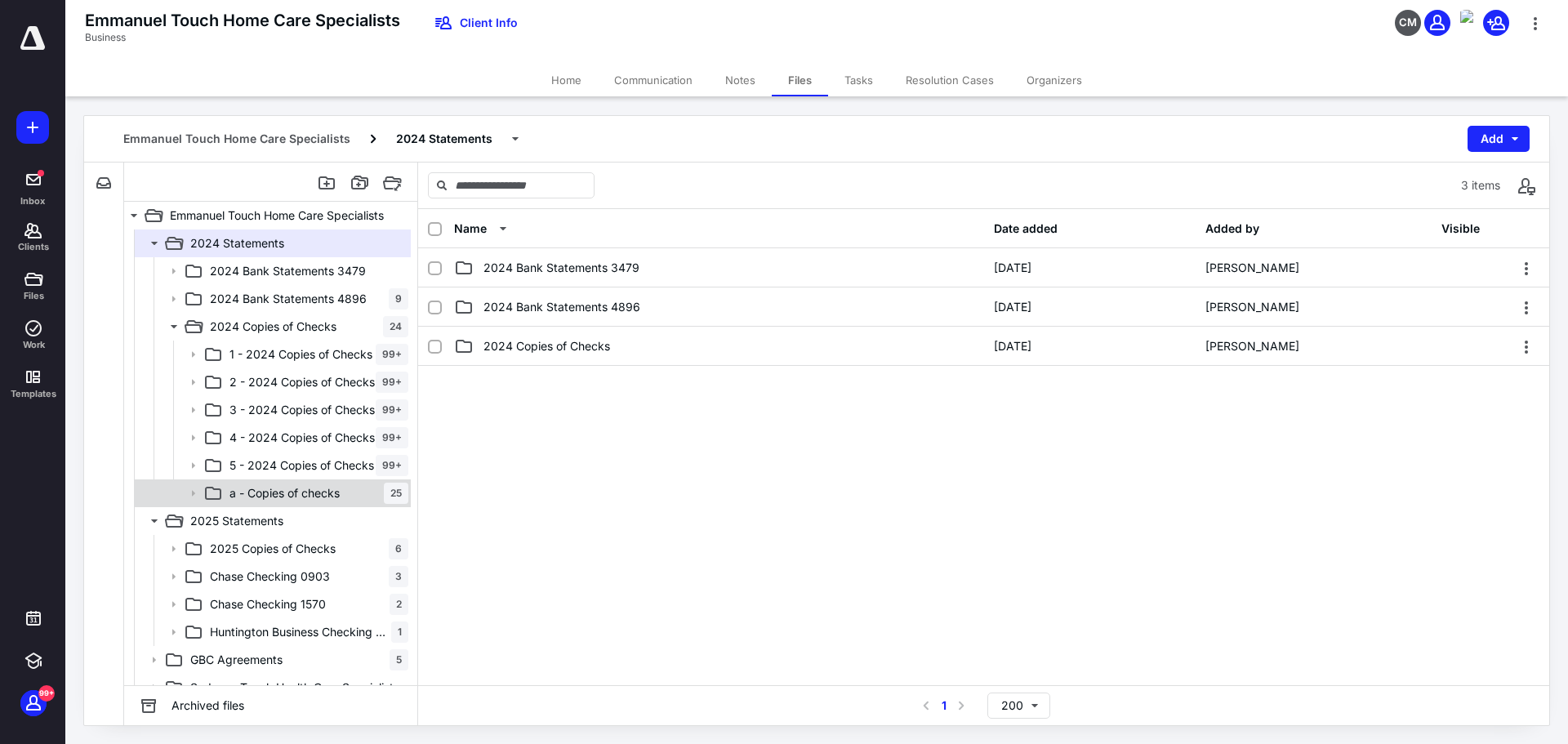 click on "a - Copies of checks" at bounding box center (284, 493) 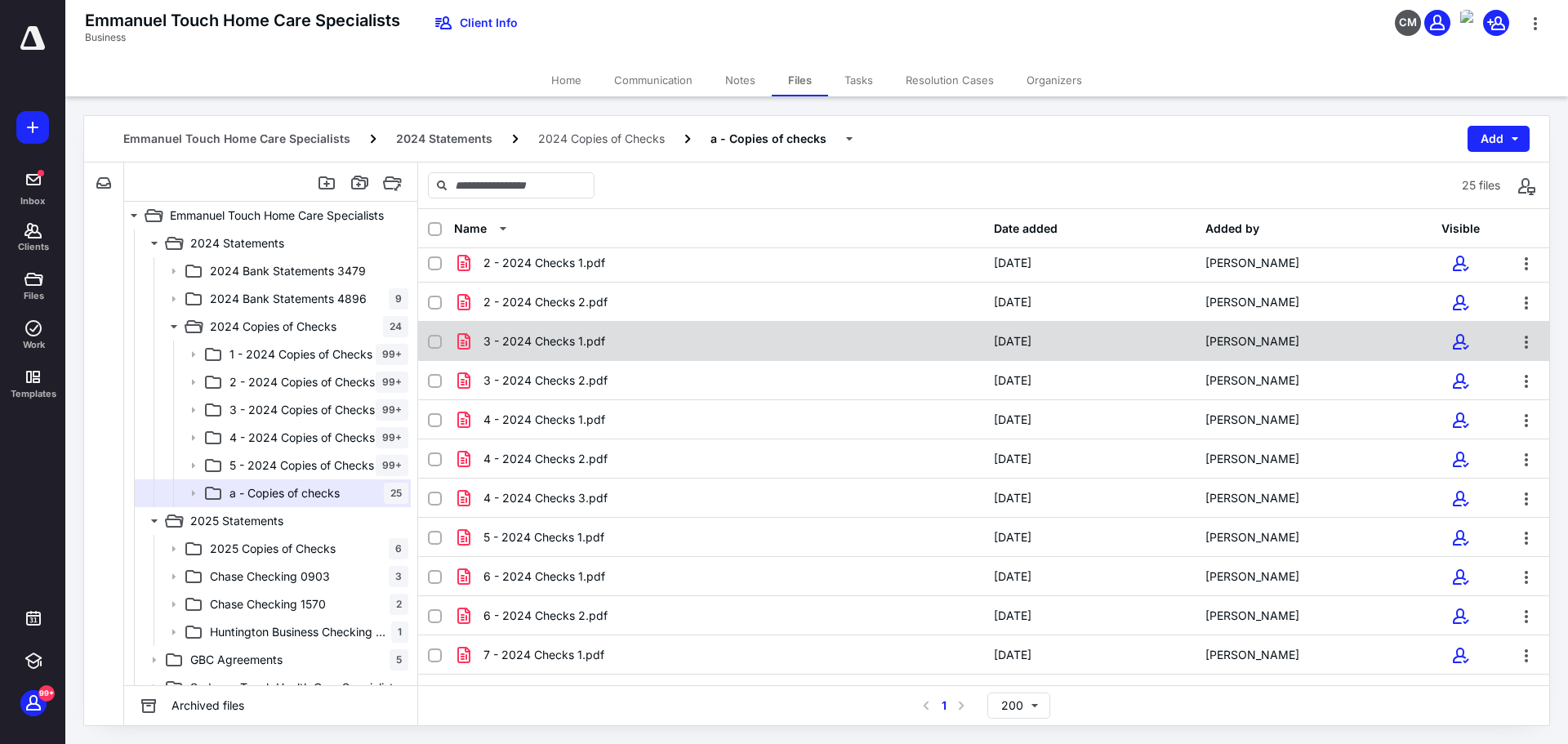 scroll, scrollTop: 82, scrollLeft: 0, axis: vertical 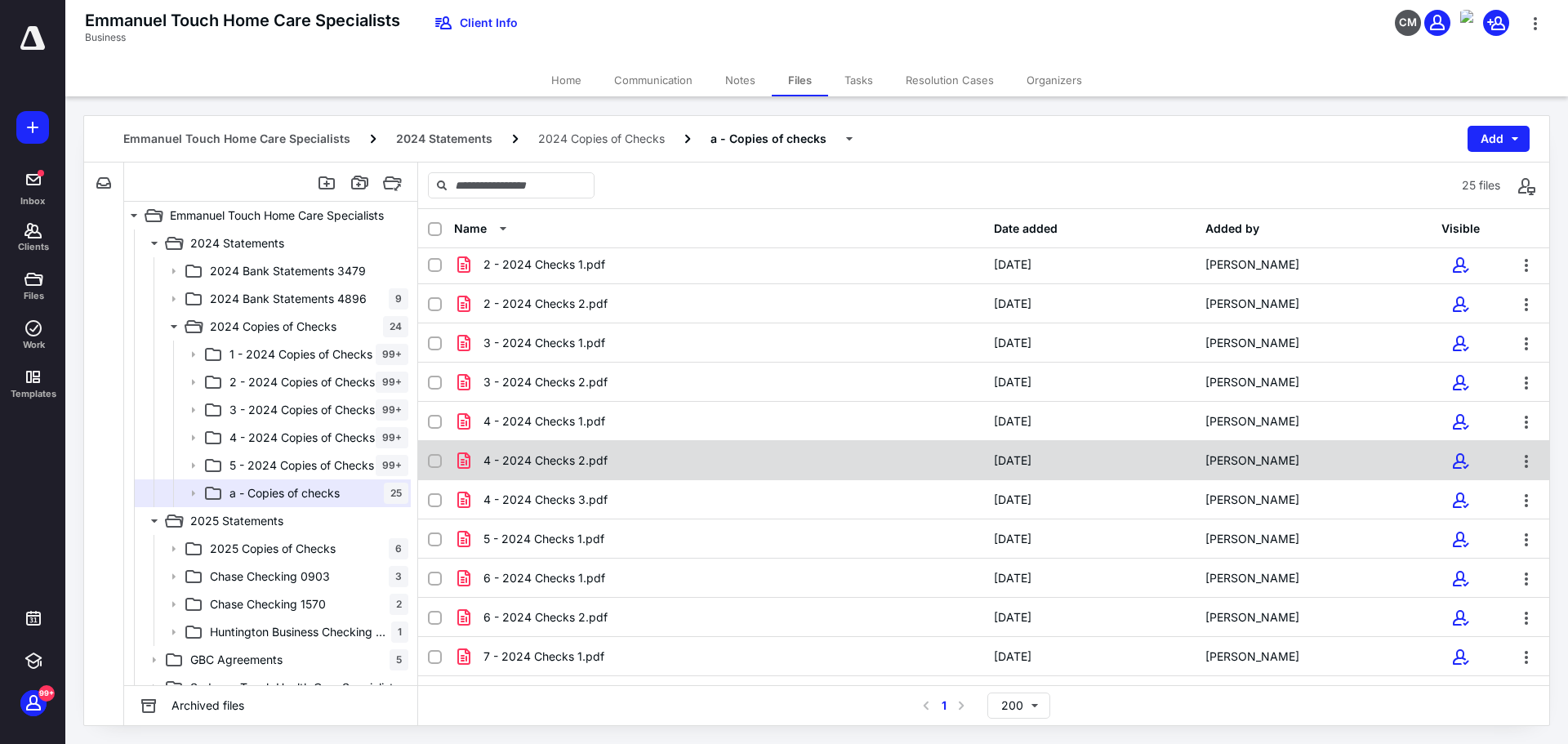click on "4 - 2024 Checks 2.pdf" at bounding box center [546, 461] 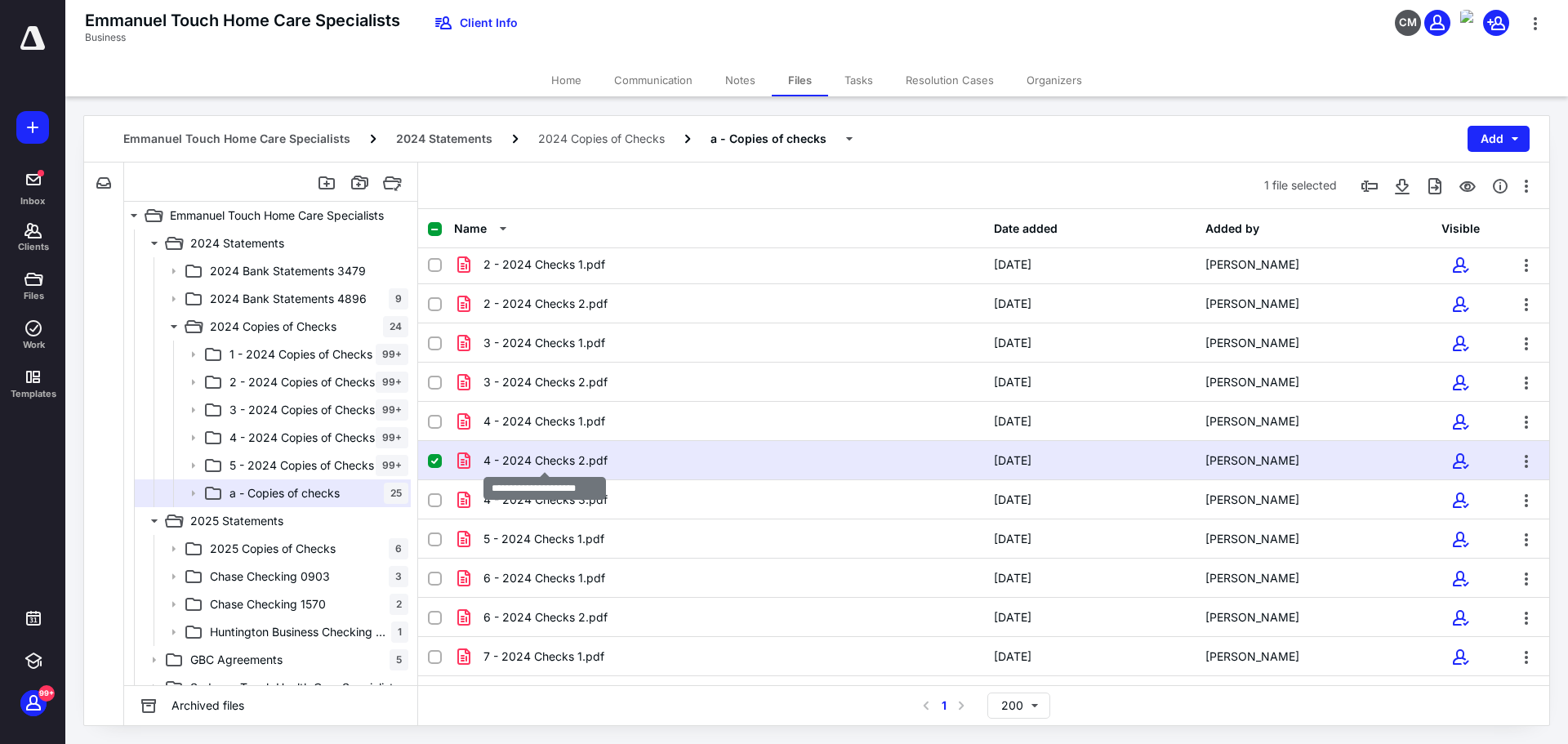 click on "4 - 2024 Checks 2.pdf" at bounding box center [546, 461] 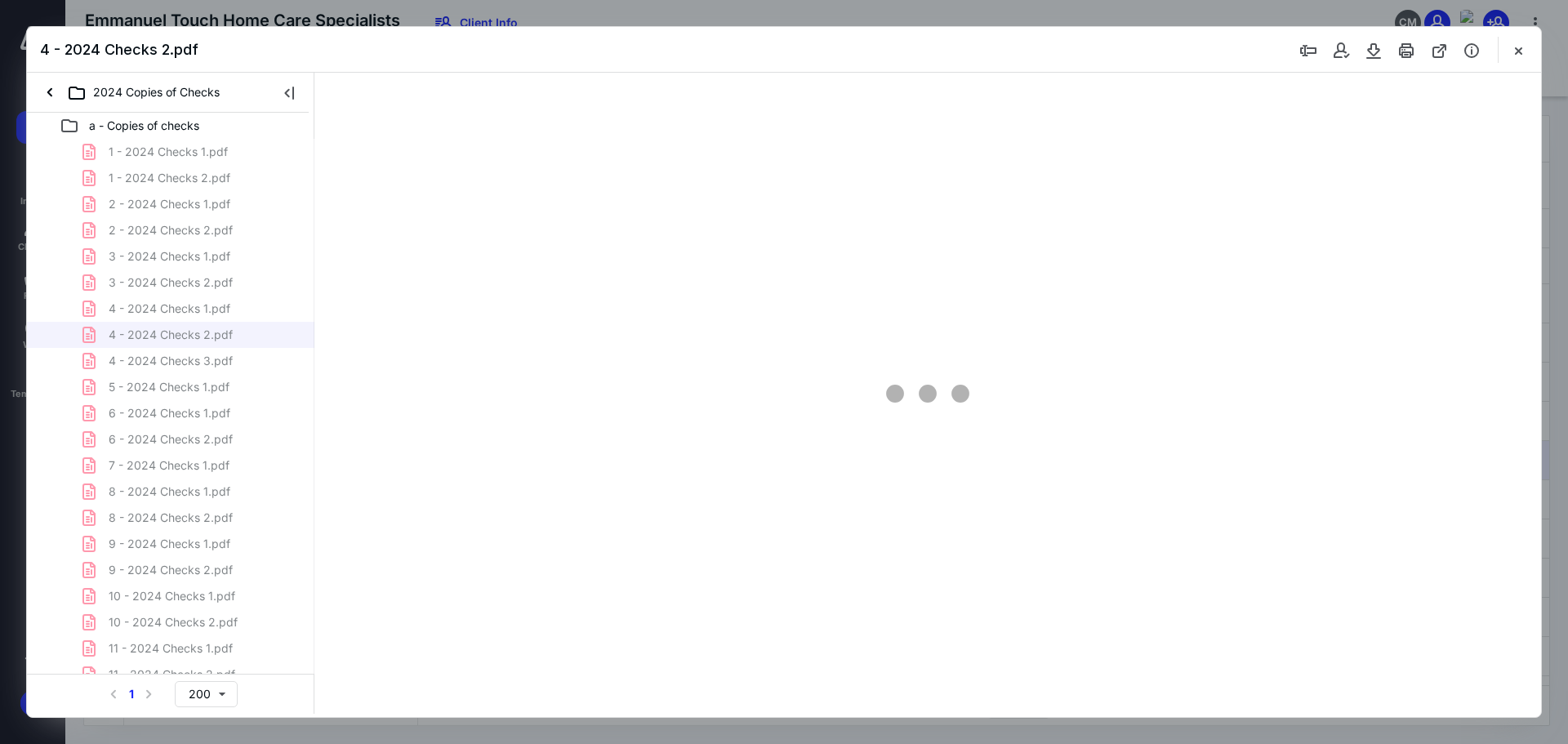 scroll, scrollTop: 0, scrollLeft: 0, axis: both 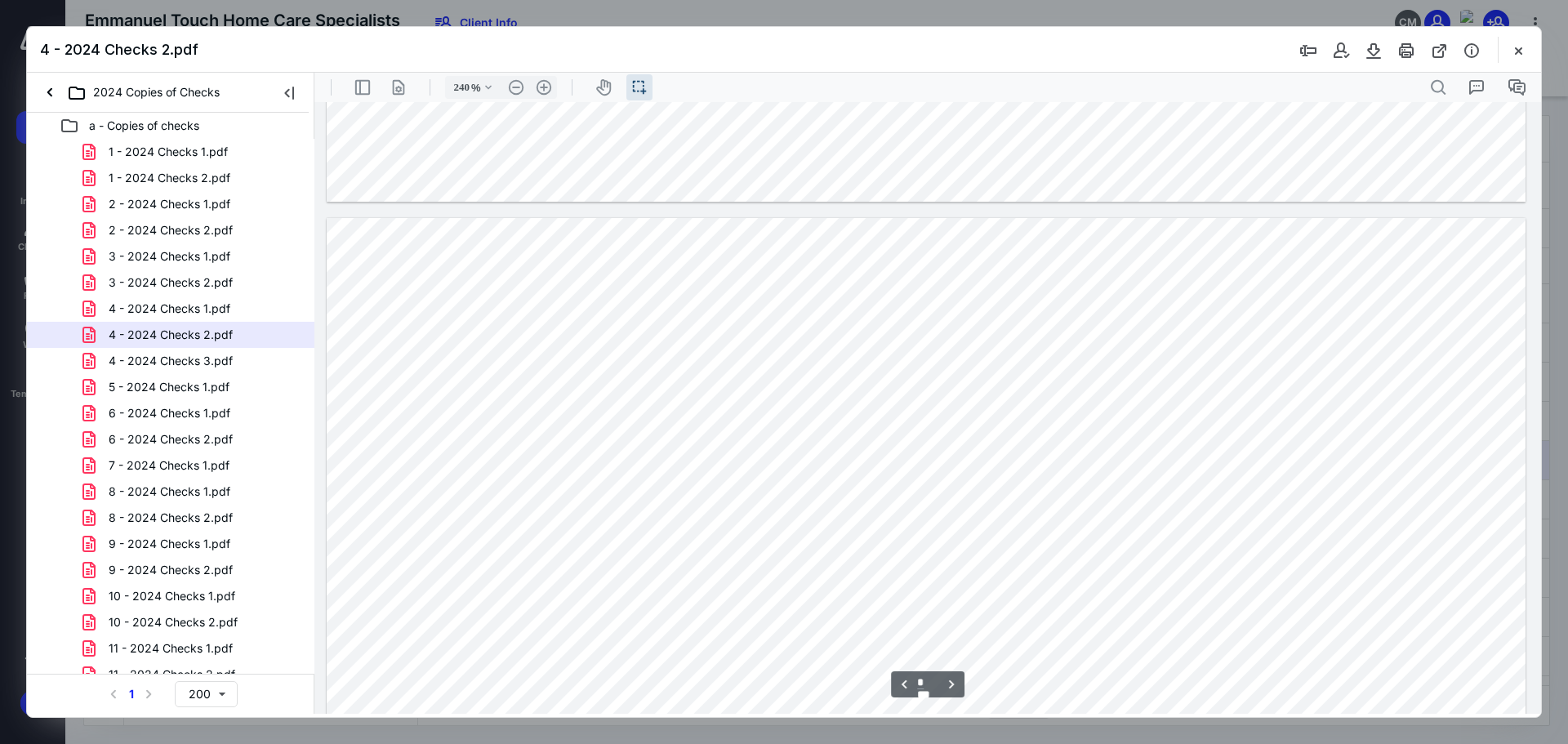 type on "*" 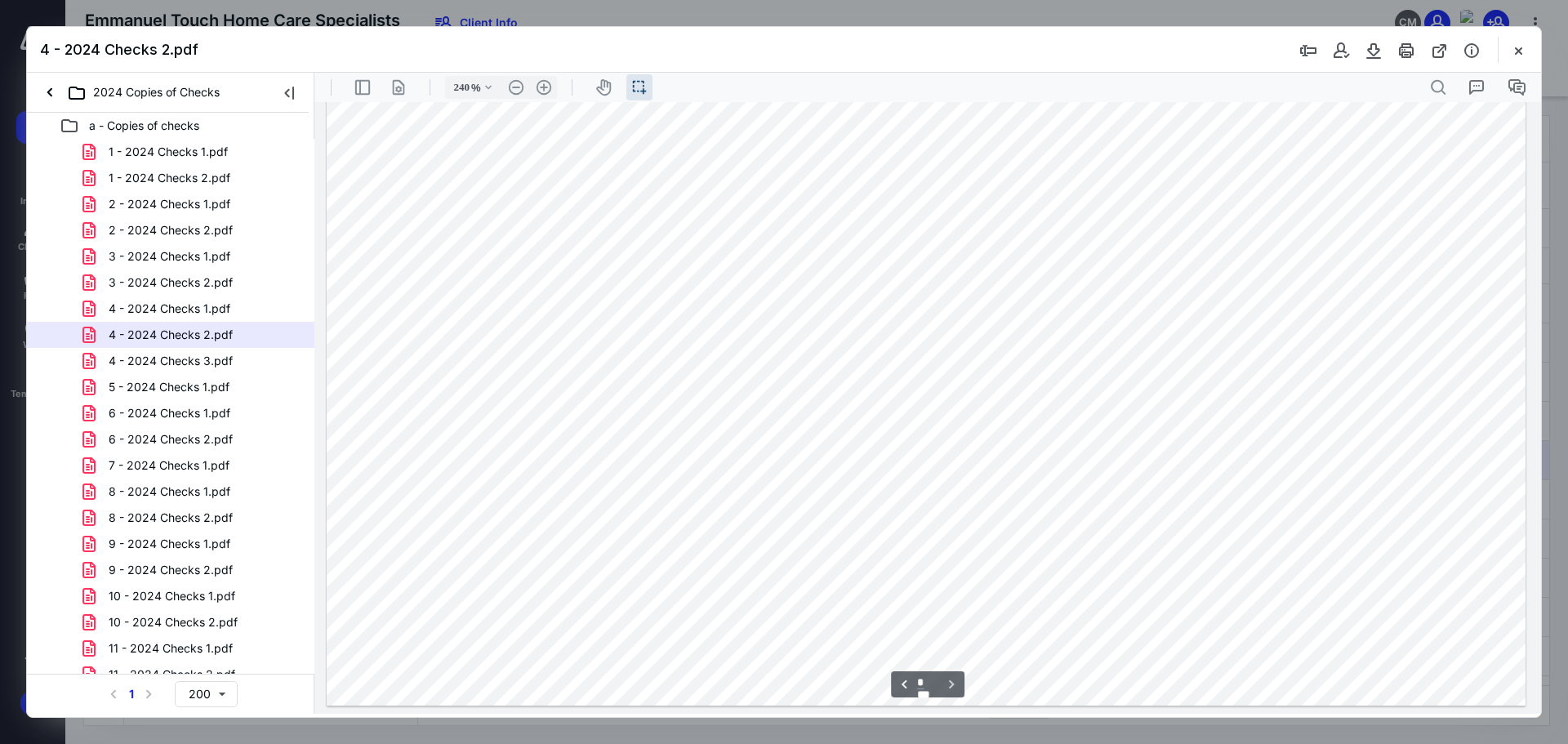 scroll, scrollTop: 8780, scrollLeft: 0, axis: vertical 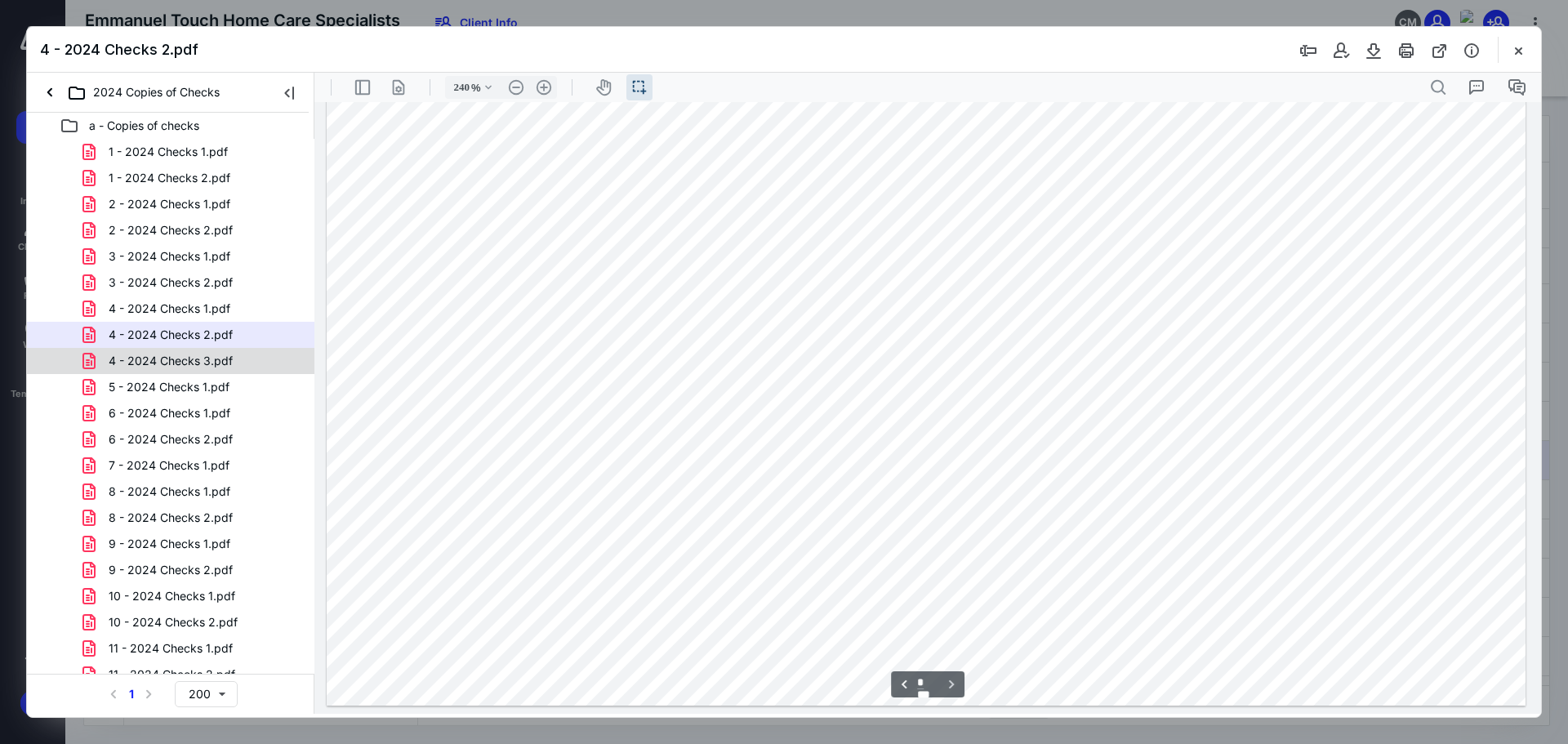 click on "4 - 2024 Checks 3.pdf" at bounding box center (171, 361) 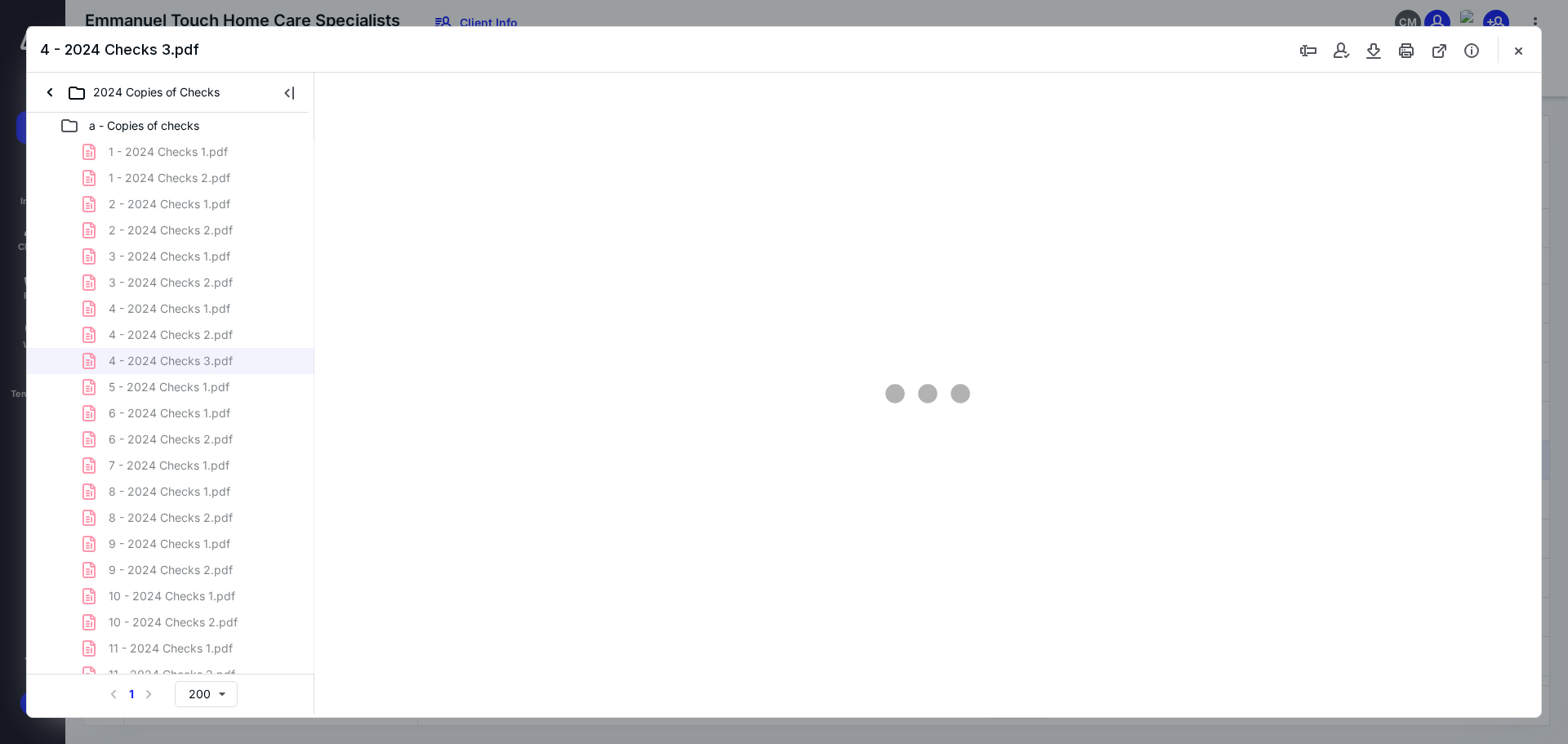 type on "240" 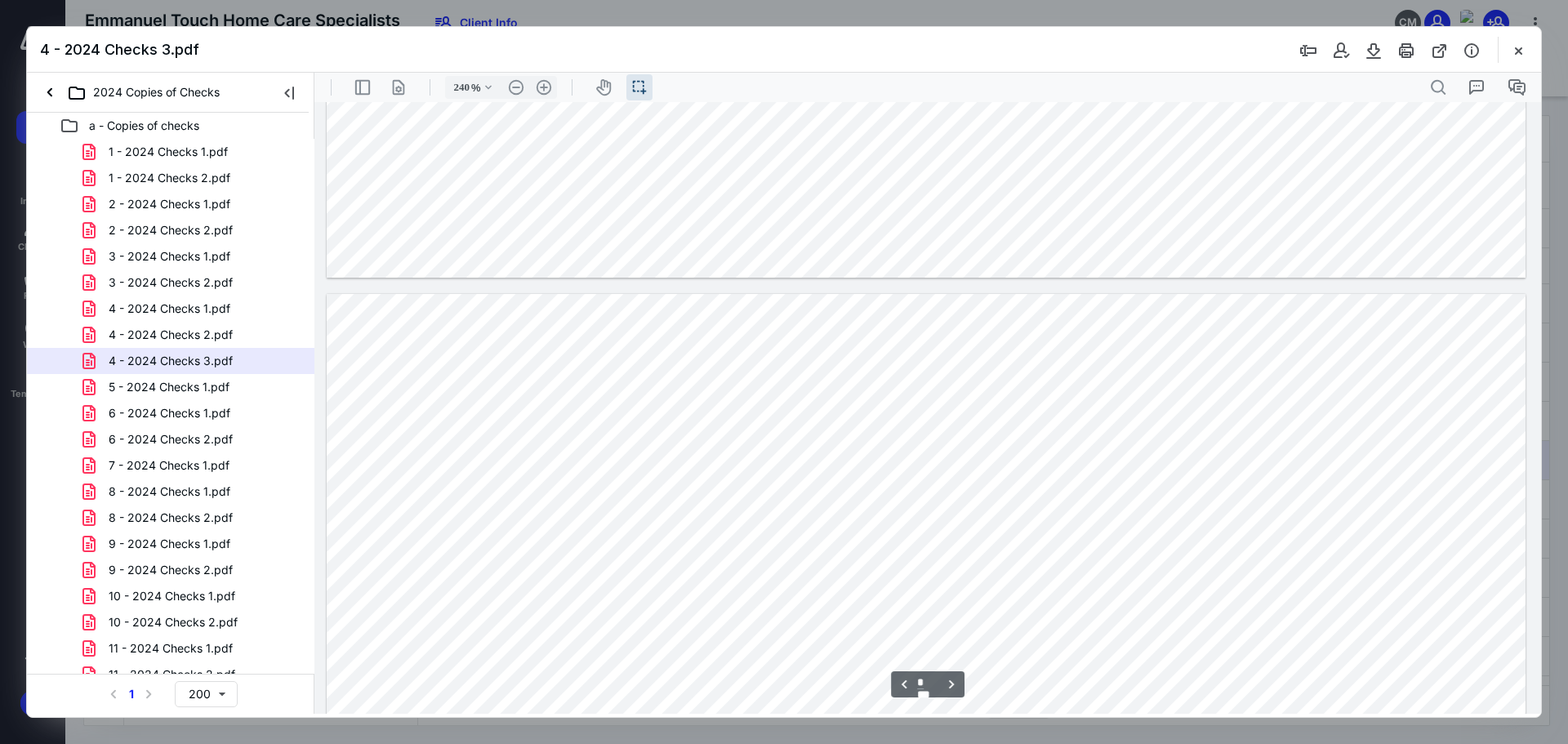 scroll, scrollTop: 4611, scrollLeft: 0, axis: vertical 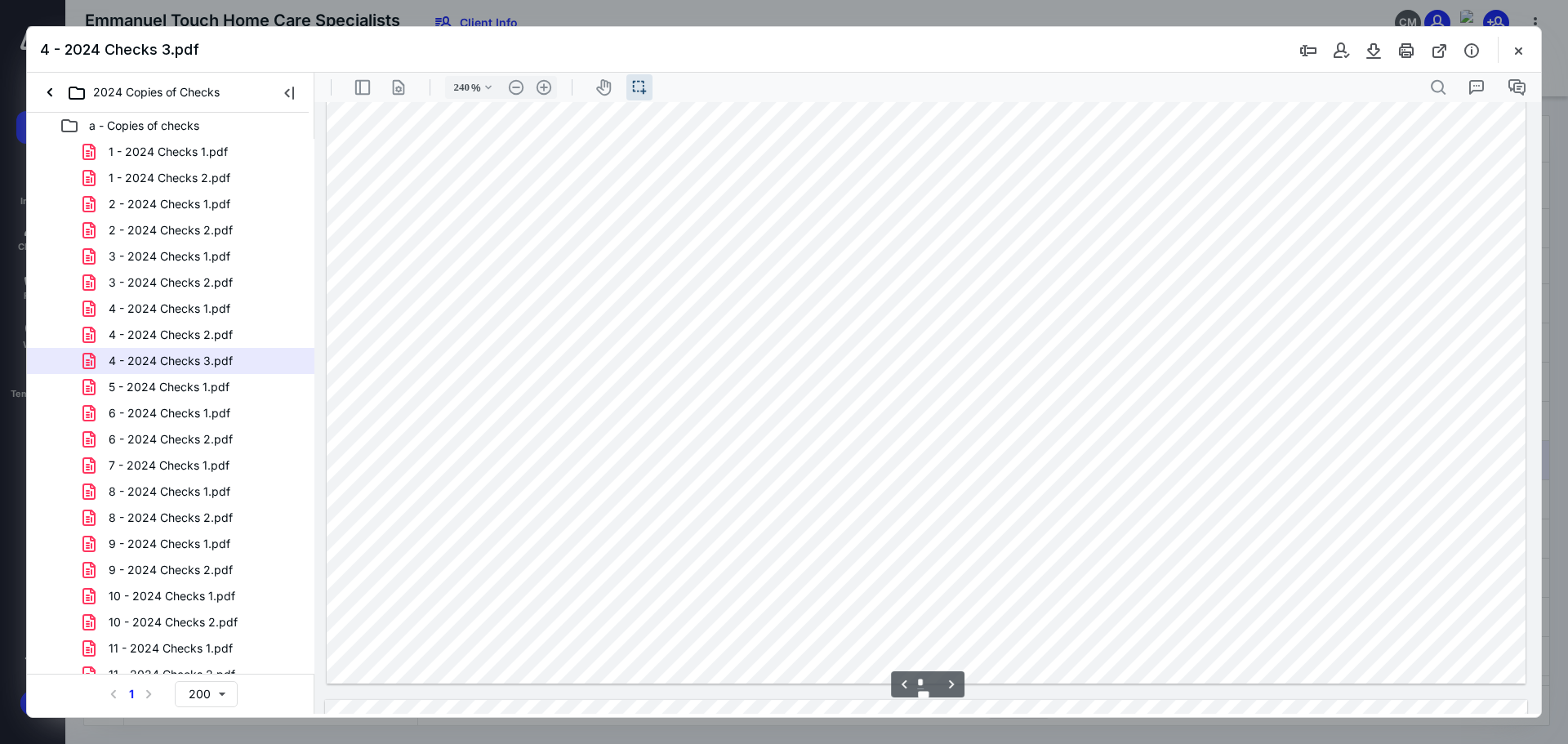 type on "*" 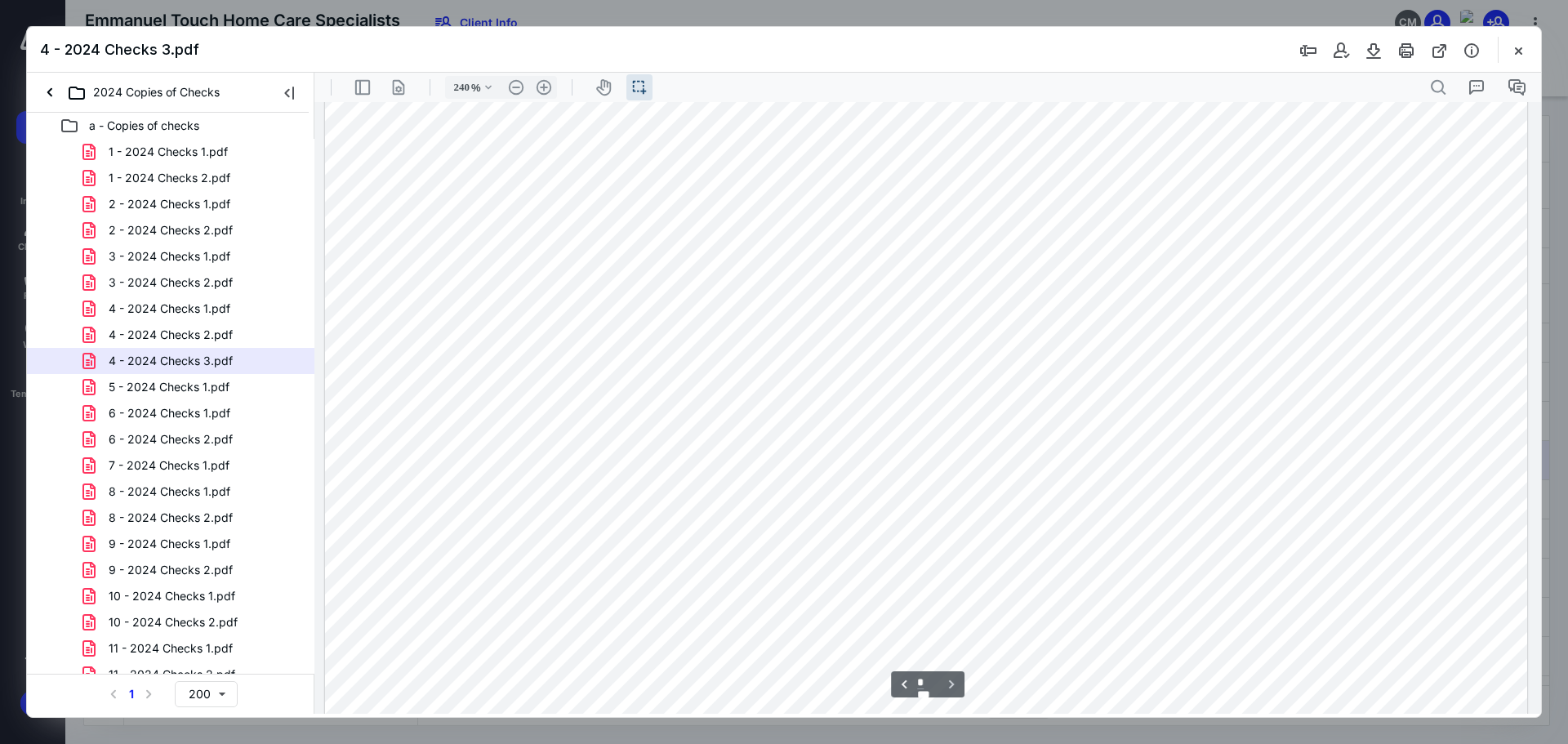scroll, scrollTop: 7225, scrollLeft: 0, axis: vertical 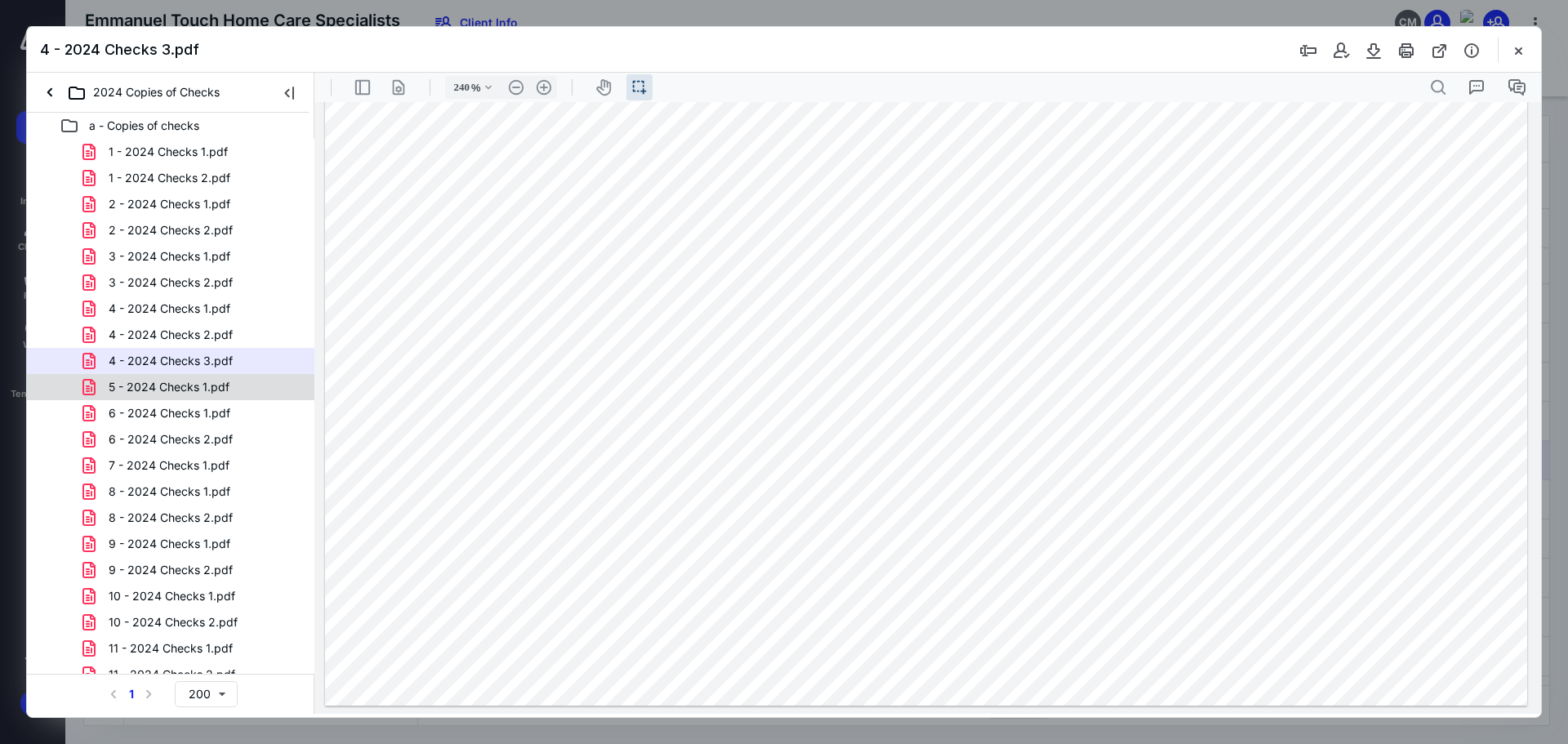 click on "5 - 2024 Checks 1.pdf" at bounding box center (169, 387) 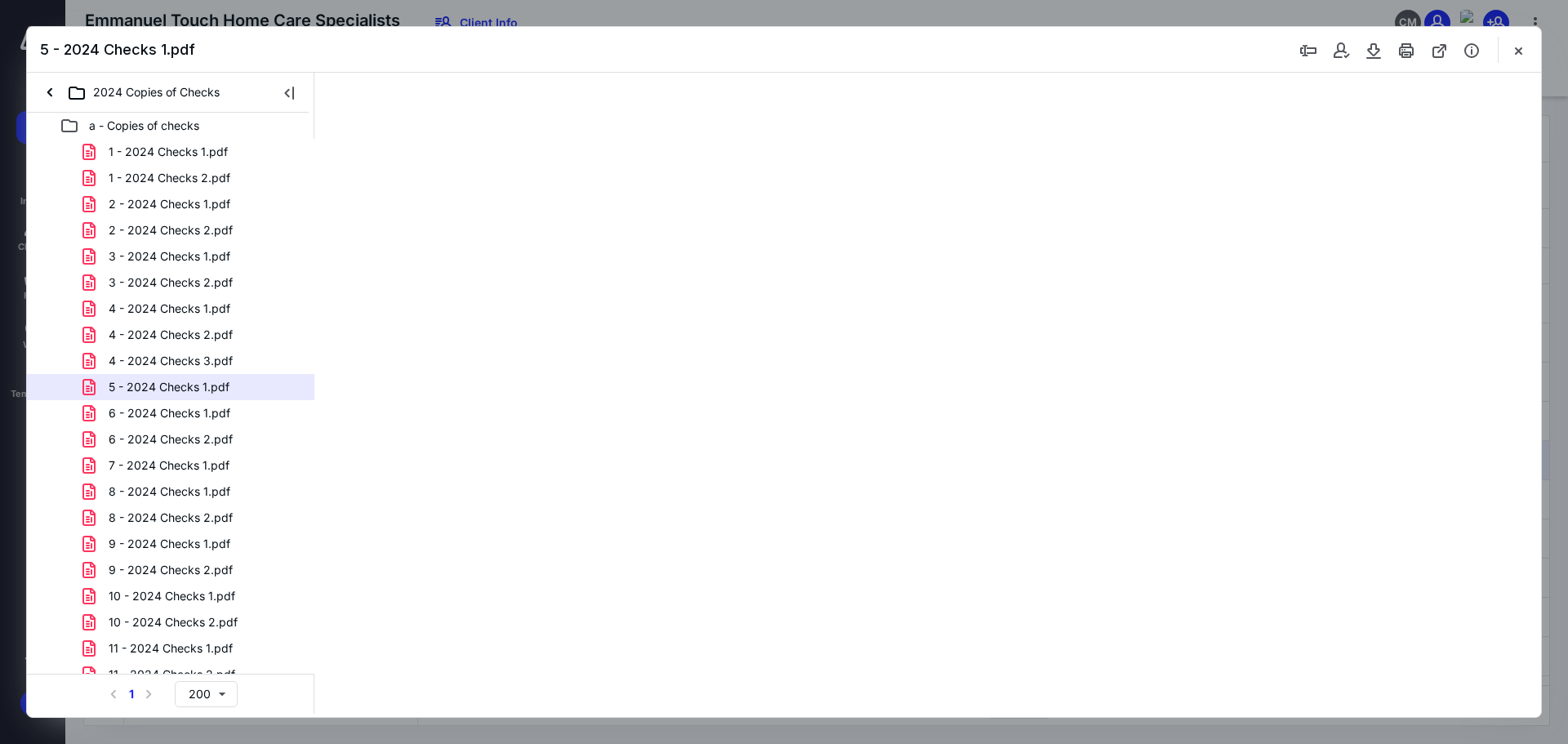 scroll, scrollTop: 38, scrollLeft: 172, axis: both 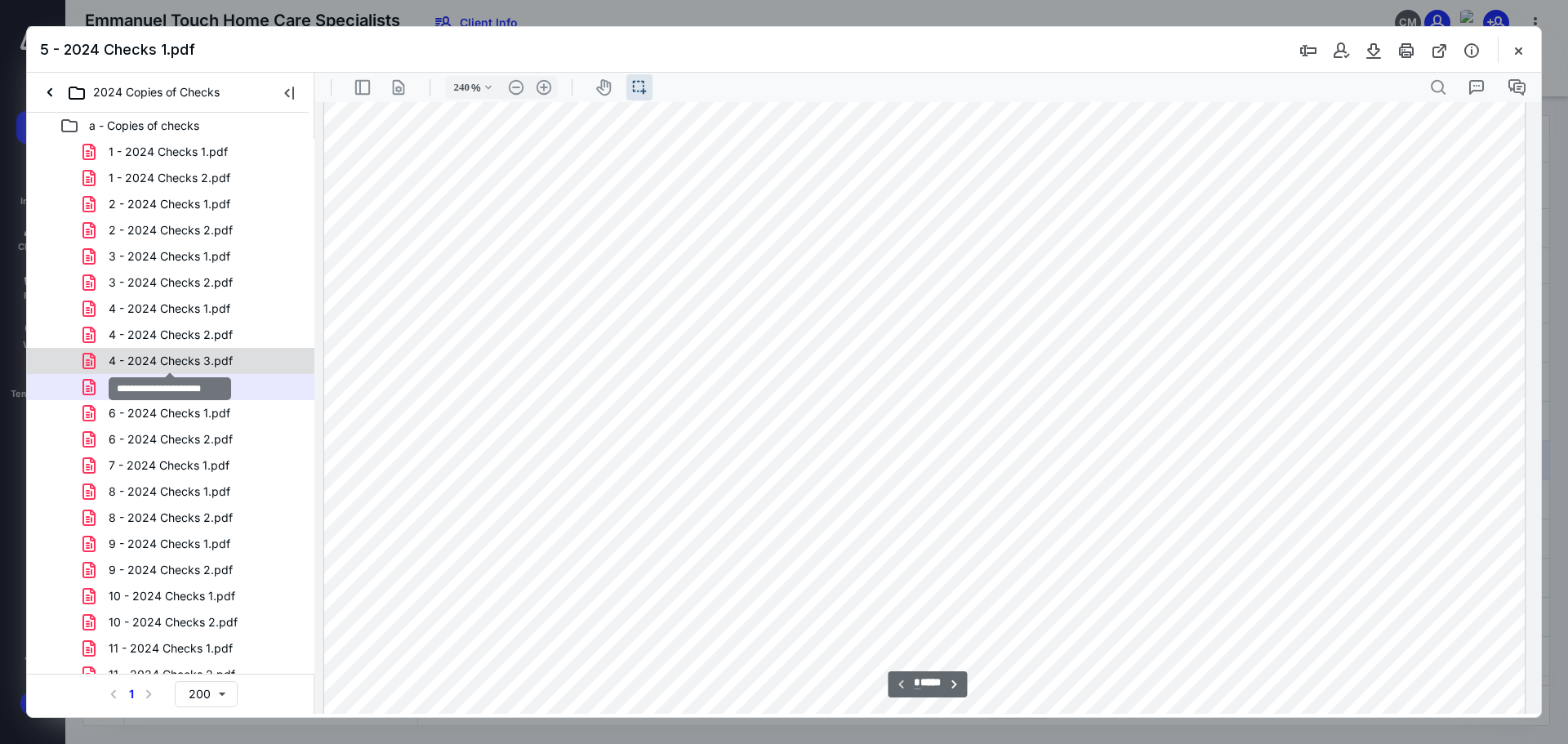 click on "4 - 2024 Checks 3.pdf" at bounding box center (171, 361) 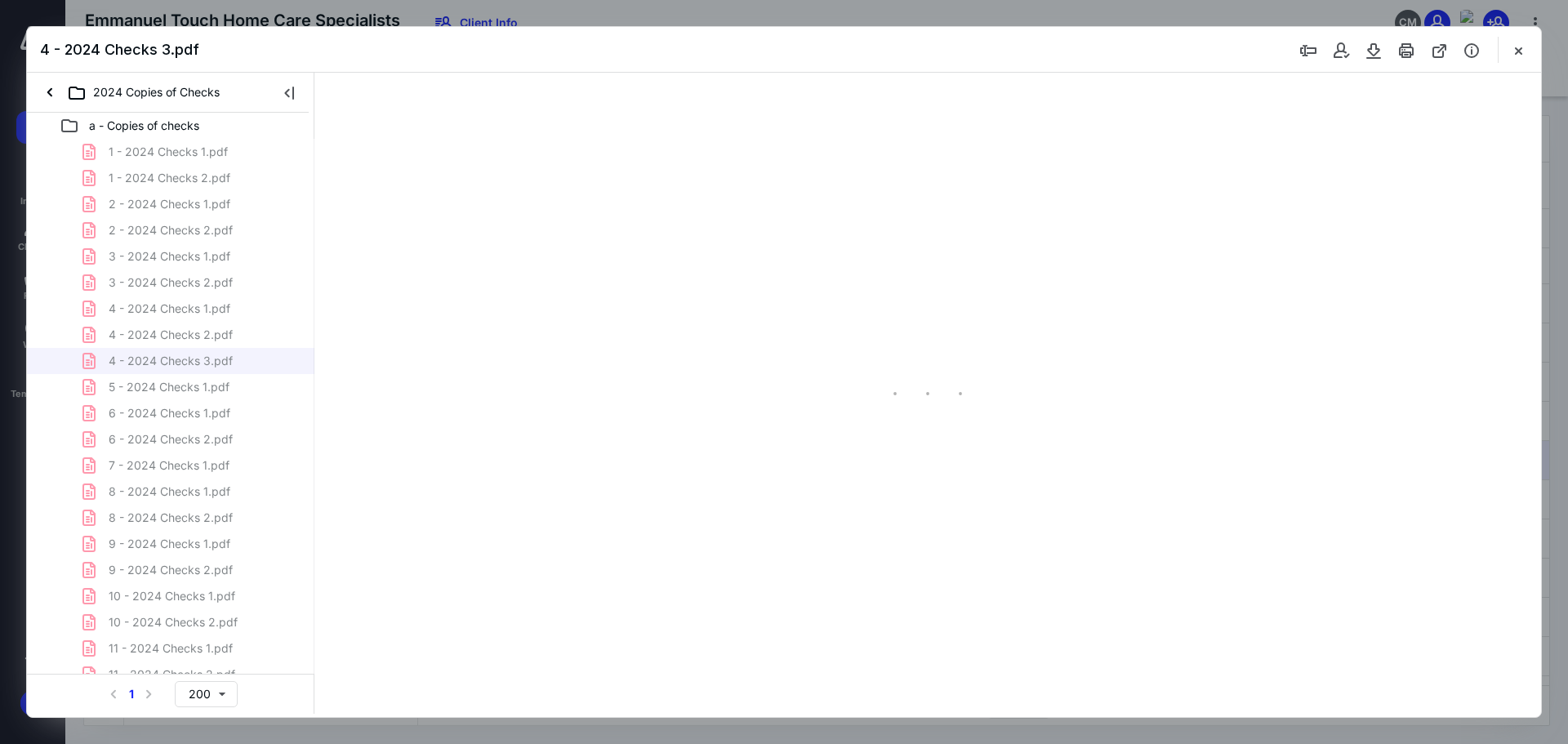 type on "240" 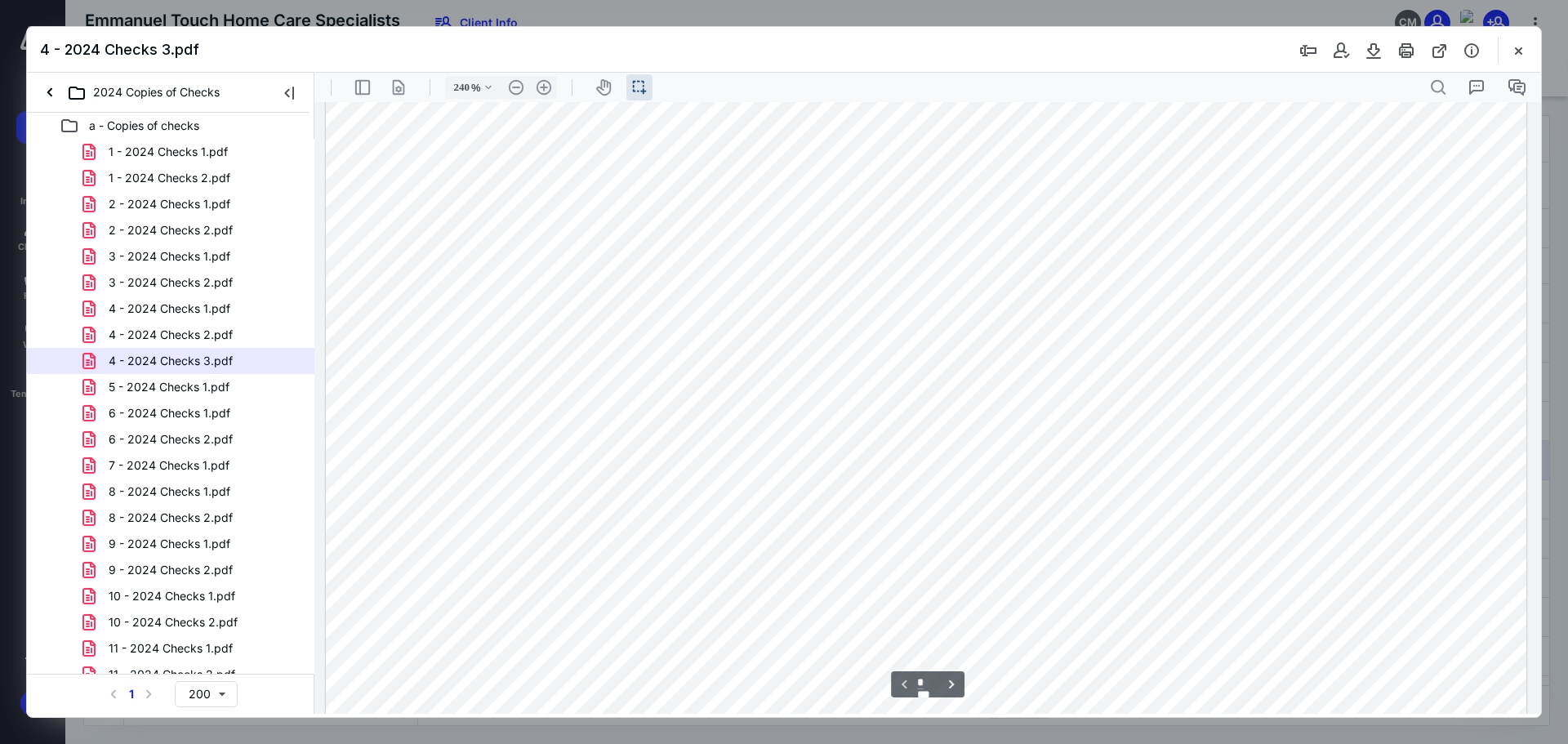 scroll, scrollTop: 0, scrollLeft: 0, axis: both 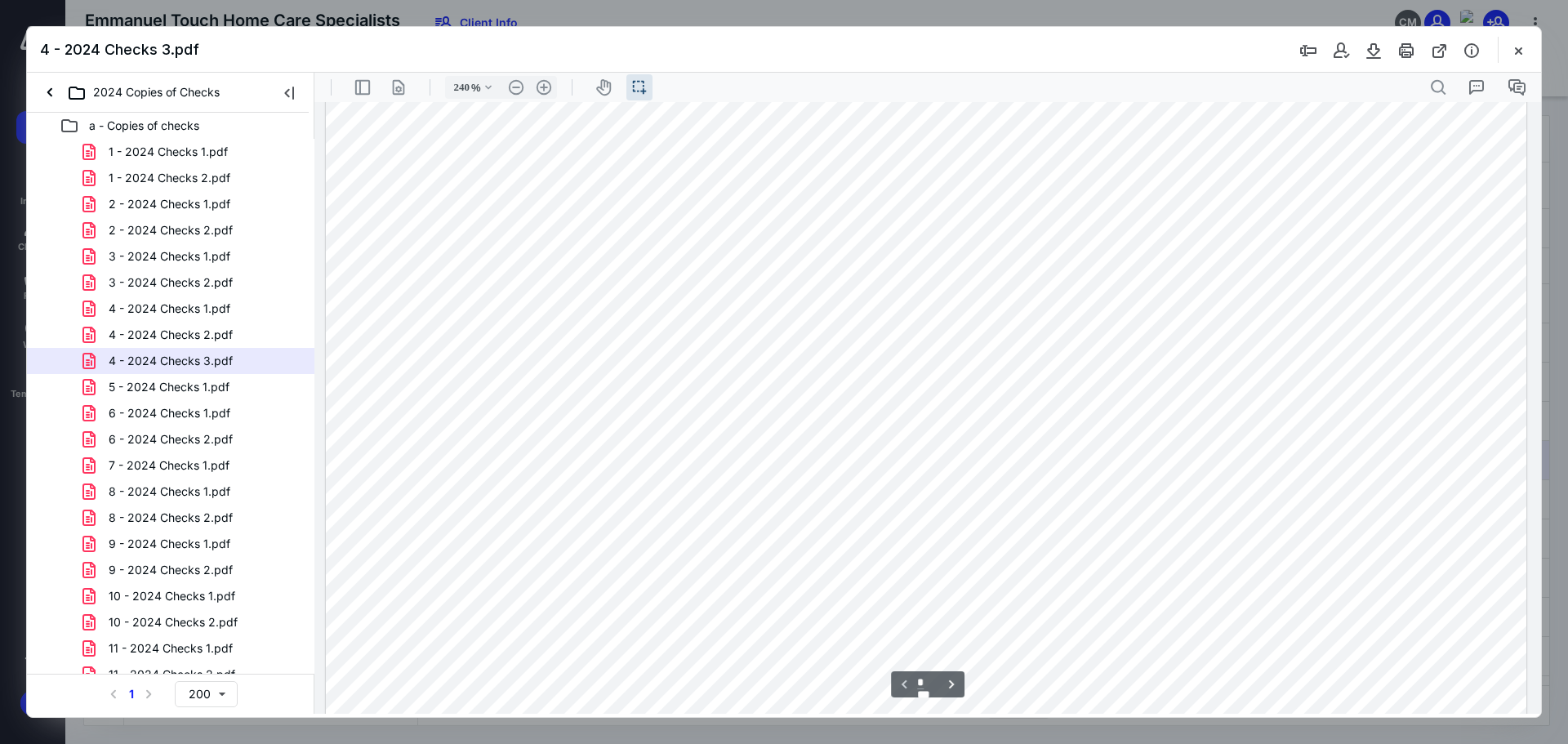 type on "*" 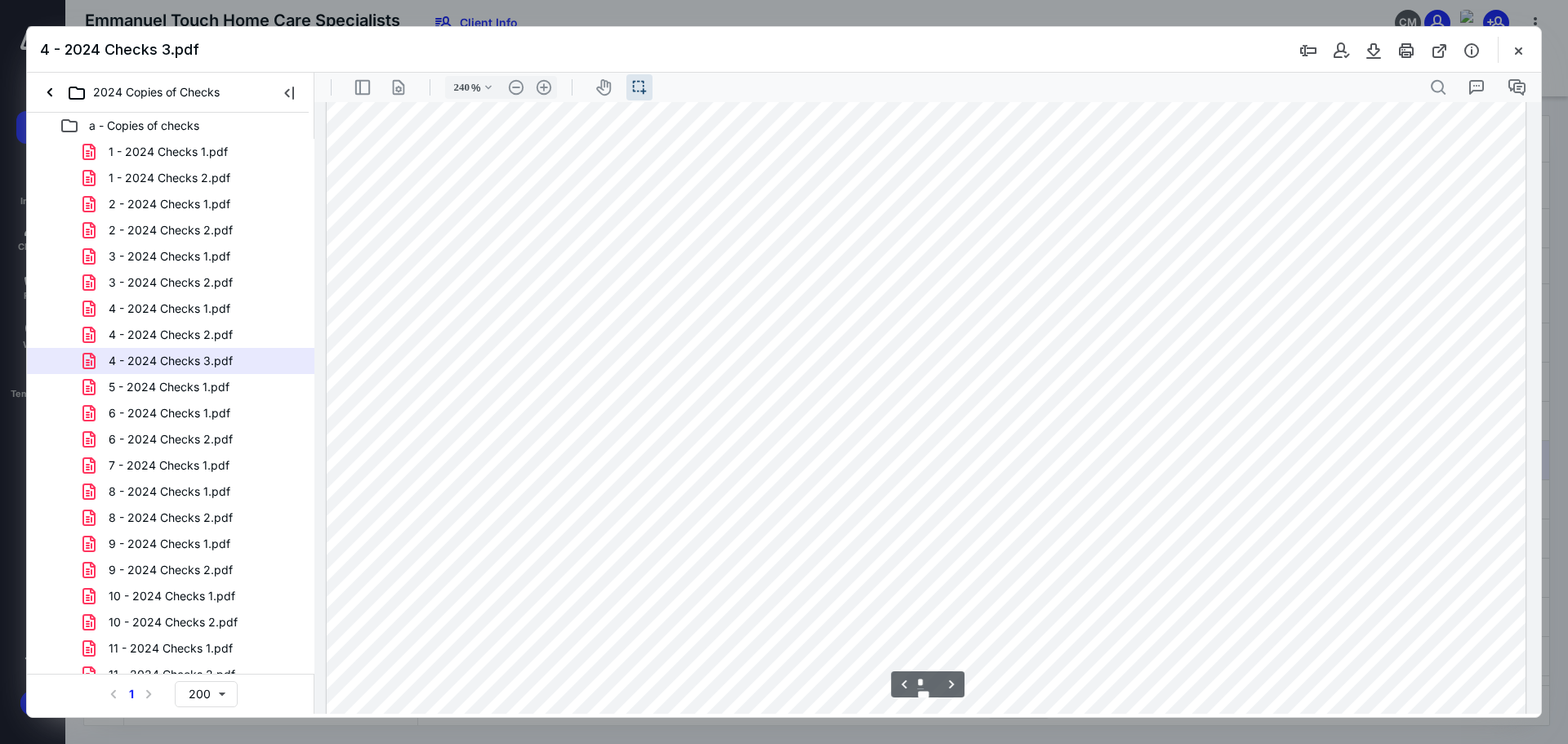 scroll, scrollTop: 1470, scrollLeft: 0, axis: vertical 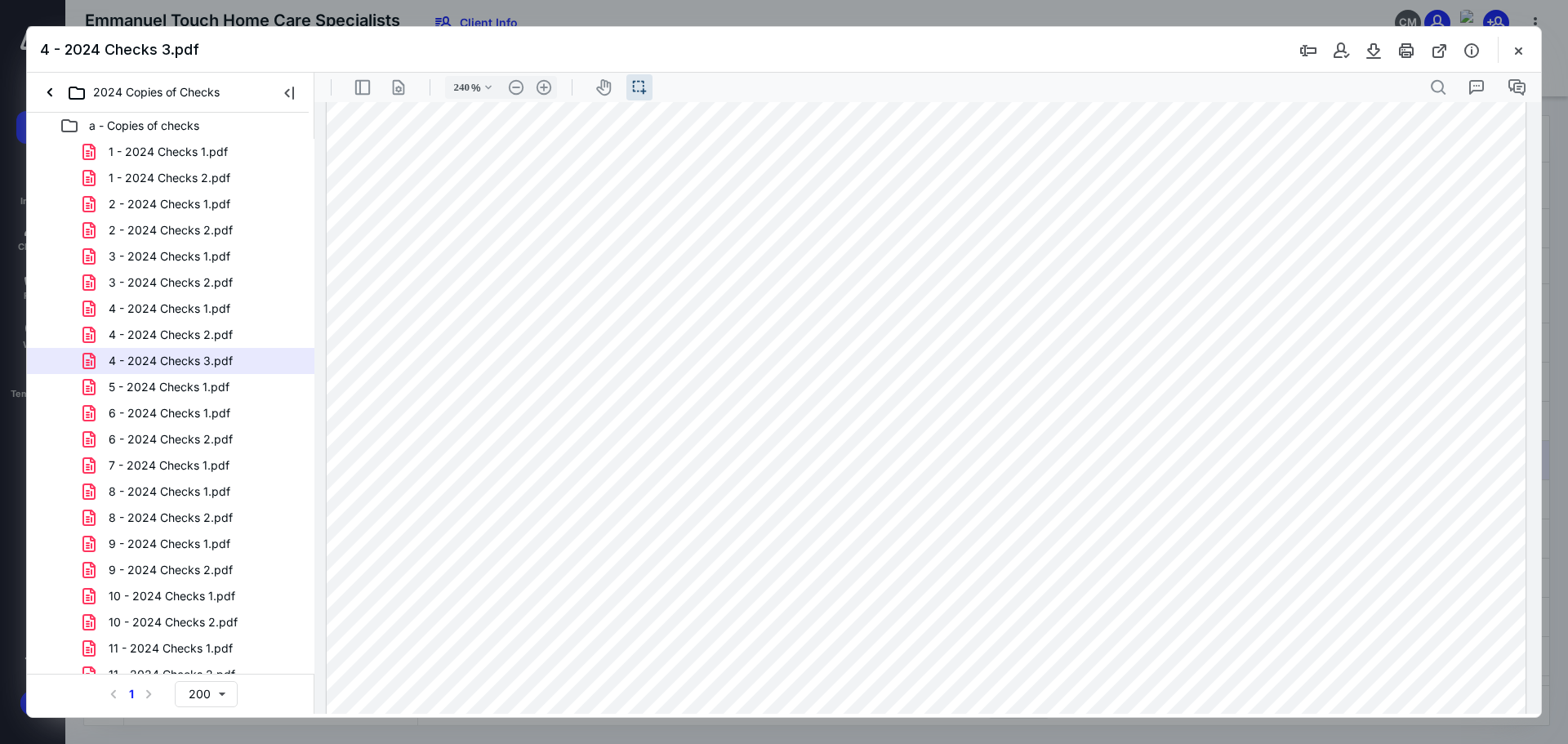 drag, startPoint x: 1517, startPoint y: 57, endPoint x: 373, endPoint y: 210, distance: 1154.1859 